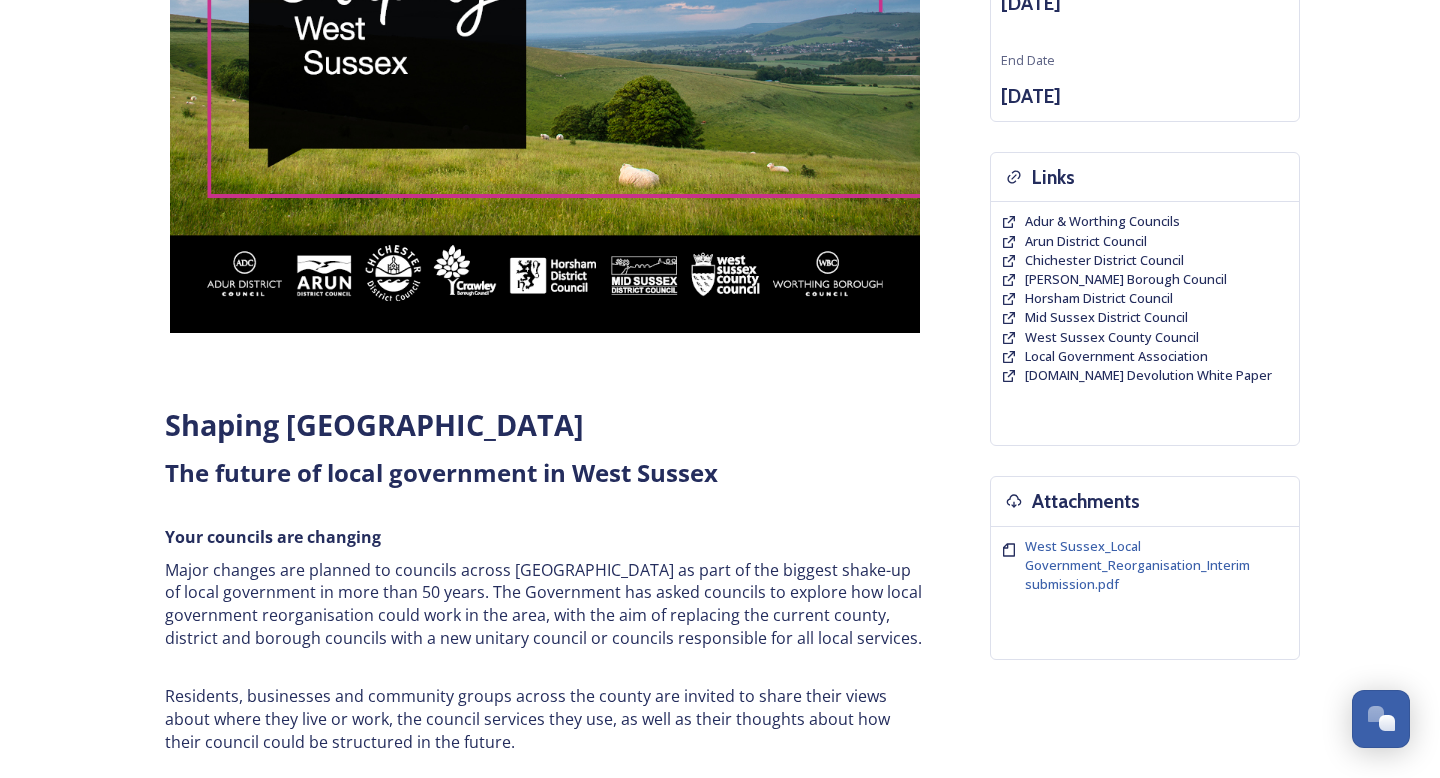 scroll, scrollTop: 0, scrollLeft: 0, axis: both 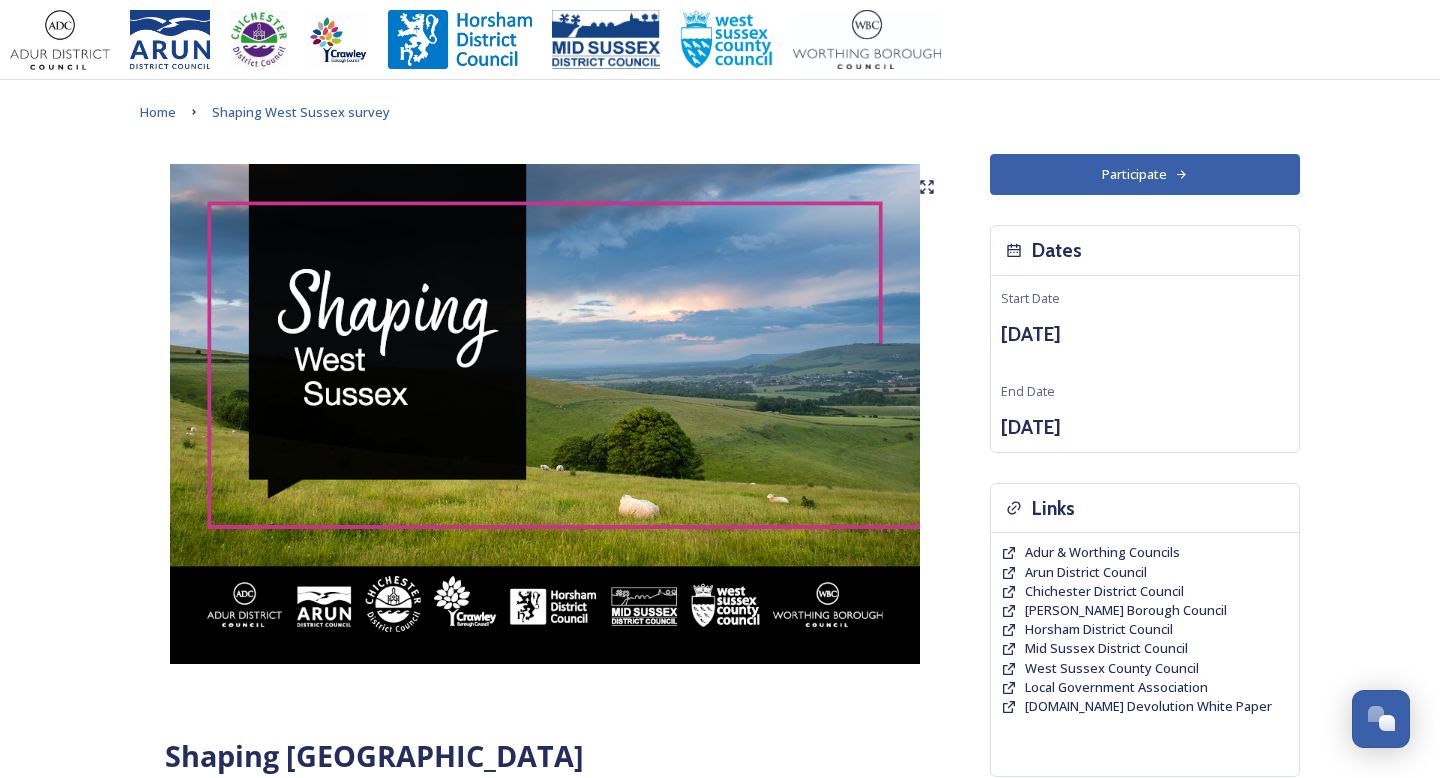 click on "Participate" at bounding box center [1145, 174] 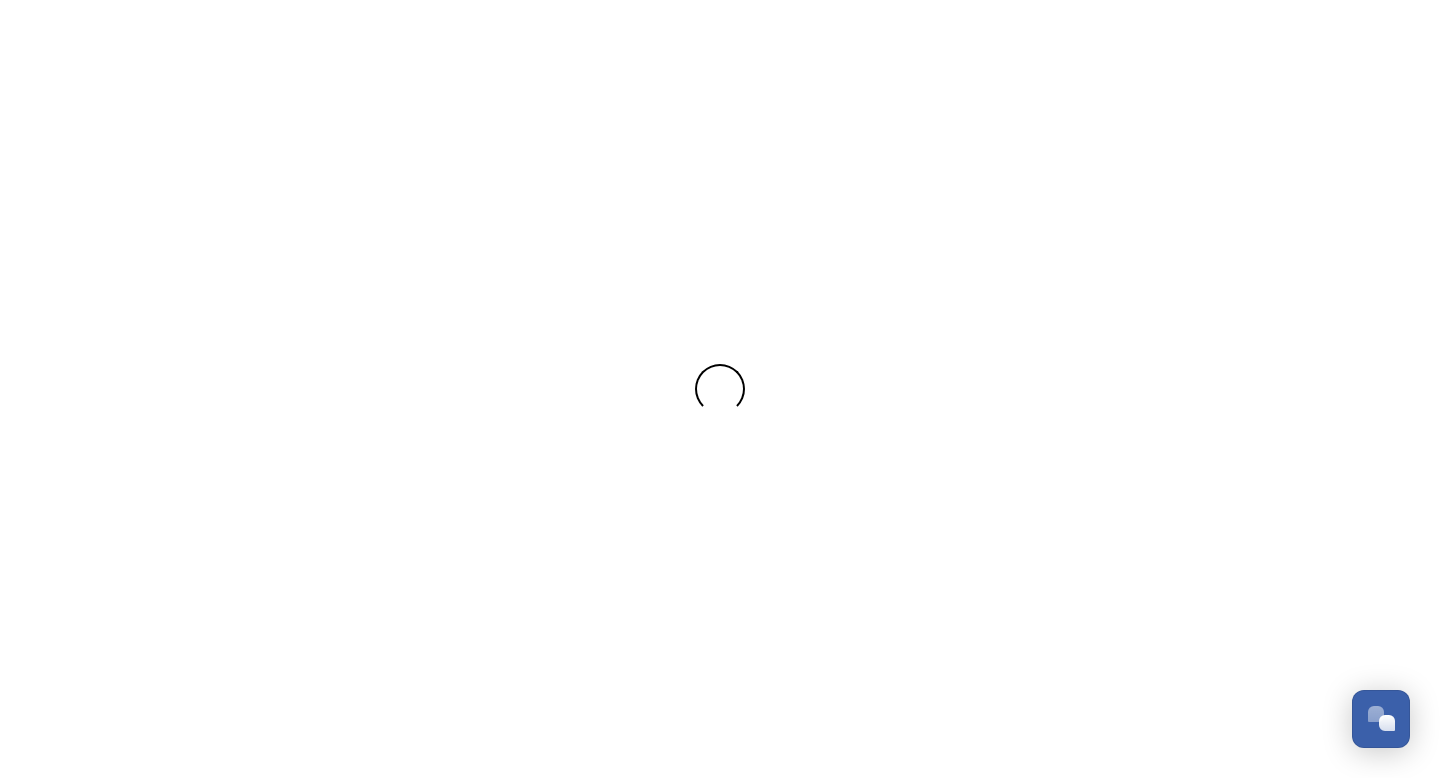 scroll, scrollTop: 0, scrollLeft: 0, axis: both 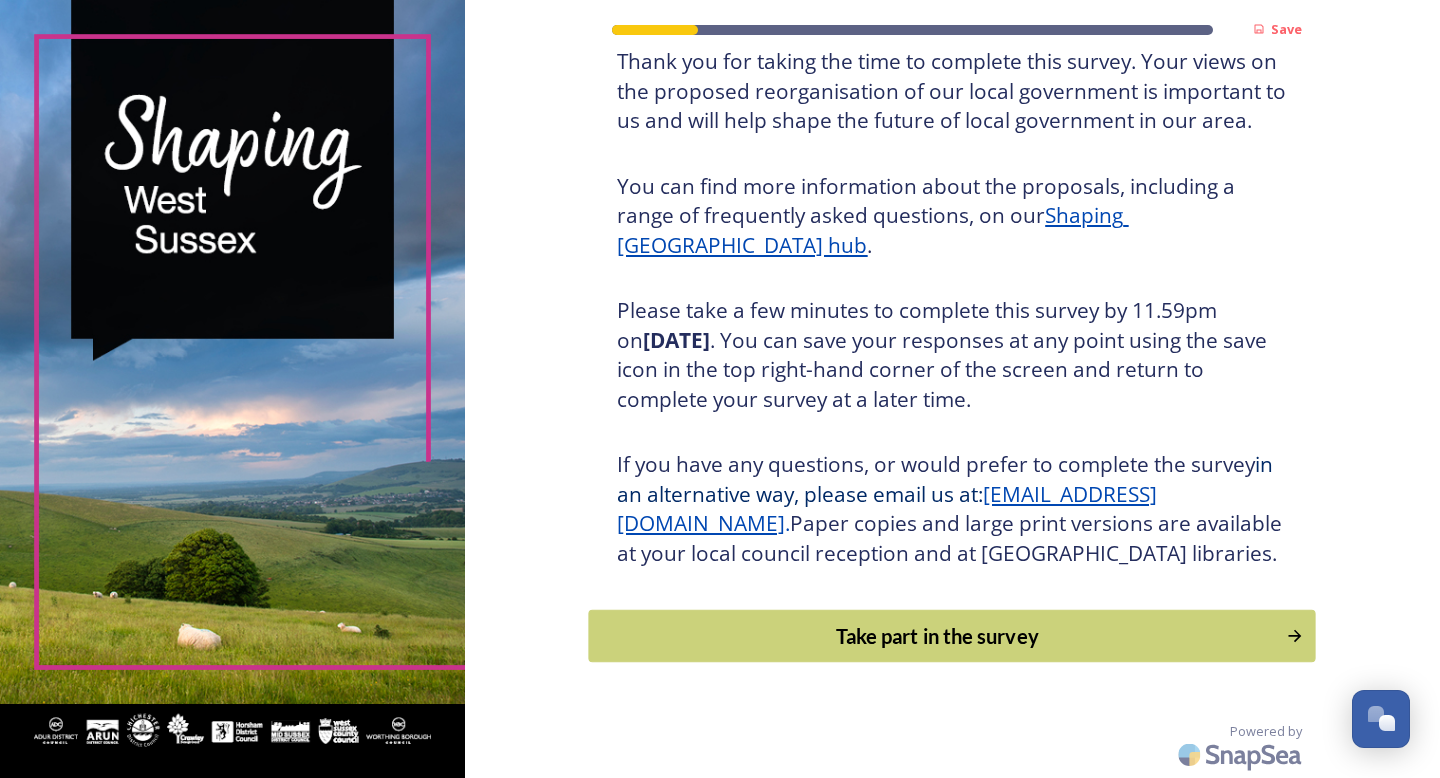 click on "Take part in the survey" at bounding box center (938, 636) 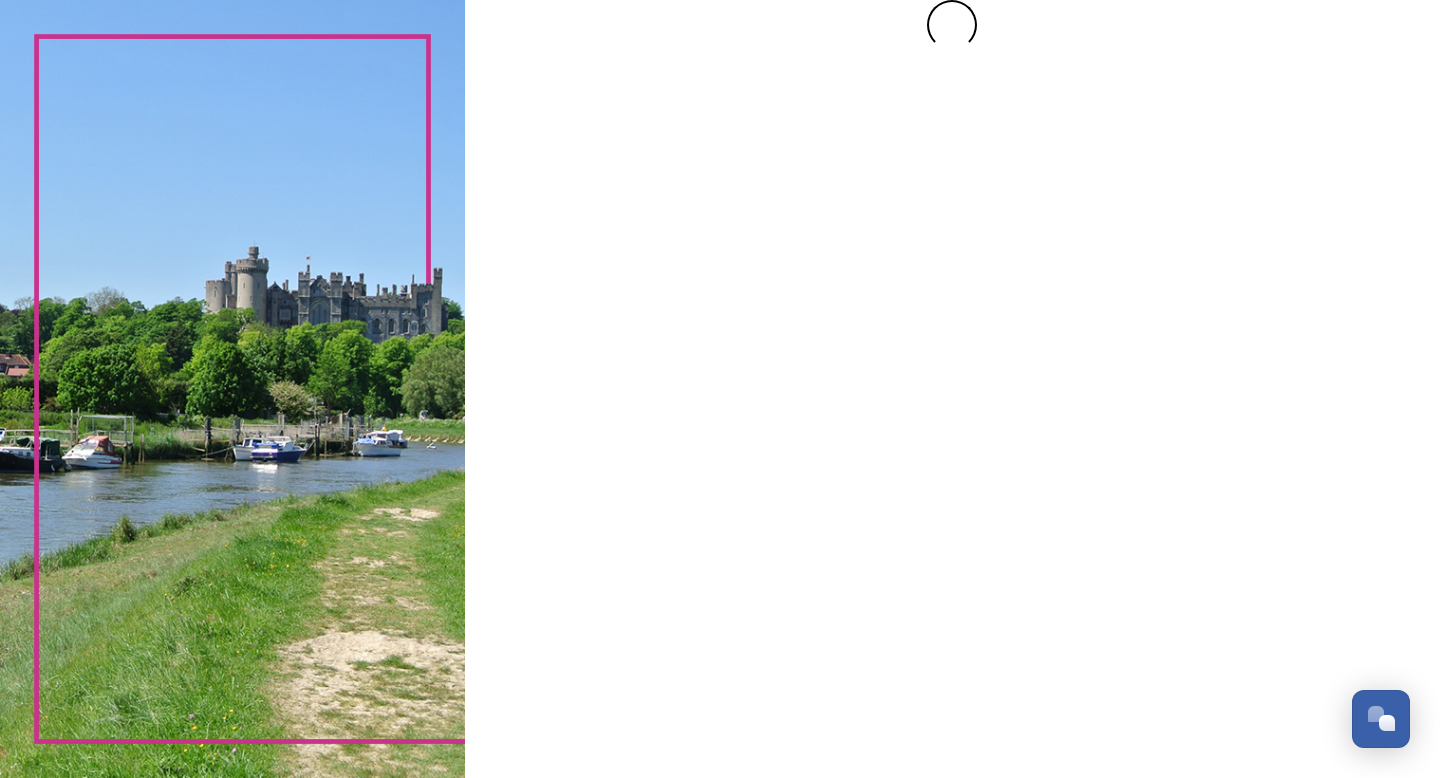 scroll, scrollTop: 0, scrollLeft: 0, axis: both 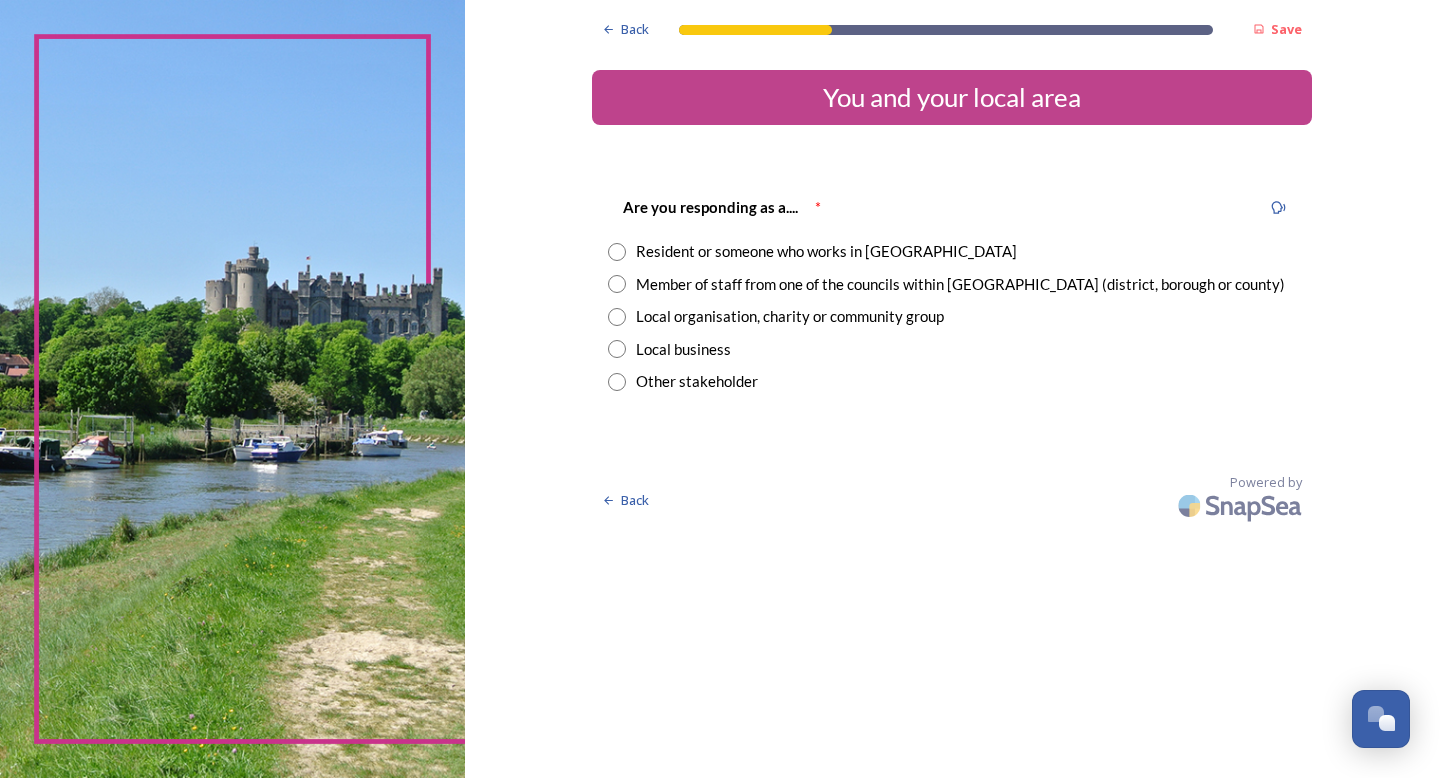 click on "Local organisation, charity or community group" at bounding box center [790, 316] 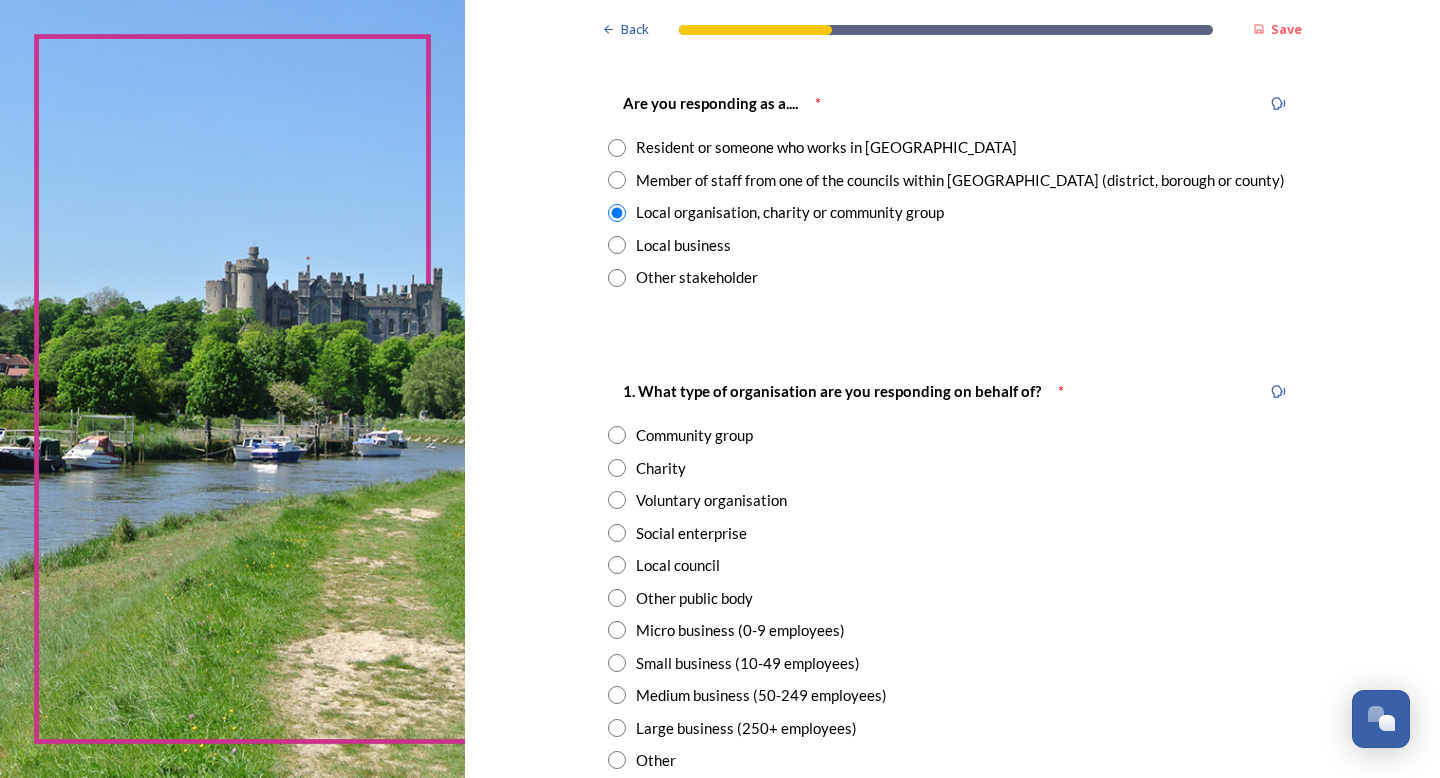 scroll, scrollTop: 103, scrollLeft: 0, axis: vertical 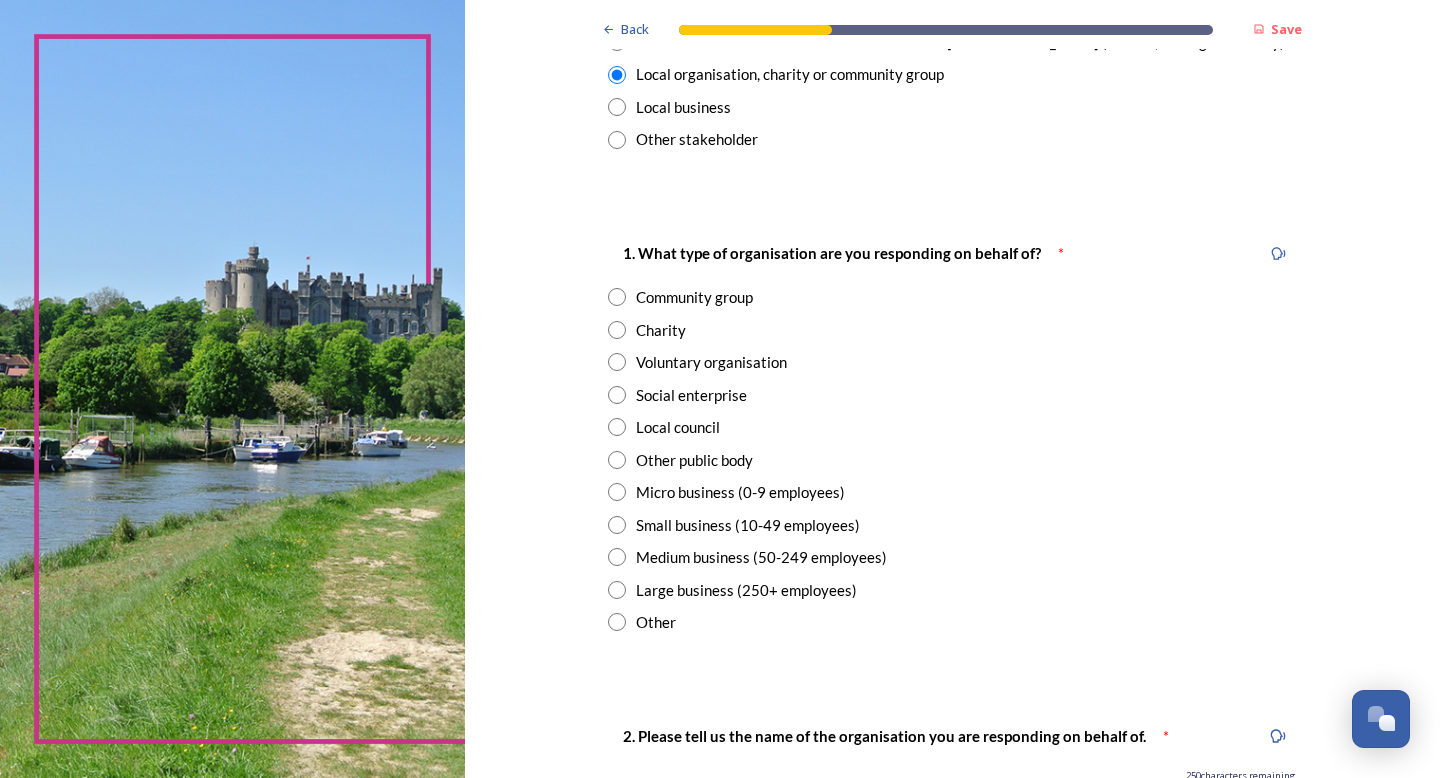 click on "Local council" at bounding box center [678, 427] 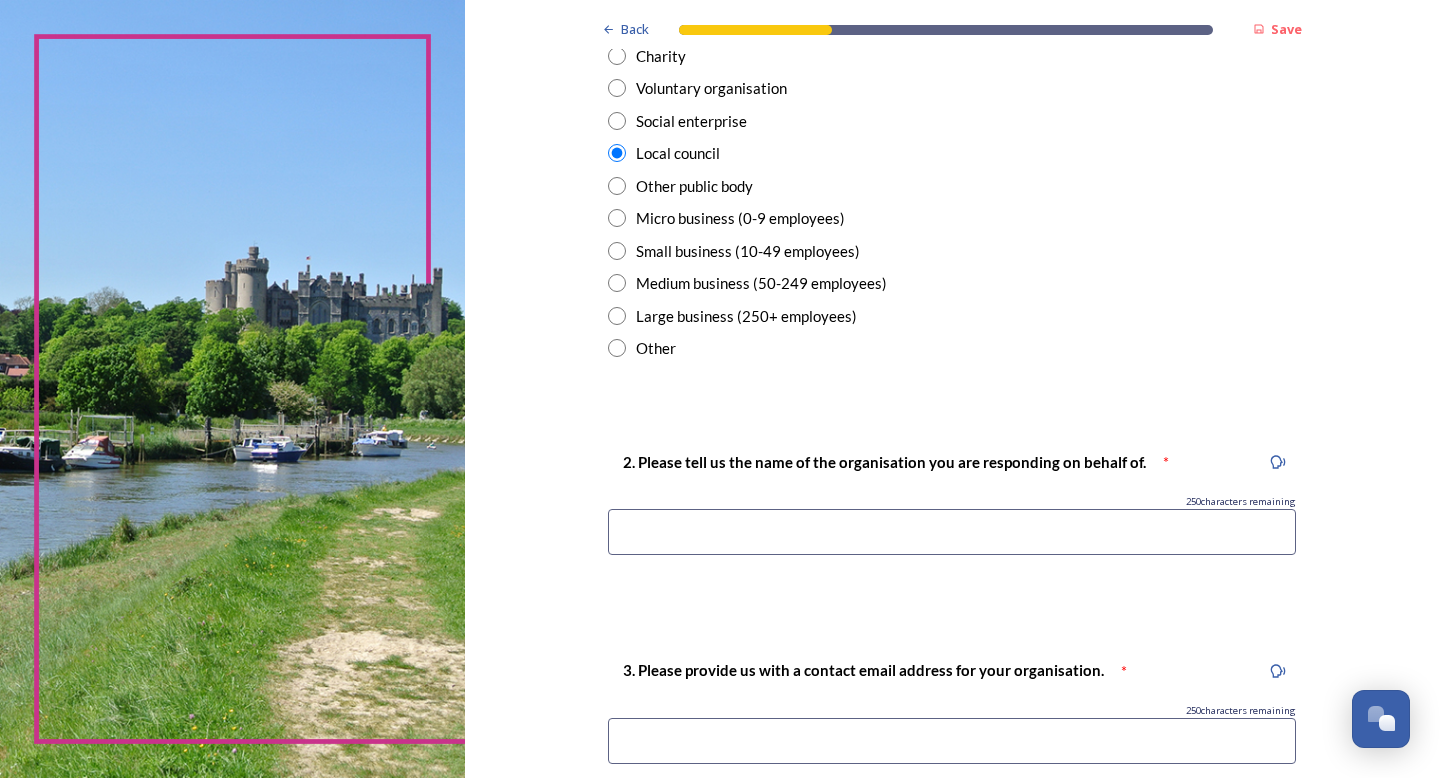 scroll, scrollTop: 518, scrollLeft: 0, axis: vertical 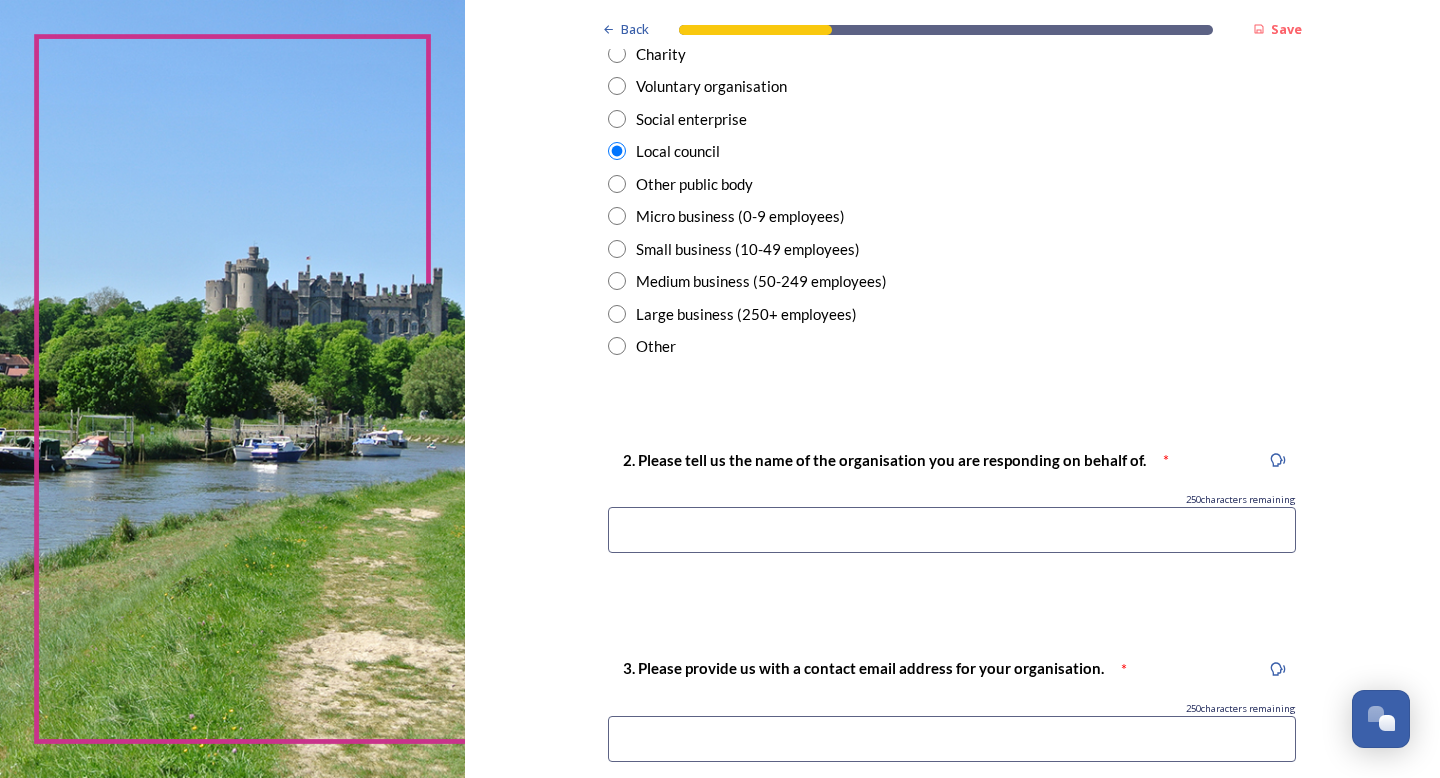 click at bounding box center (952, 530) 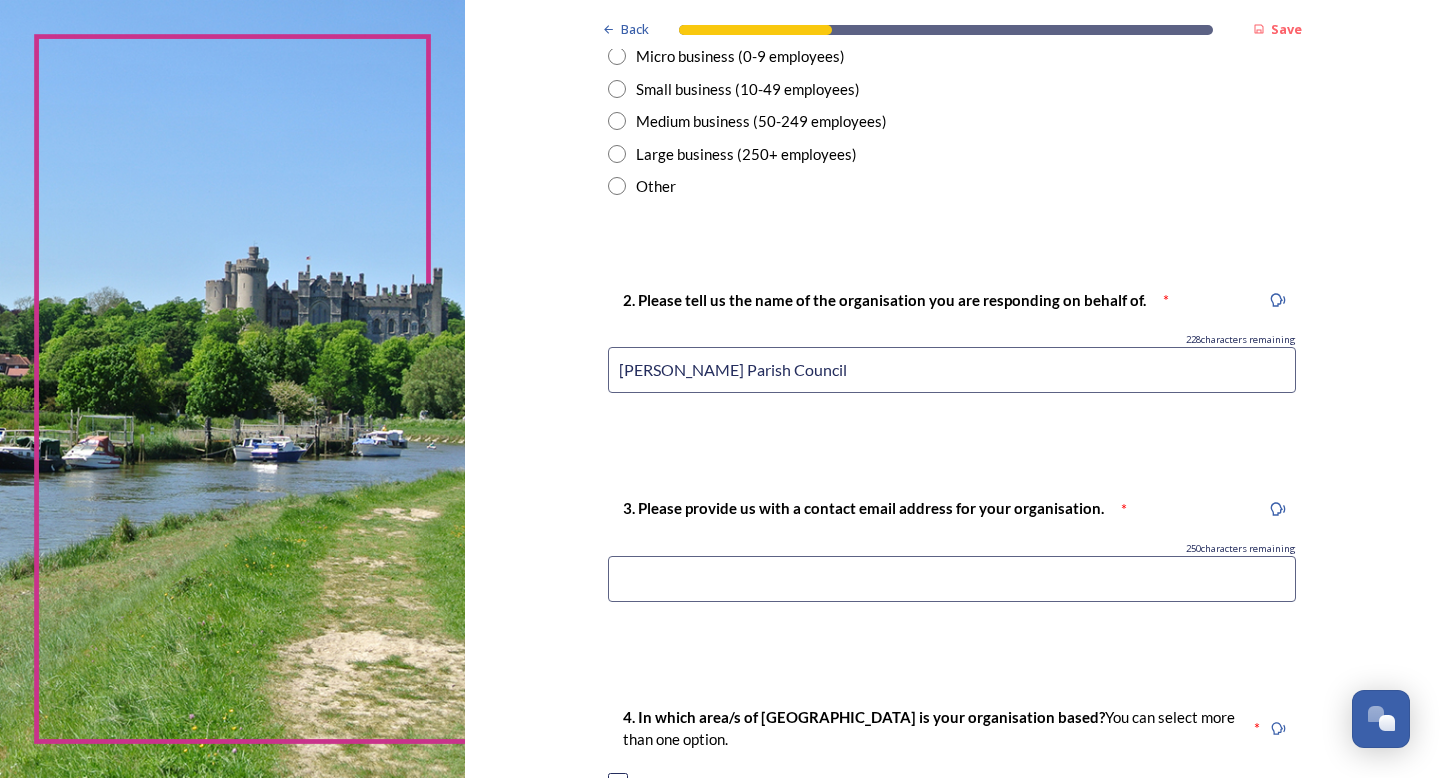 scroll, scrollTop: 681, scrollLeft: 0, axis: vertical 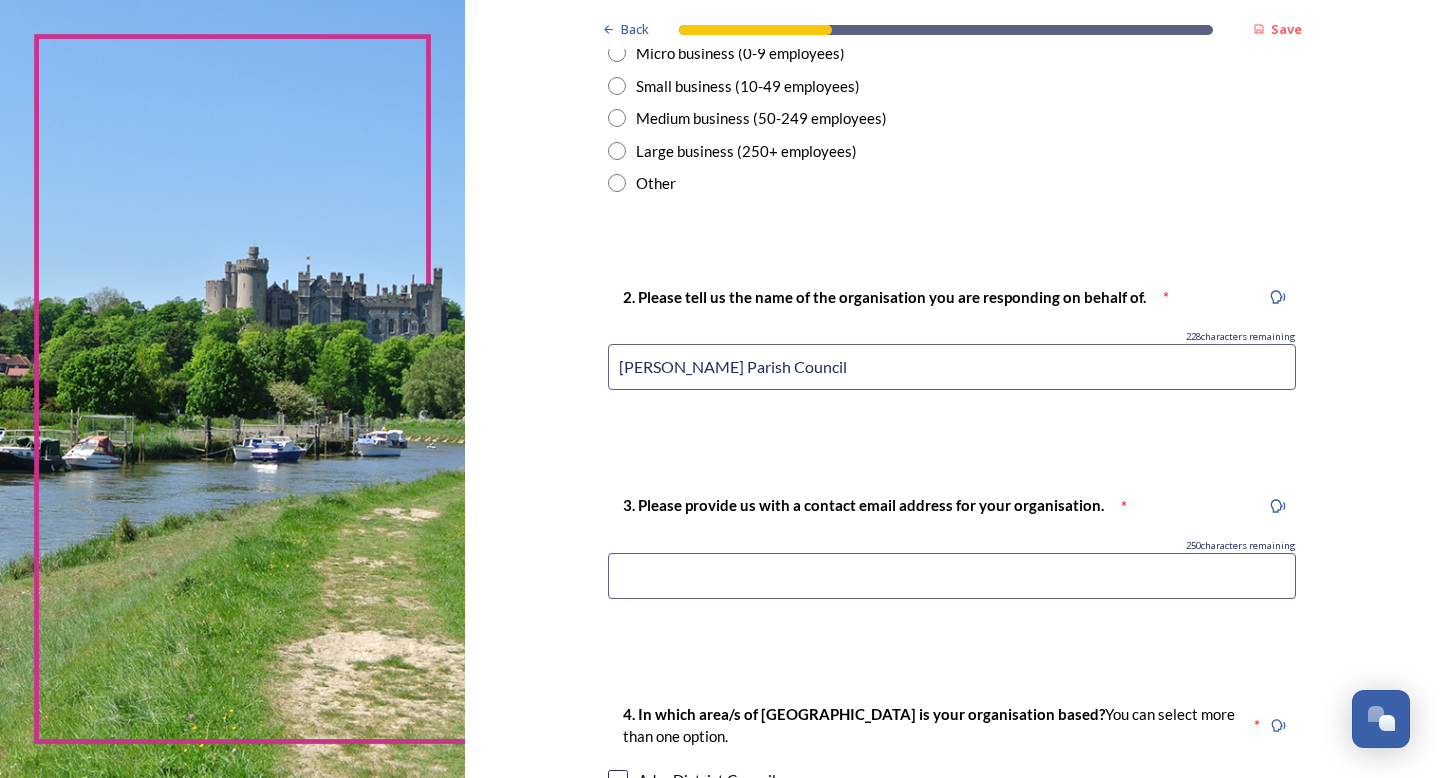 type on "[PERSON_NAME] Parish Council" 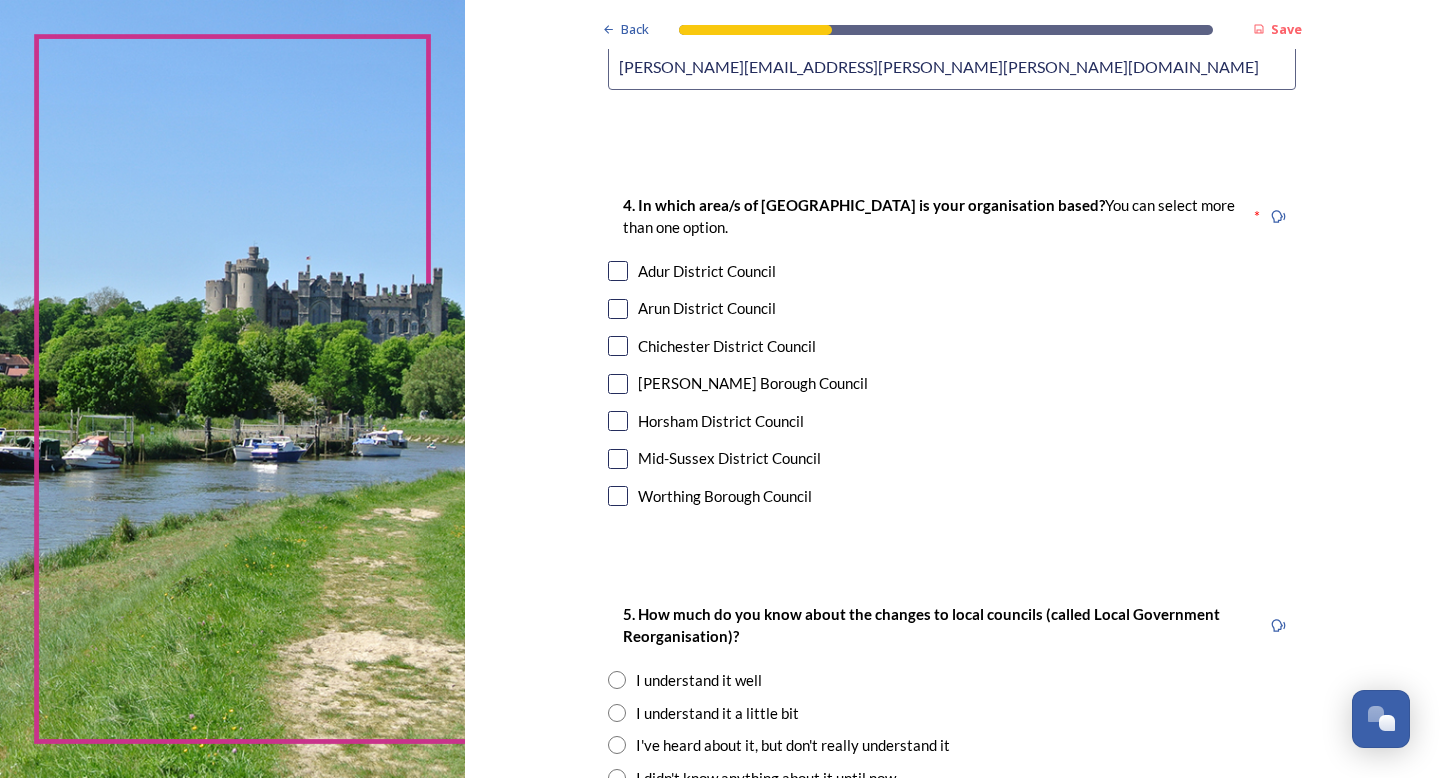 scroll, scrollTop: 1193, scrollLeft: 0, axis: vertical 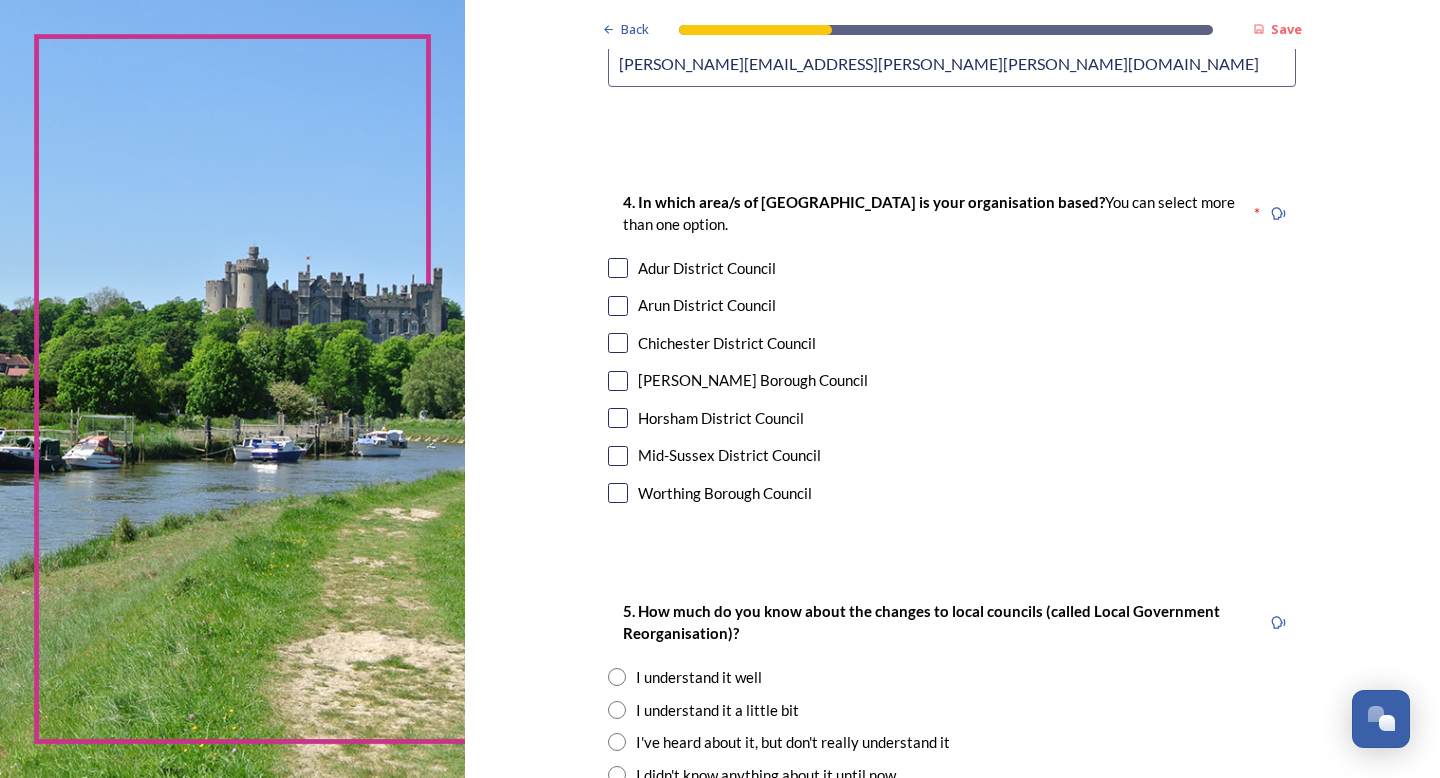 type on "[PERSON_NAME][EMAIL_ADDRESS][PERSON_NAME][PERSON_NAME][DOMAIN_NAME]" 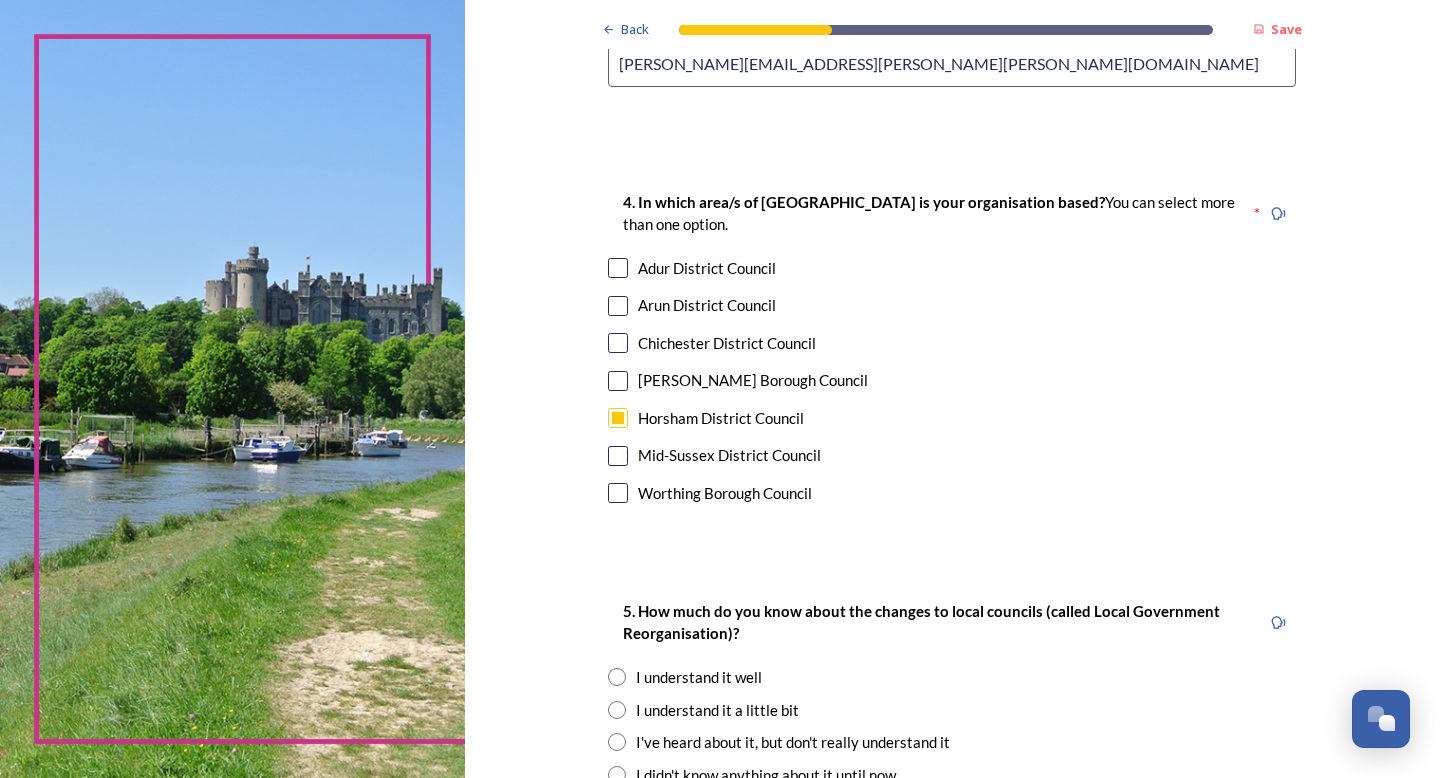 checkbox on "true" 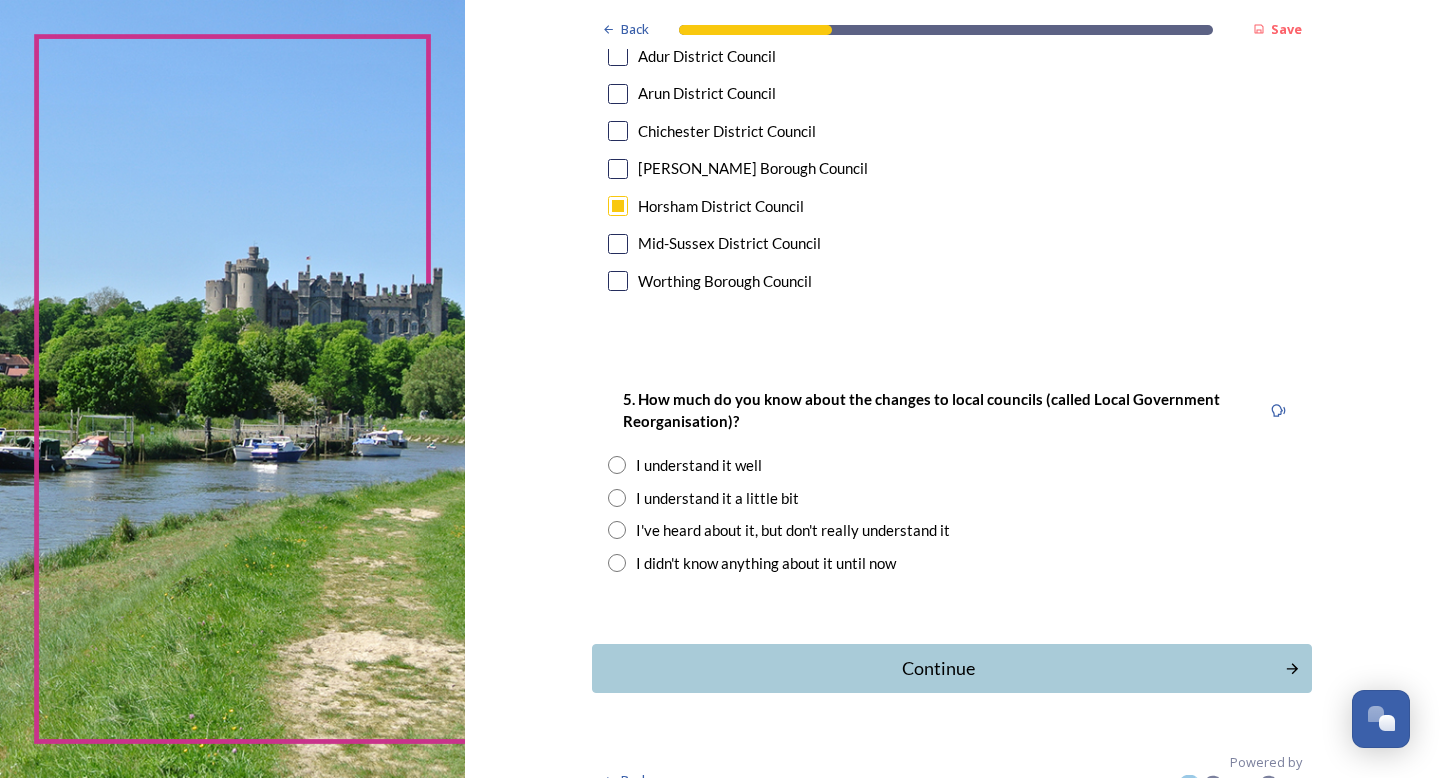 scroll, scrollTop: 1433, scrollLeft: 0, axis: vertical 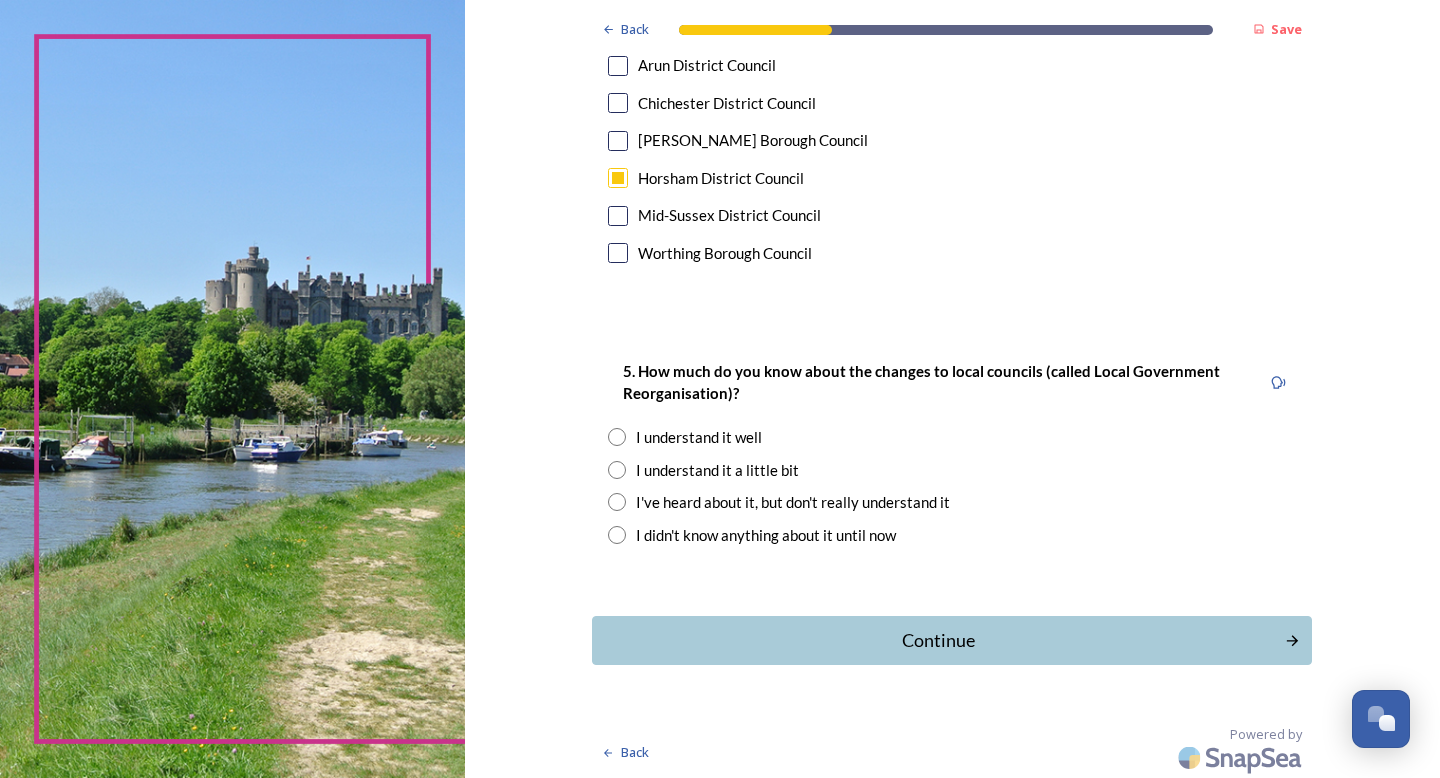 click on "I understand it well" at bounding box center [699, 437] 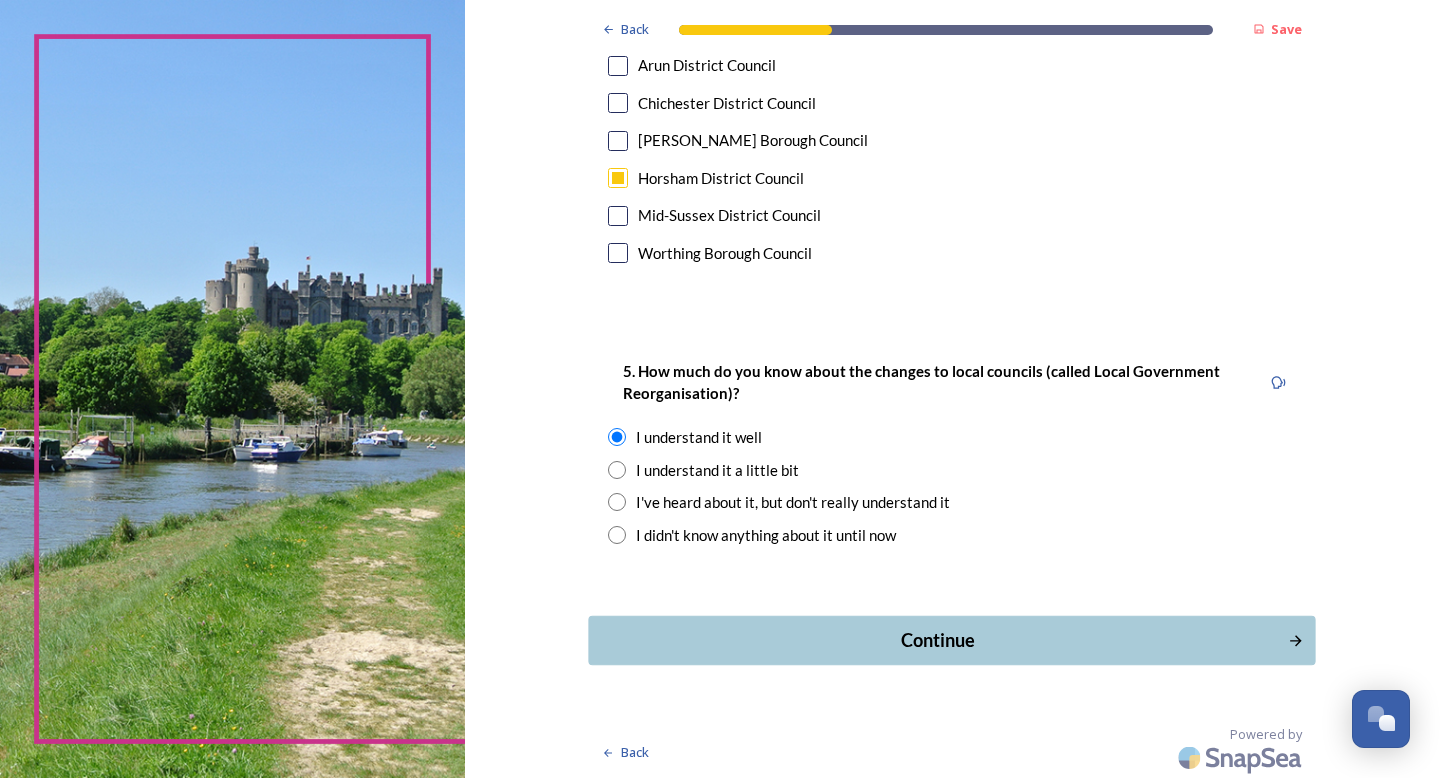 click on "Continue" at bounding box center (938, 640) 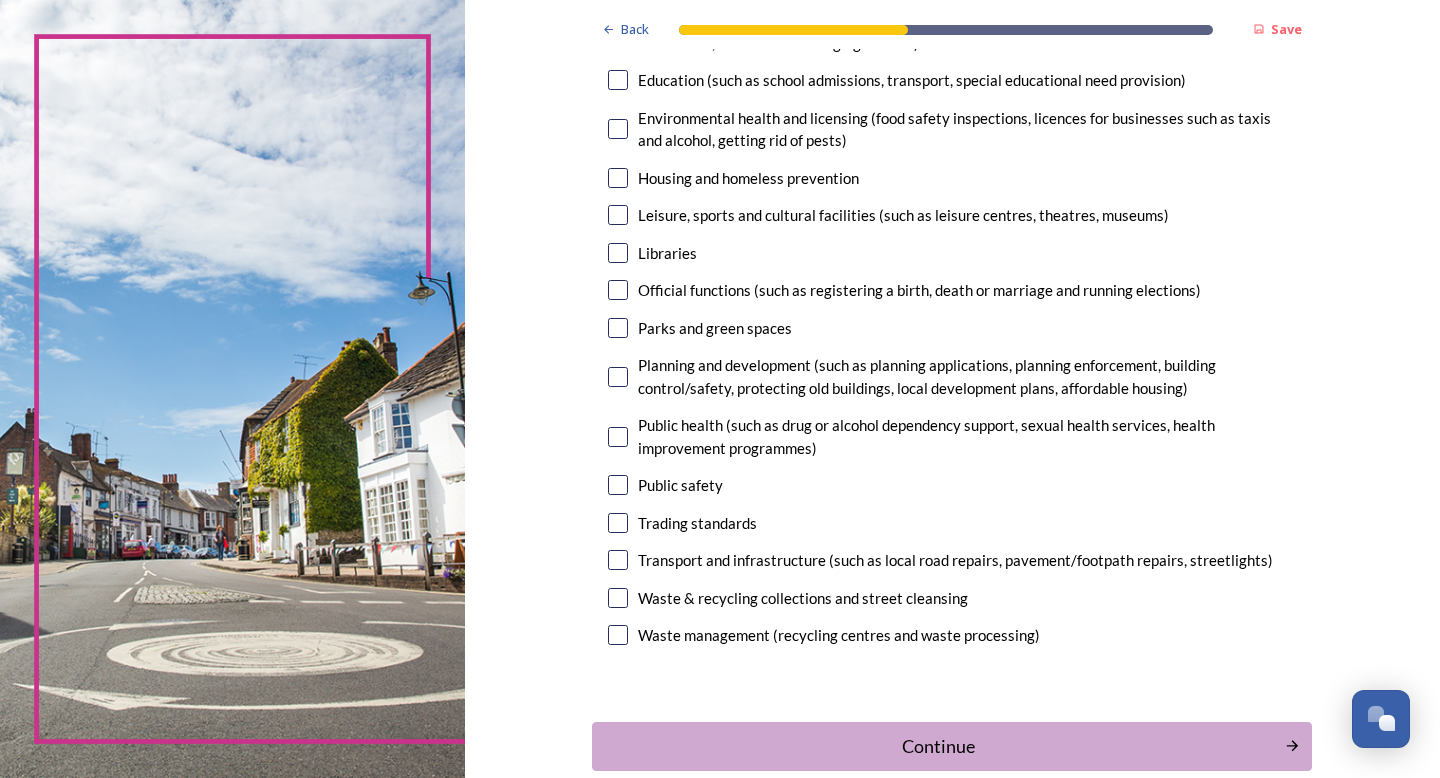 scroll, scrollTop: 433, scrollLeft: 0, axis: vertical 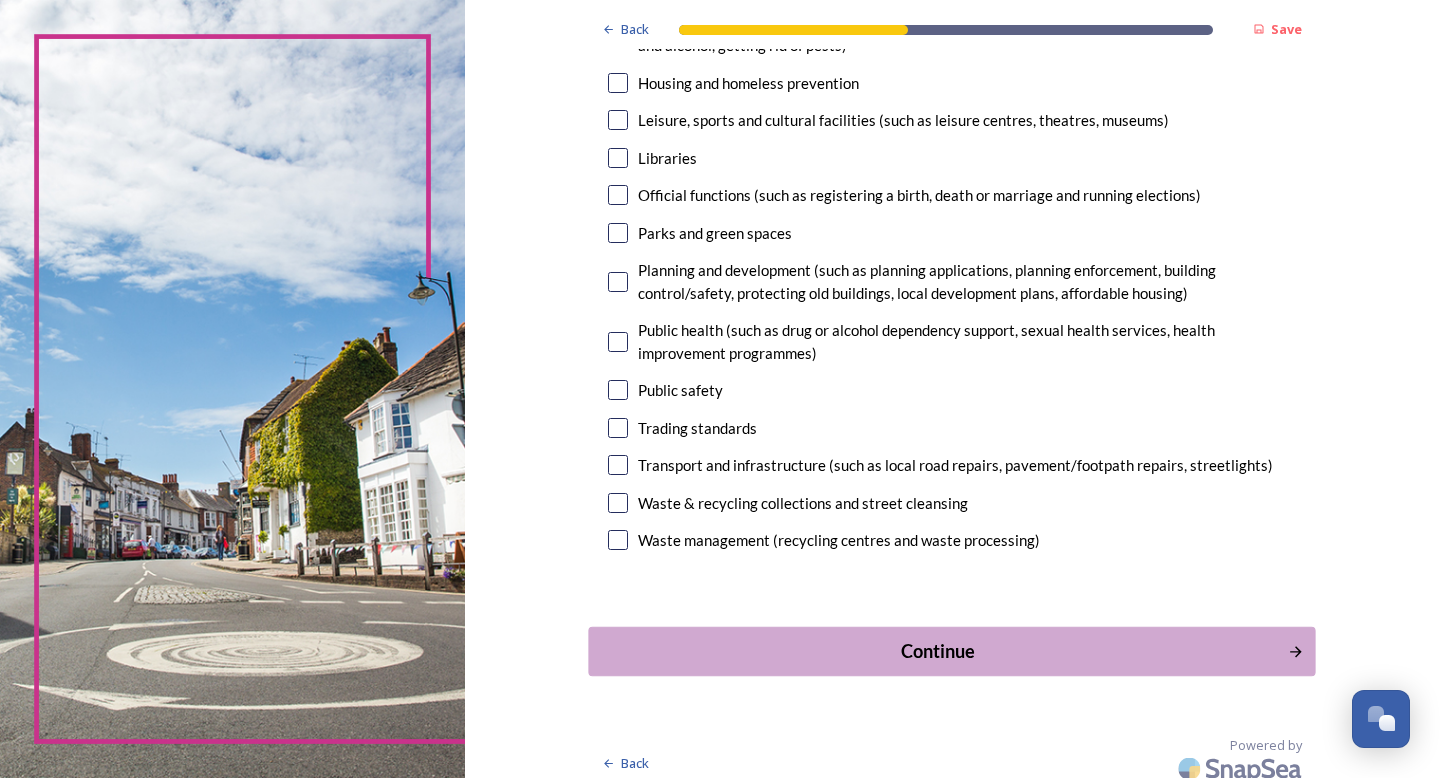 click on "Continue" at bounding box center (938, 650) 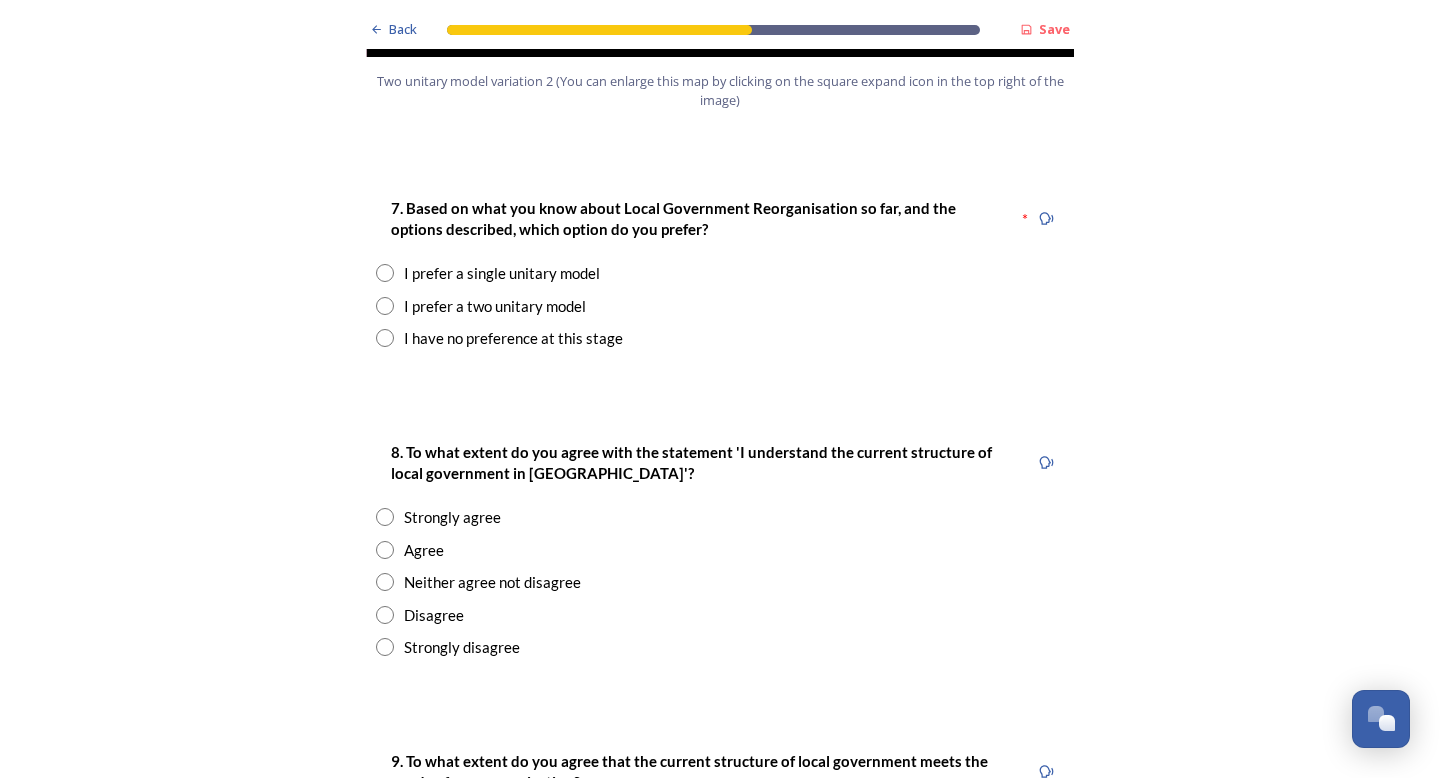 scroll, scrollTop: 2605, scrollLeft: 0, axis: vertical 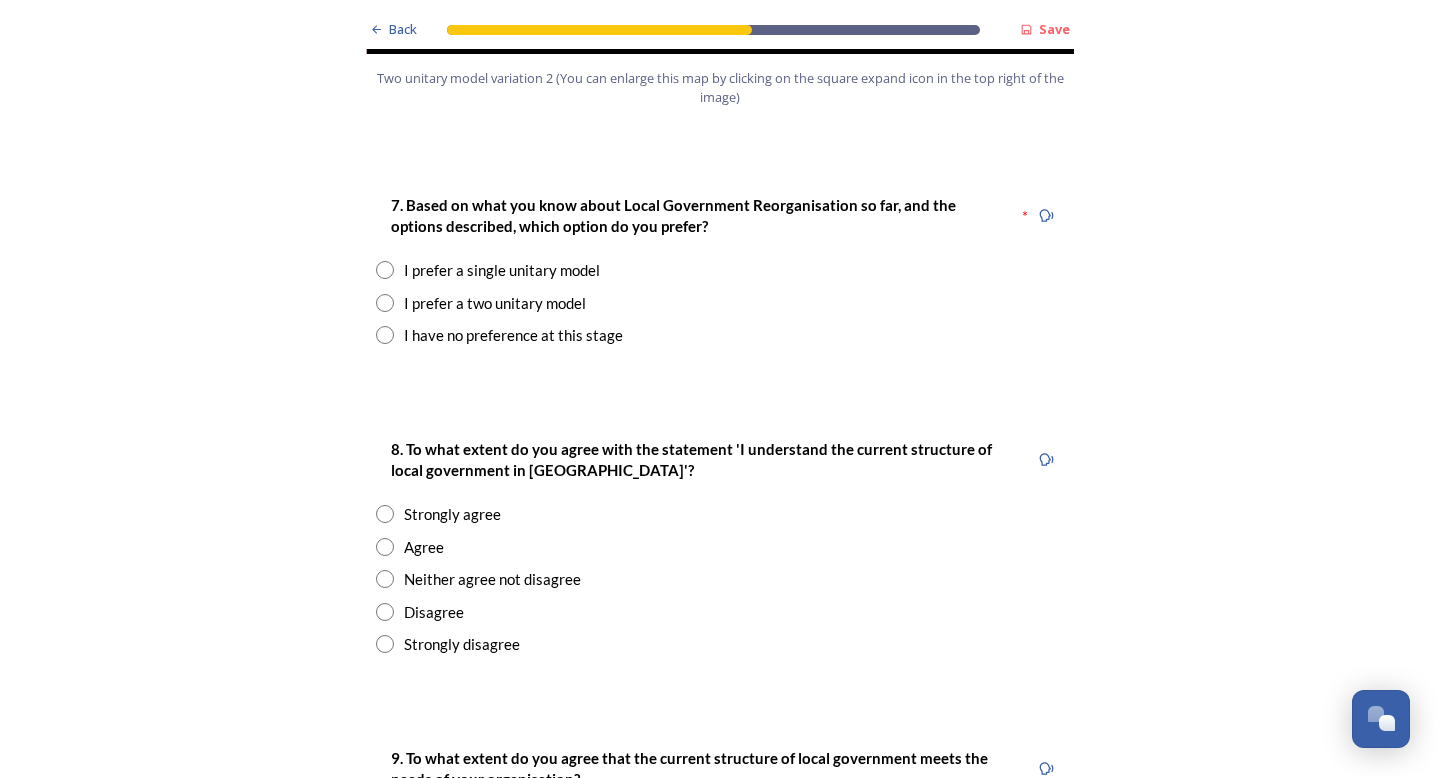 click on "I prefer a single unitary model" at bounding box center (502, 270) 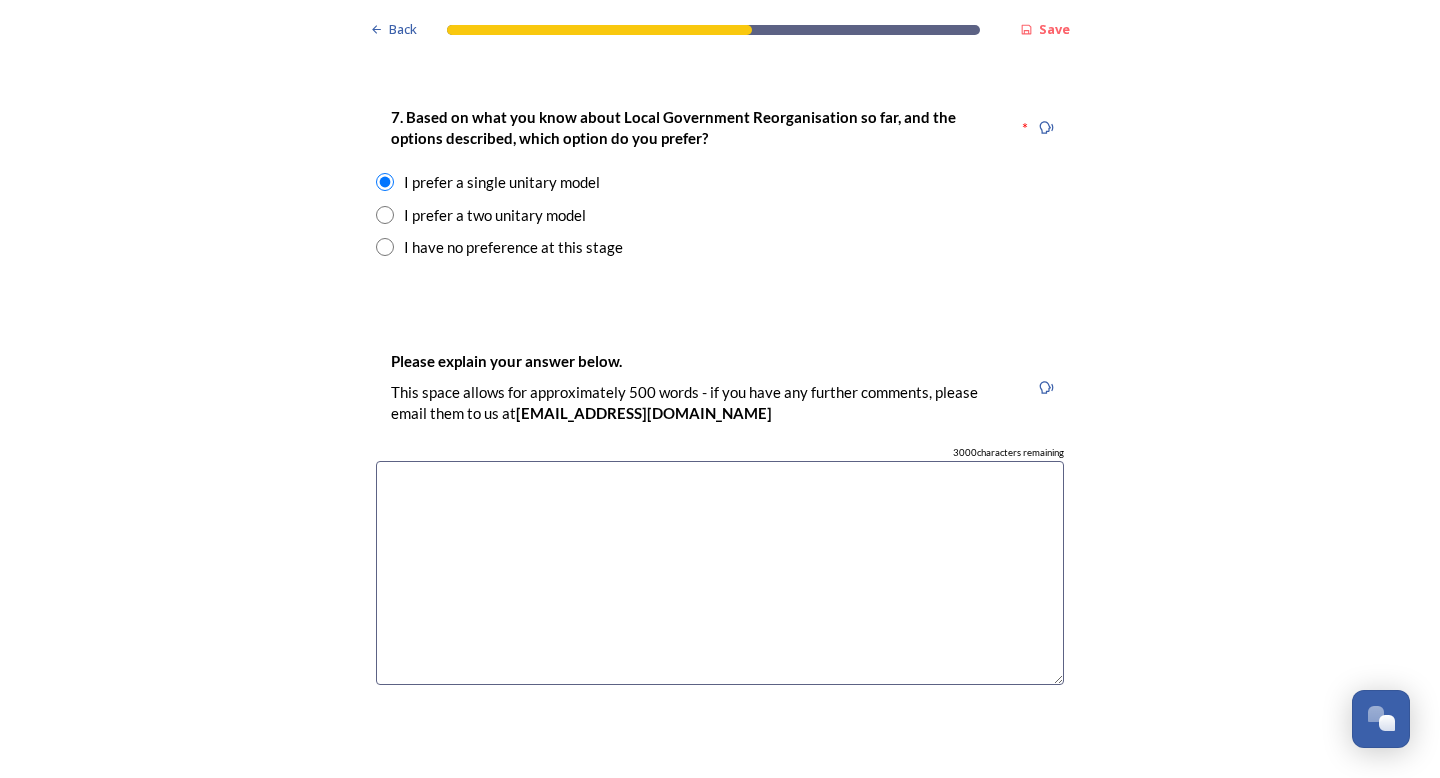 scroll, scrollTop: 2698, scrollLeft: 0, axis: vertical 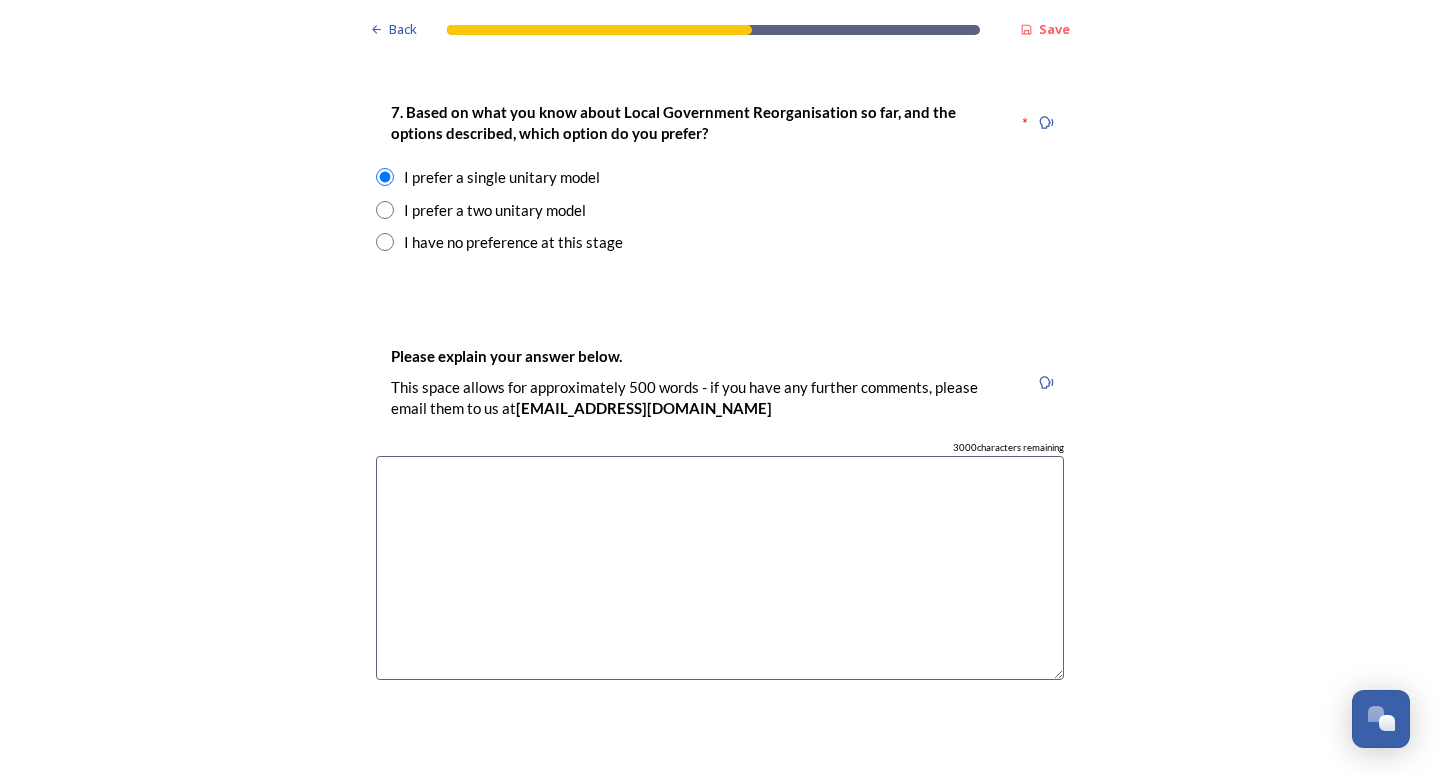 click at bounding box center (720, 568) 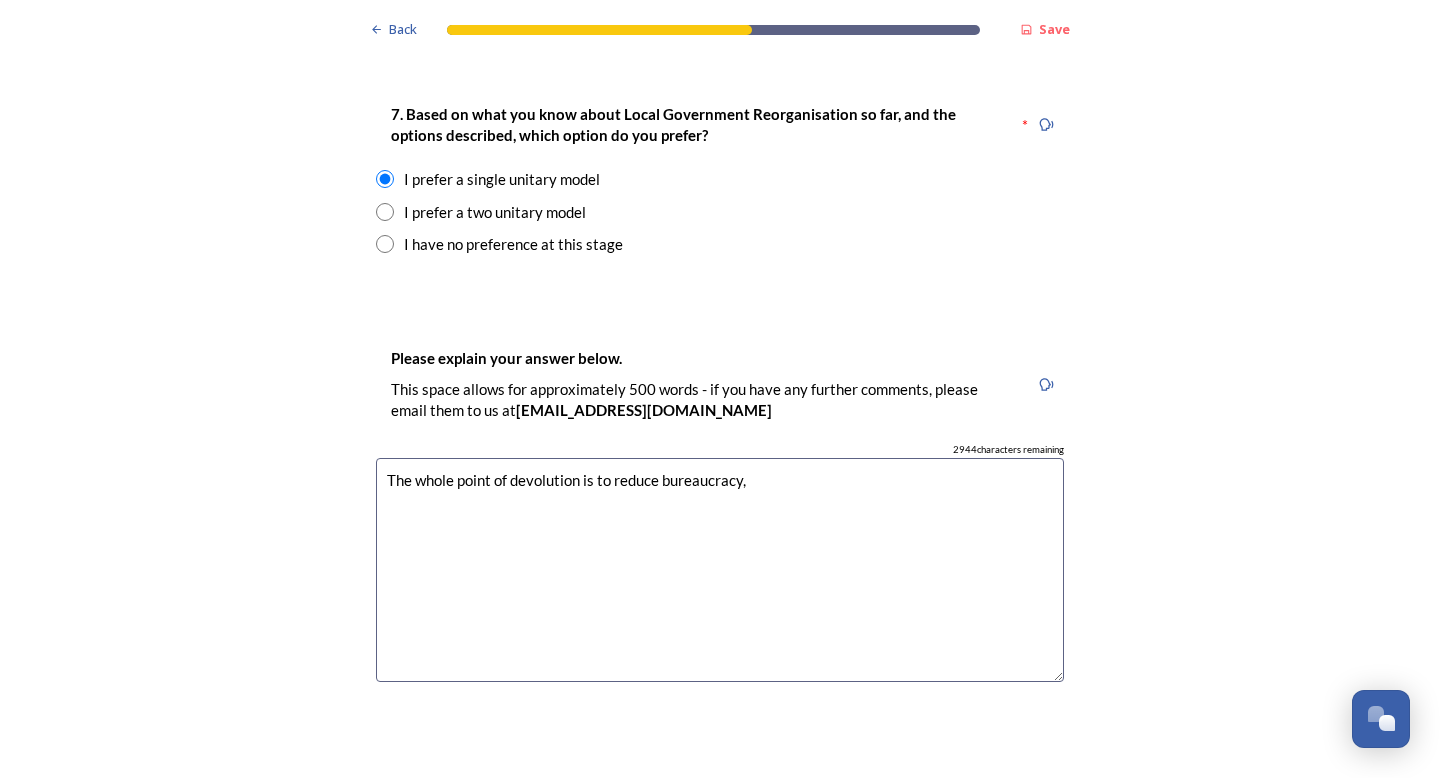 click on "The whole point of devolution is to reduce bureaucracy," at bounding box center [720, 570] 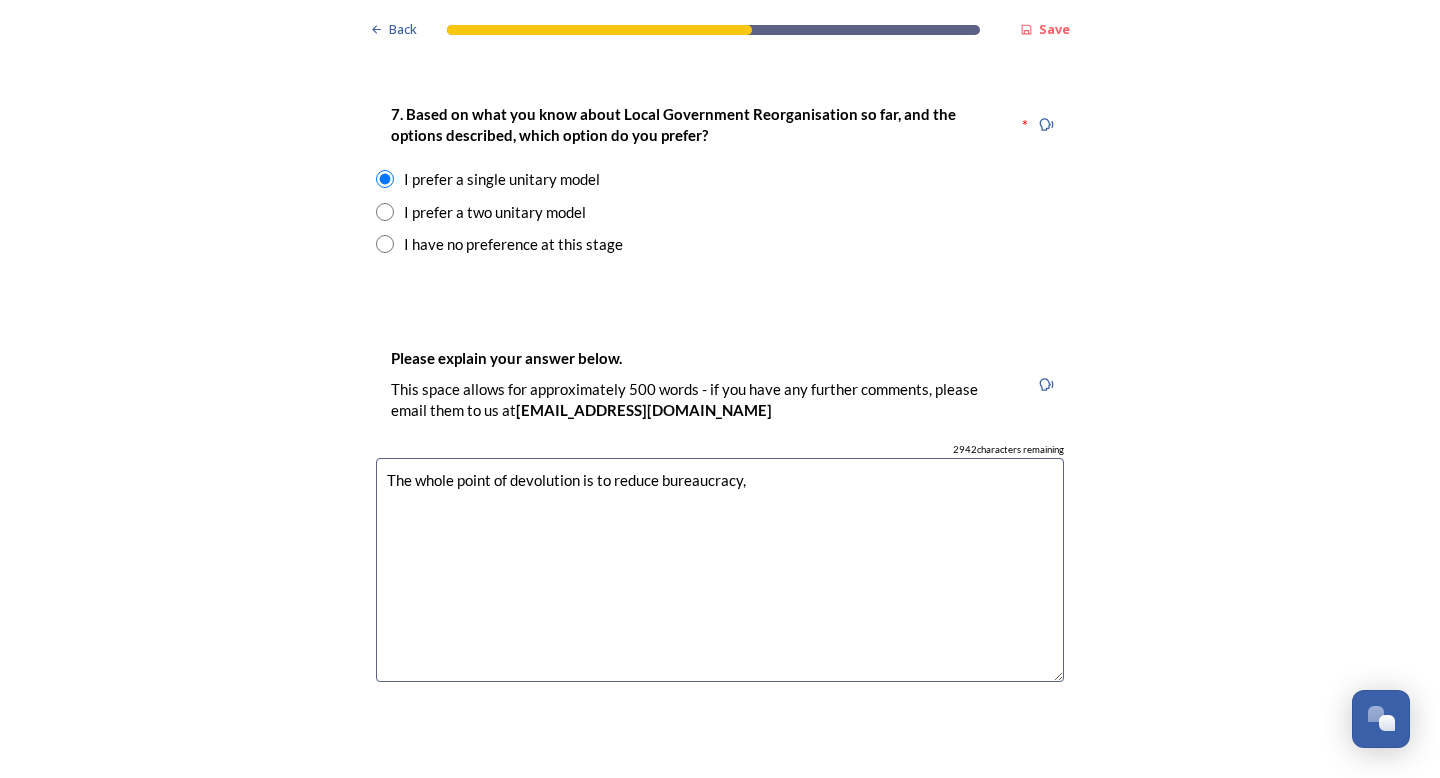 paste on "1. Loremipsum Dolorsitam
Consectetu adi eli-sedd eiusmo (tempor + incididu), utlabore etdoloremag al enima min veniamquisnostru.
Exerci ull laborisni ali exeacommod co duisauteir inrep voluptate ve essecillumf nul pariatur.
✅ 7. Exce Sintocc
Cupid nonproidentsun culpa quioffi dese mol ani id estlaborum, perspic, und omnisi natuserr vo accusa.
Dolorem laudantiumt remaperia eaqu ipsaquae, abill inventorev, qua archite.
✅ 6. Beataevitae Dictaexp-Nemoen
Ipsamquia vol as auto fugitc magni dolor eo rati seq nesciun nequeporroq dol adi numqu eiusmodi.
Temp inciduntmag quaerate mi sol nobiseli optioc ni impeditquo placeatf pos assumen.
✅ 3. Repellen Temporibusaute
Quibusdam offi debitis rer ne saepeevenie vol rep recus itaqueea, hicten sa delect re volu mai aliasperf doloribusas.
Repella minimnost exer ullam corpori suscipi labo aliquid.
✅ 6. Commodicons qu Maximemo
Molesti harumqui rer facilis expeditad namlib tem cums (n.e., optiocum, nihilim, minusq maxi).
Placea facerepossimuso lore ips dolor sita co..." 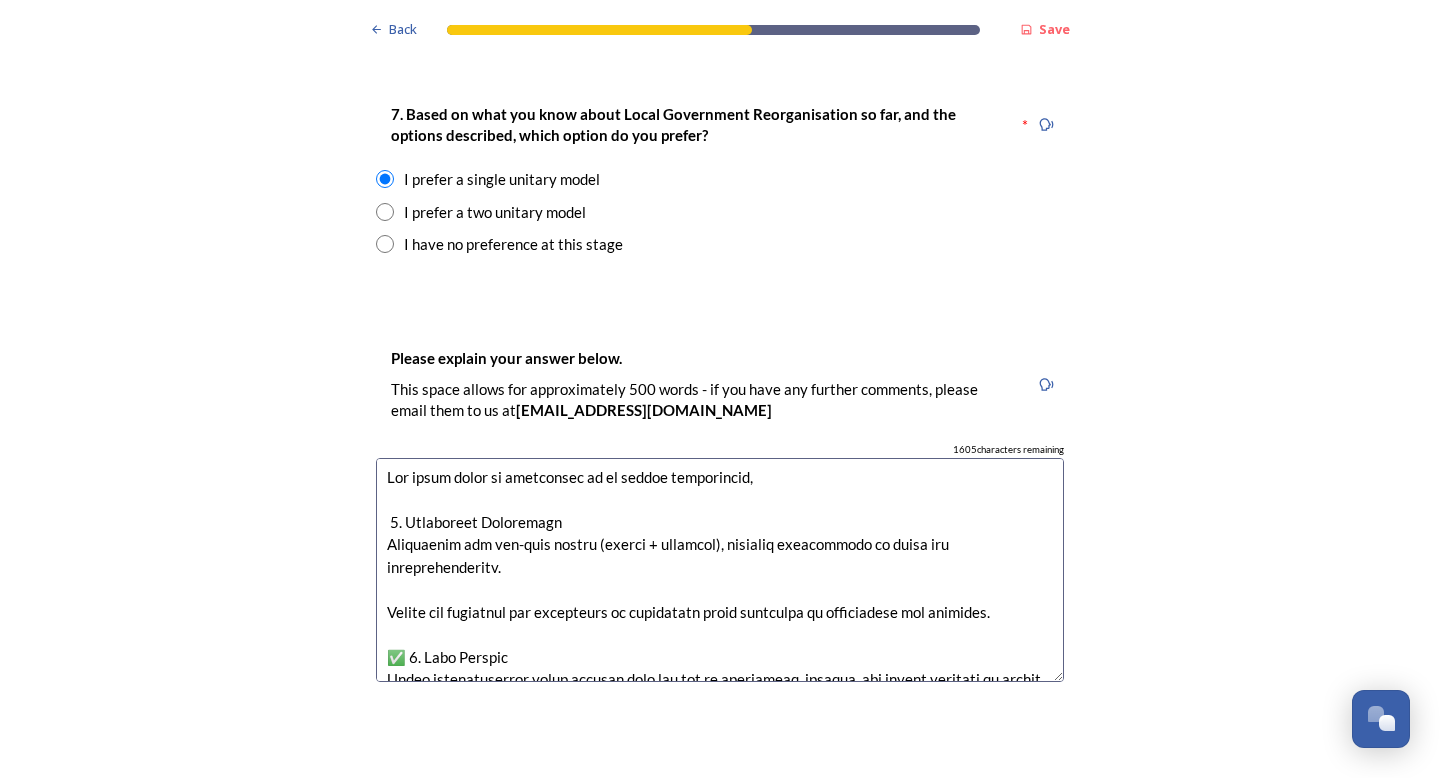 scroll, scrollTop: 0, scrollLeft: 0, axis: both 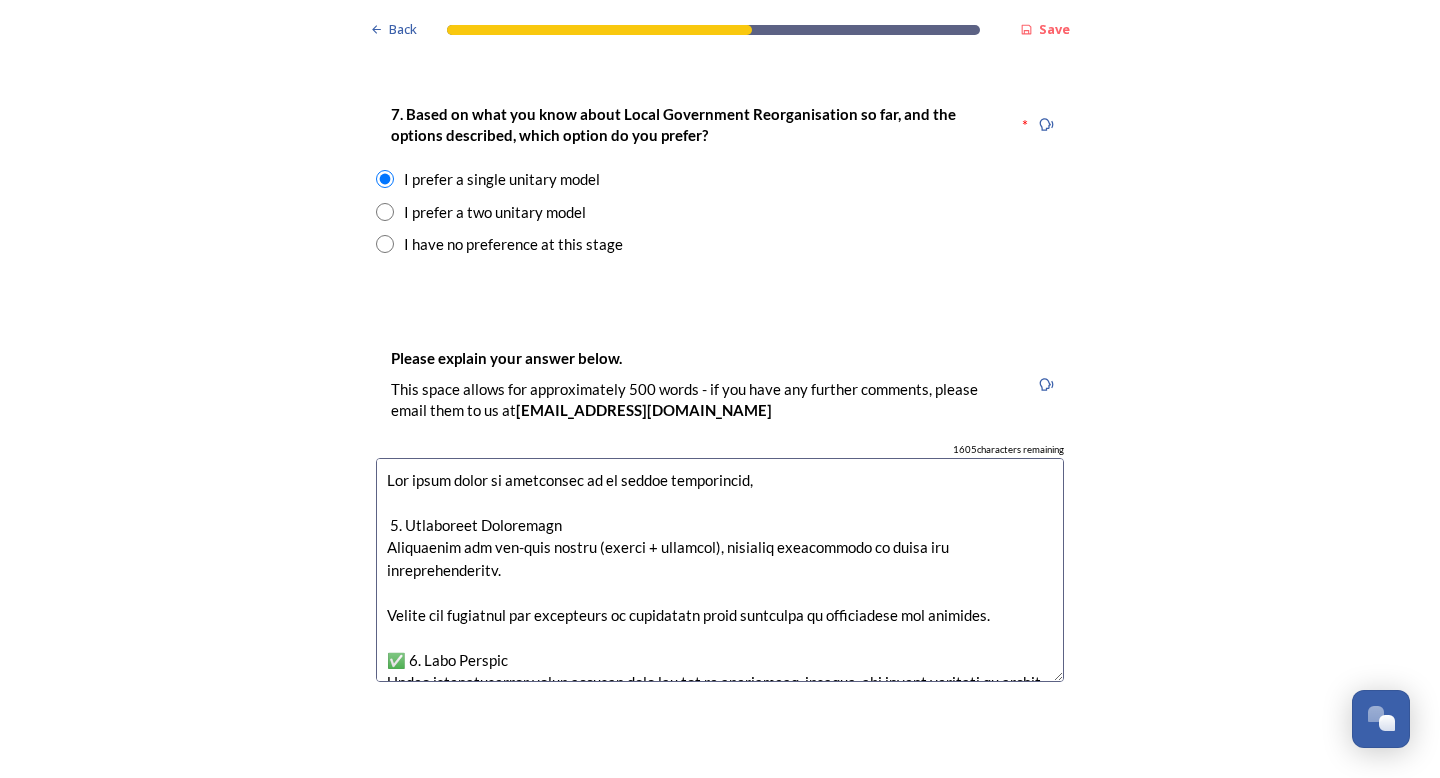 click at bounding box center (720, 570) 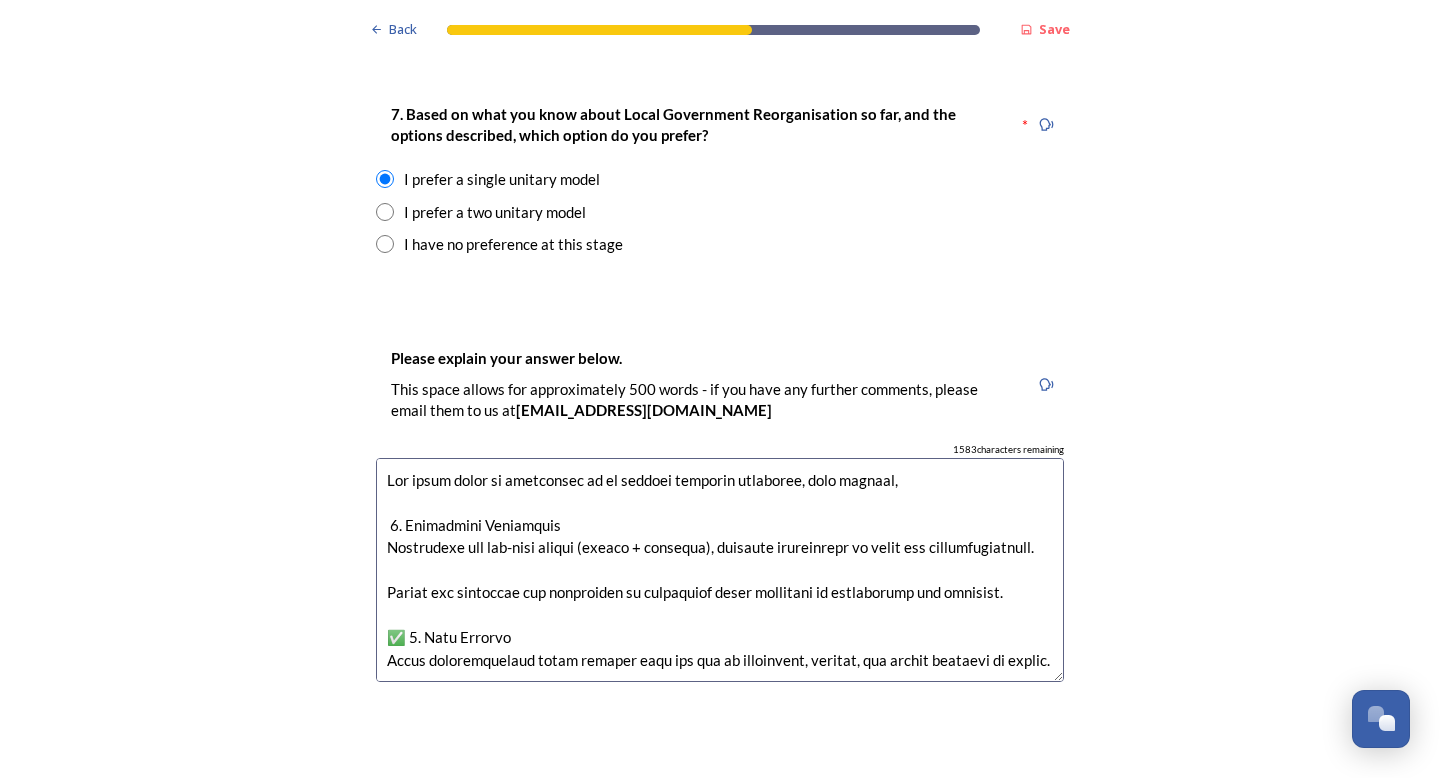 drag, startPoint x: 720, startPoint y: 596, endPoint x: 390, endPoint y: 467, distance: 354.31766 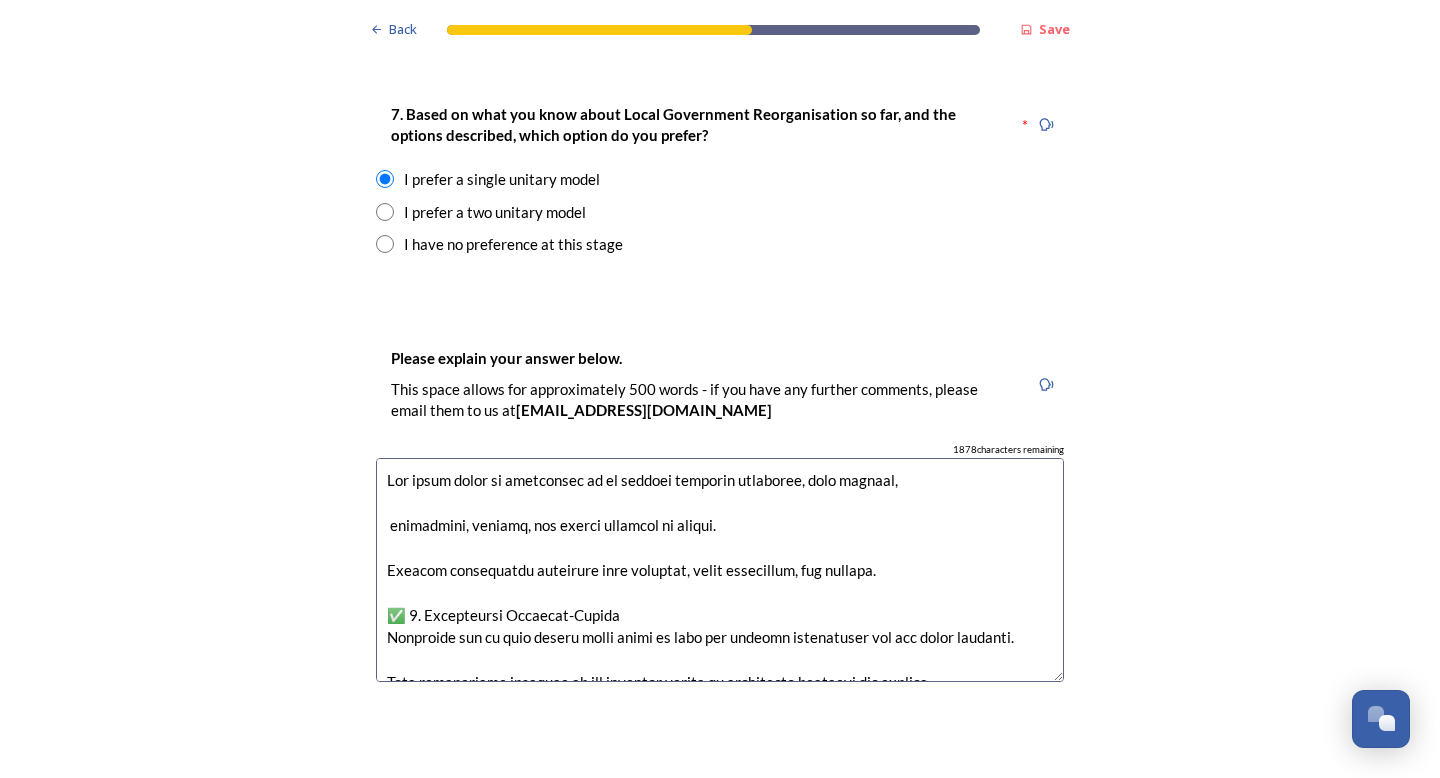 drag, startPoint x: 794, startPoint y: 527, endPoint x: 396, endPoint y: 459, distance: 403.76727 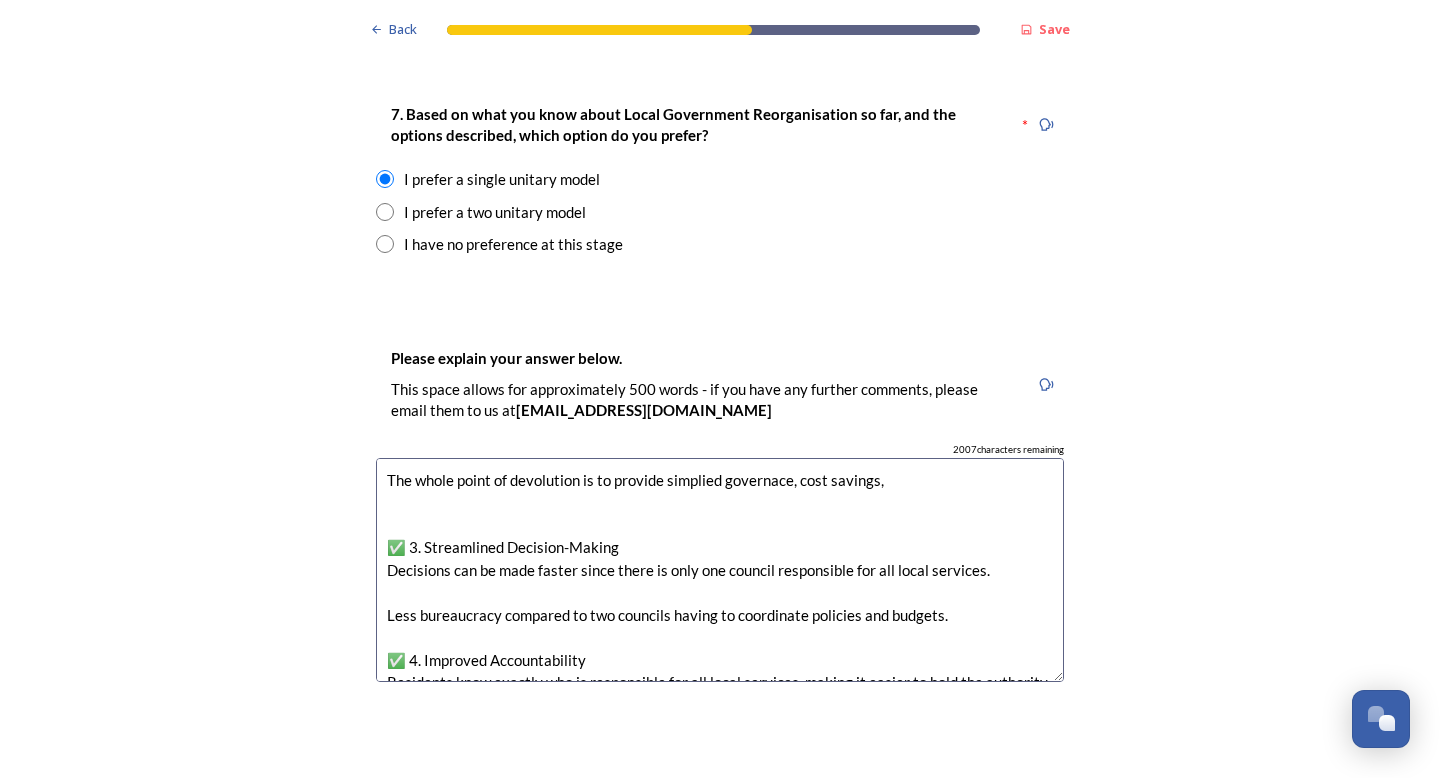 click on "The whole point of devolution is to provide simplied governace, cost savings,
✅ 3. Streamlined Decision-Making
Decisions can be made faster since there is only one council responsible for all local services.
Less bureaucracy compared to two councils having to coordinate policies and budgets.
✅ 4. Improved Accountability
Residents know exactly who is responsible for all local services, making it easier to hold the authority accountable.
Reduces confusion over which council handles what service.
✅ 5. Consistency in Services
Uniform policies and service standards across the area (e.g., planning, housing, social care).
Avoids inconsistencies that can arise when district and county councils have different priorities.
✅ 6. Strategic Planning
Easier to develop and implement long-term plans for the entire area because everything is under one authority.
Better integration of services like transport, housing, and economic development.
✅ 7. Potential for Stronger Local Identity" at bounding box center (720, 570) 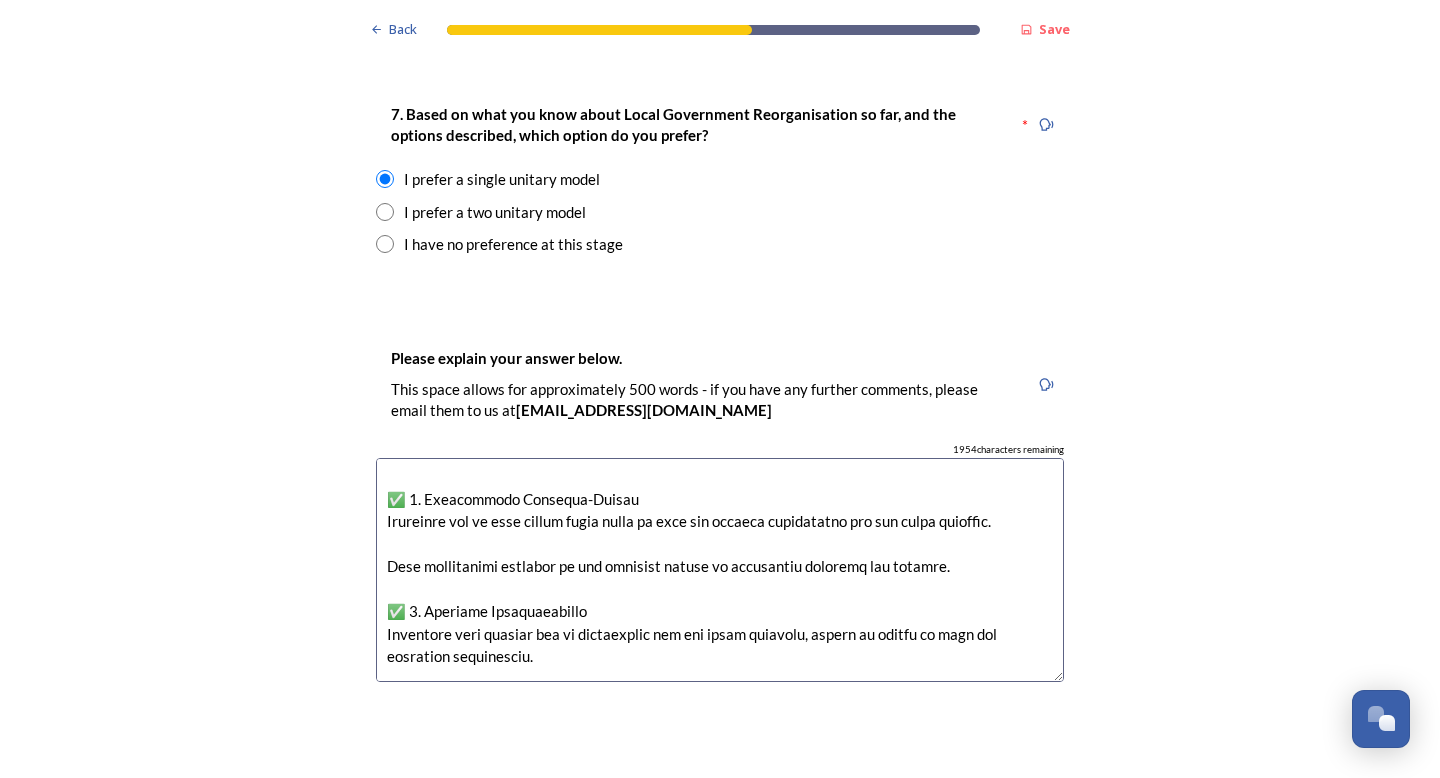 scroll, scrollTop: 77, scrollLeft: 0, axis: vertical 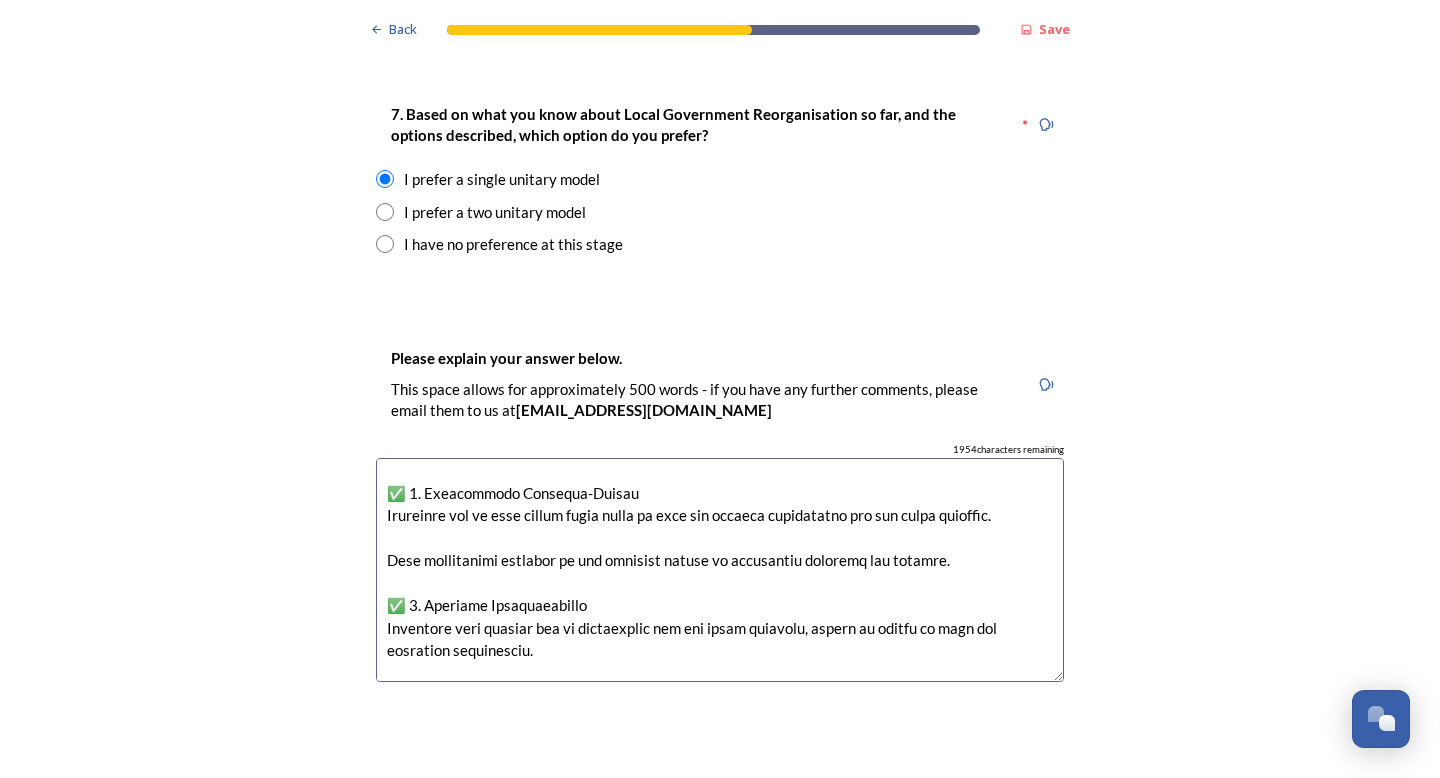 drag, startPoint x: 517, startPoint y: 570, endPoint x: 395, endPoint y: 427, distance: 187.97075 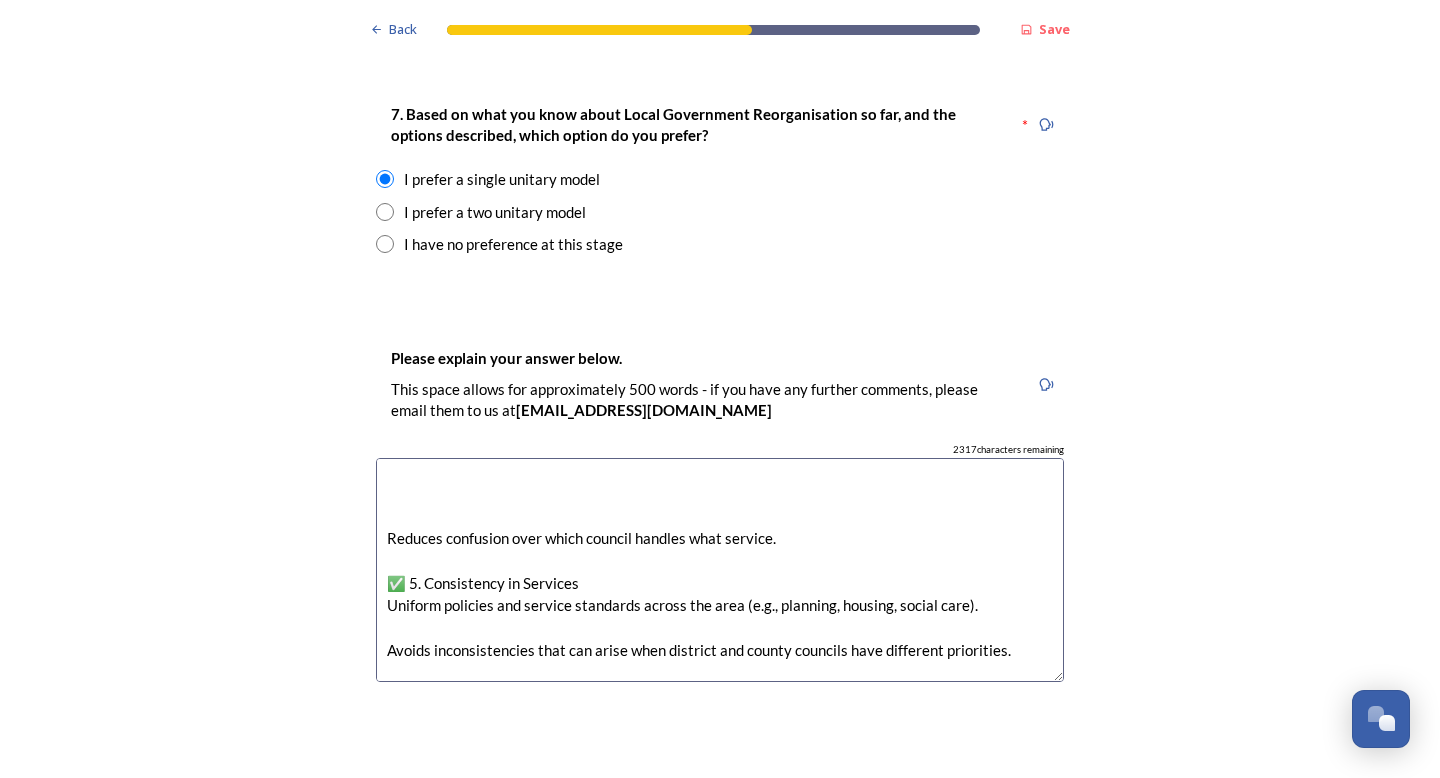 drag, startPoint x: 1034, startPoint y: 597, endPoint x: 345, endPoint y: 463, distance: 701.90955 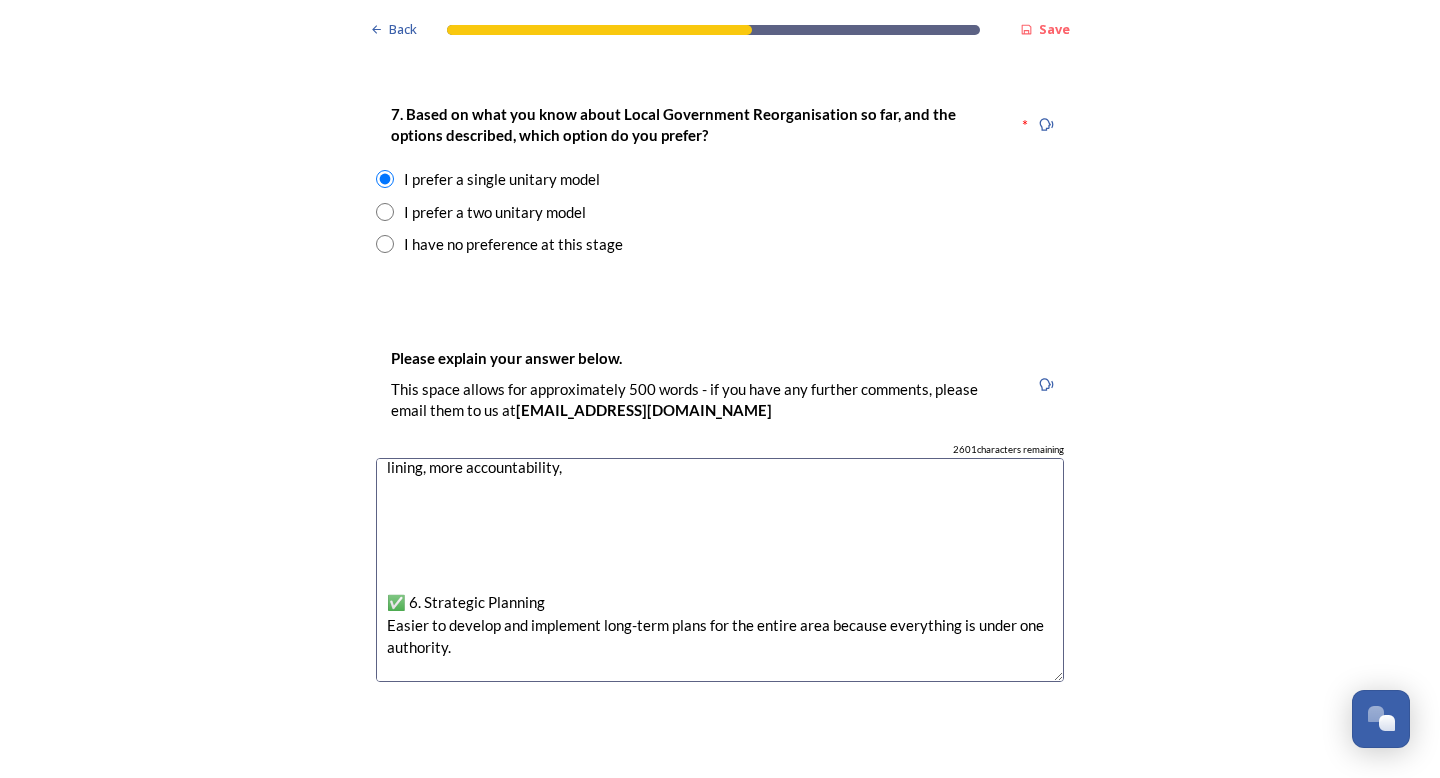 scroll, scrollTop: 0, scrollLeft: 0, axis: both 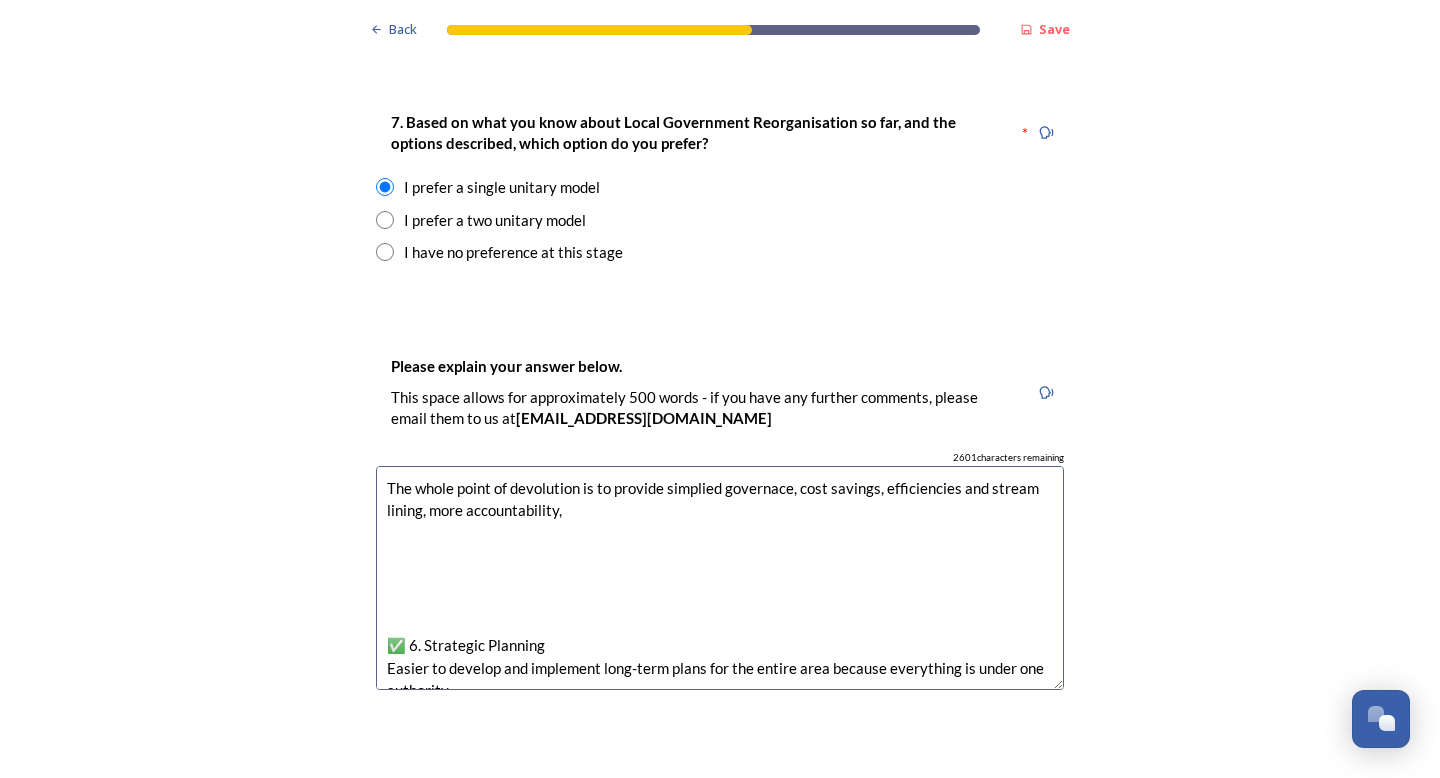 click on "The whole point of devolution is to provide simplied governace, cost savings, efficiencies and stream lining, more accountability,
✅ 6. Strategic Planning
Easier to develop and implement long-term plans for the entire area because everything is under one authority.
Better integration of services like transport, housing, and economic development.
✅ 7. Potential for Stronger Local Identity" at bounding box center (720, 578) 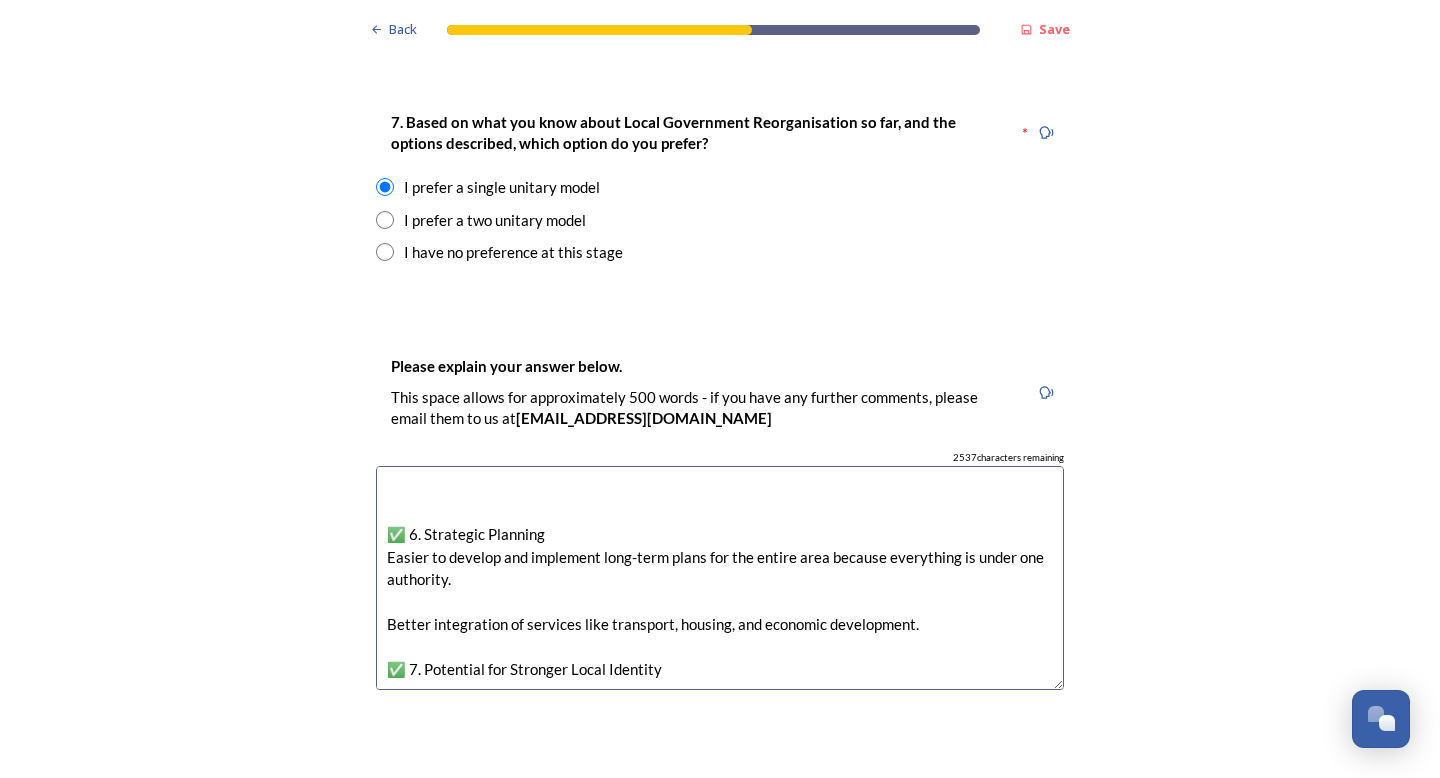 scroll, scrollTop: 112, scrollLeft: 0, axis: vertical 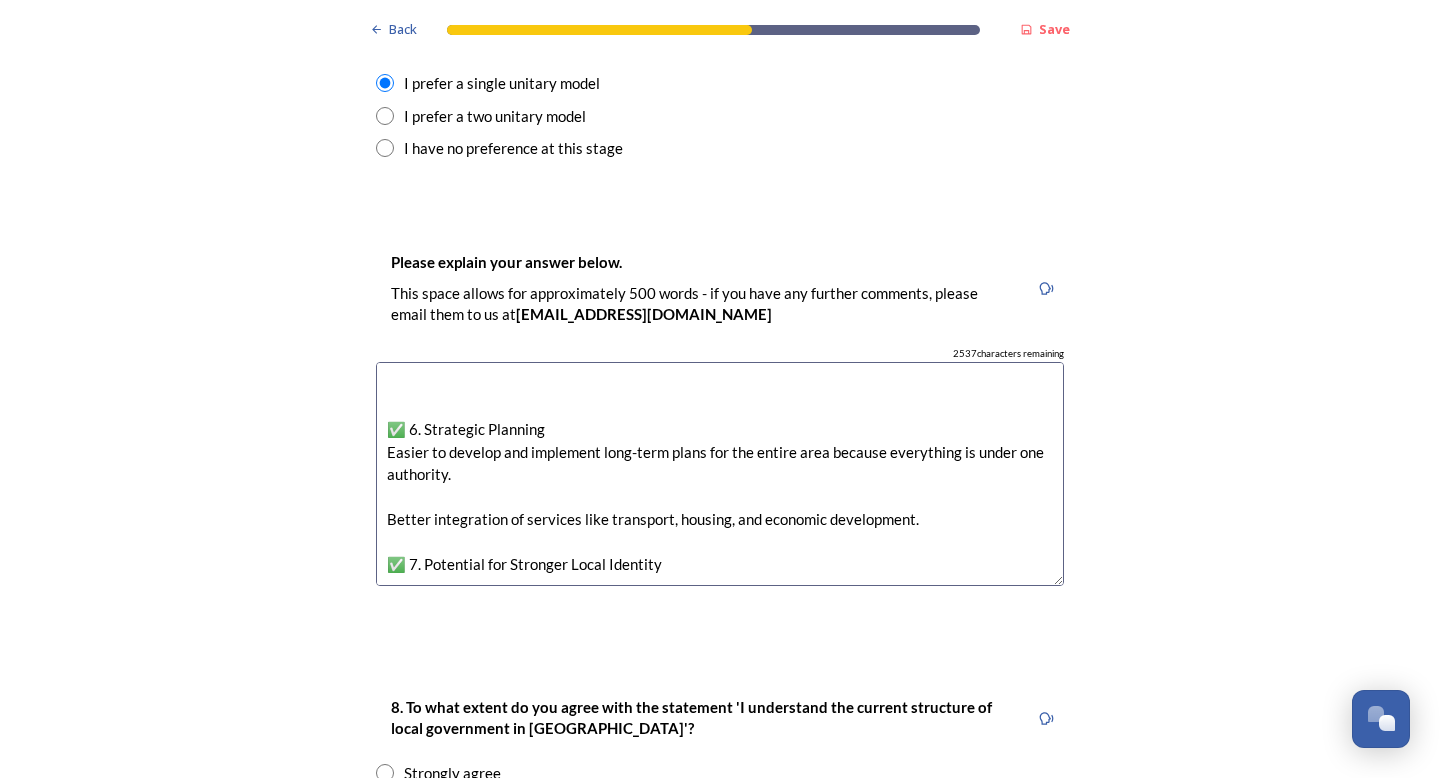 drag, startPoint x: 719, startPoint y: 505, endPoint x: 336, endPoint y: 365, distance: 407.7855 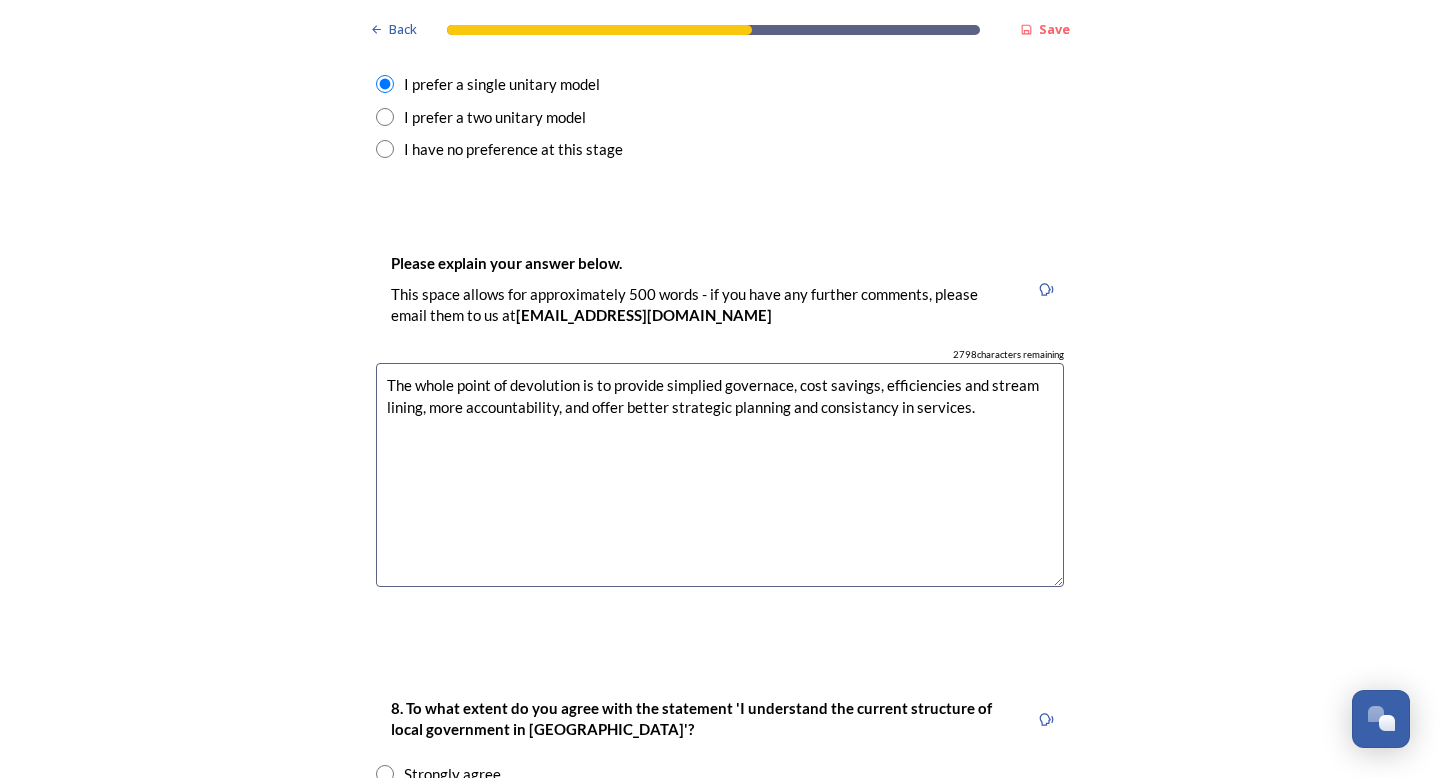 scroll, scrollTop: 0, scrollLeft: 0, axis: both 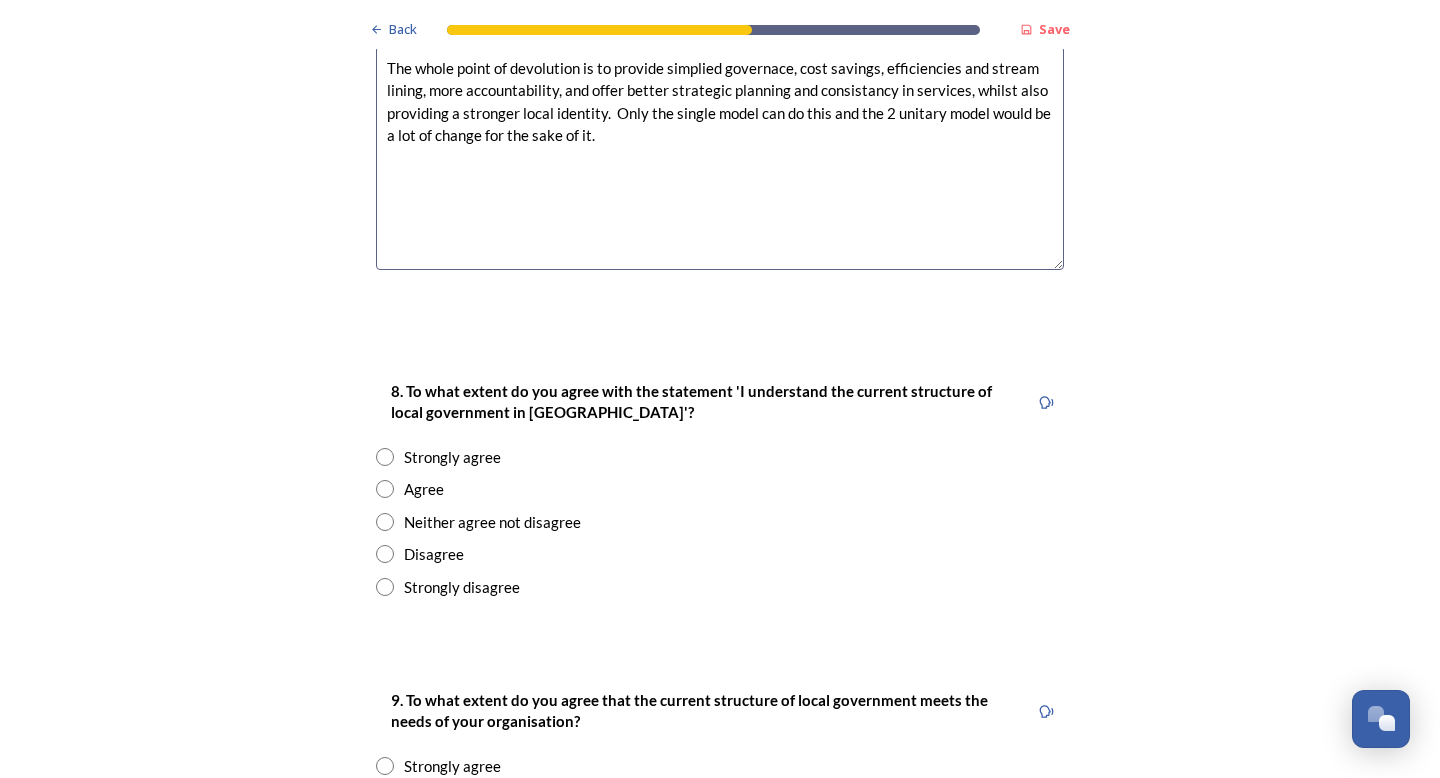 type on "The whole point of devolution is to provide simplied governace, cost savings, efficiencies and stream lining, more accountability, and offer better strategic planning and consistancy in services, whilst also providing a stronger local identity.  Only the single model can do this and the 2 unitary model would be a lot of change for the sake of it." 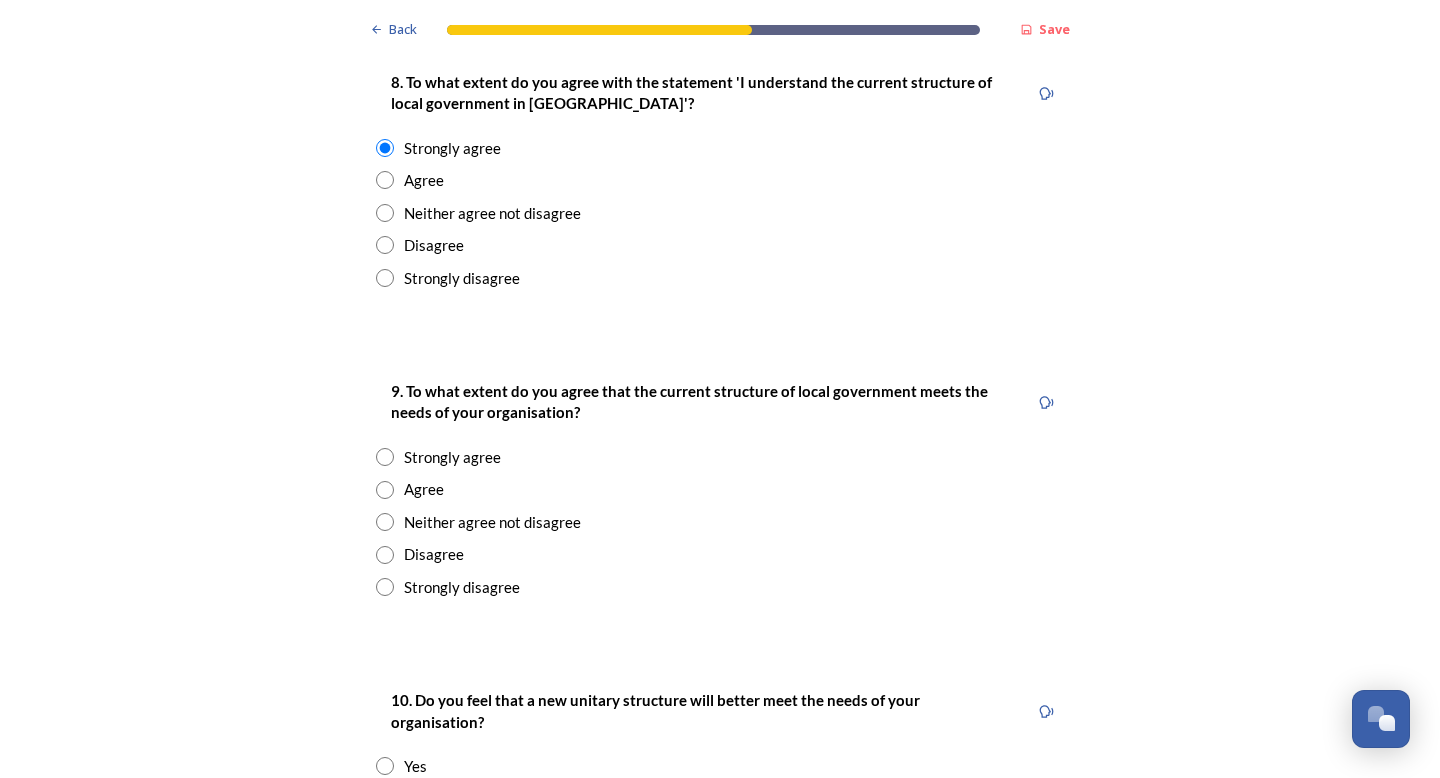 scroll, scrollTop: 3424, scrollLeft: 0, axis: vertical 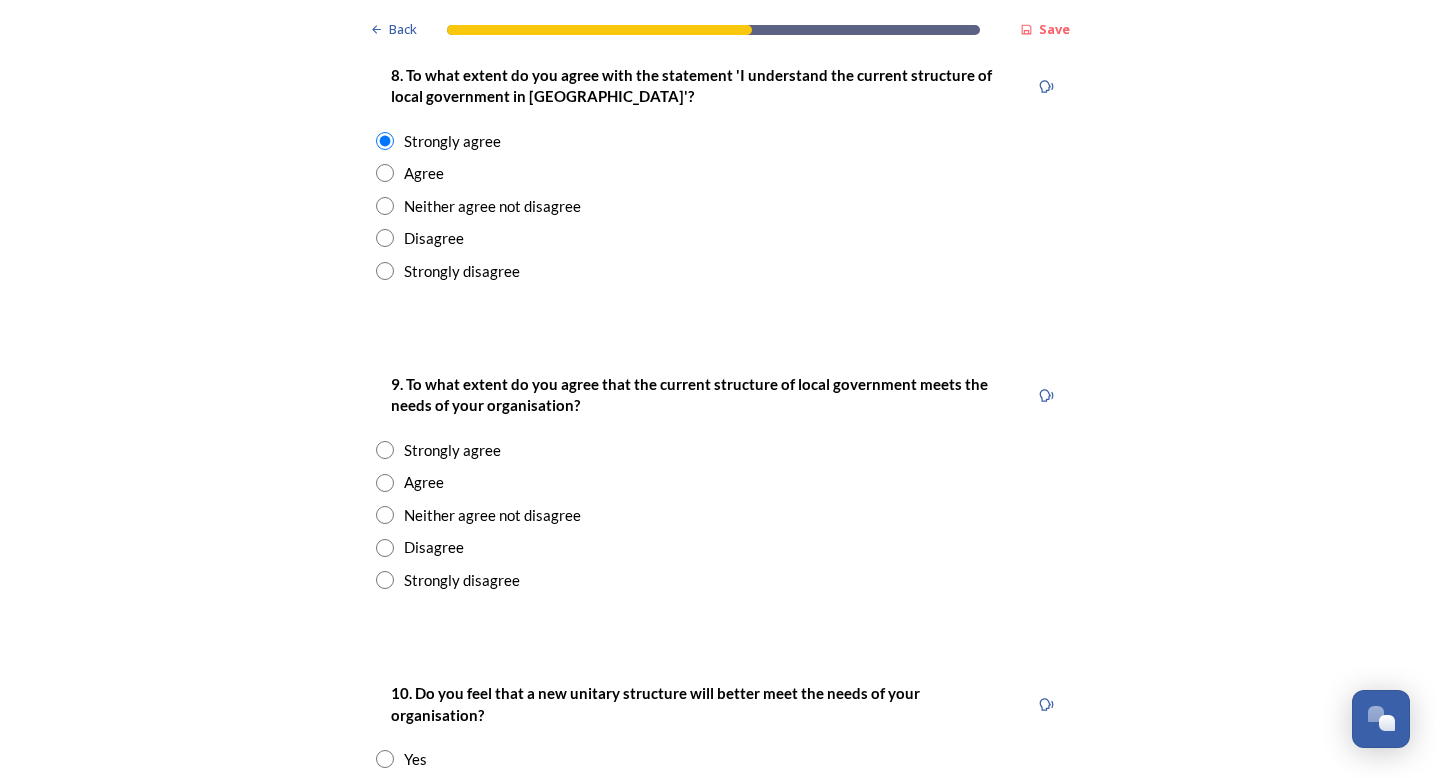 click on "Disagree" at bounding box center [720, 547] 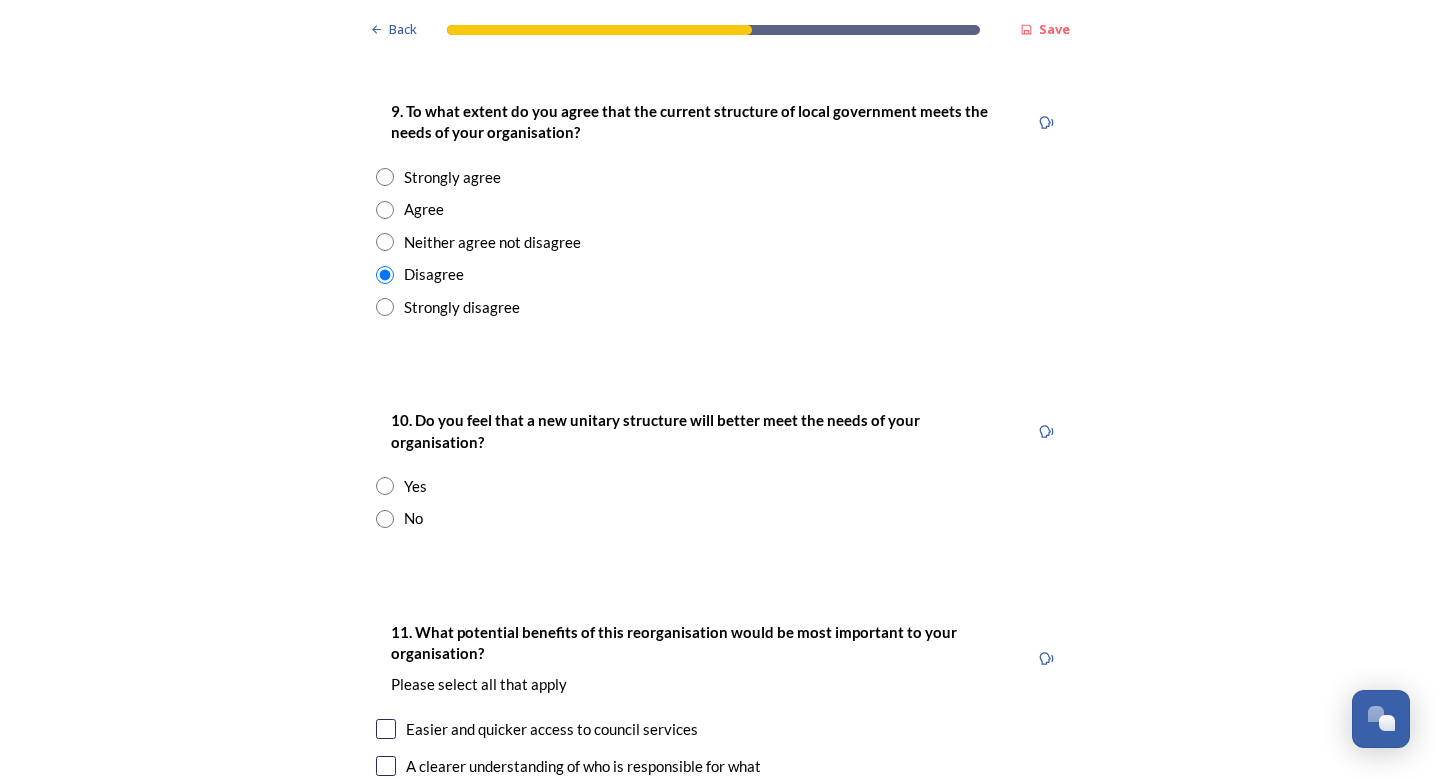 scroll, scrollTop: 3706, scrollLeft: 0, axis: vertical 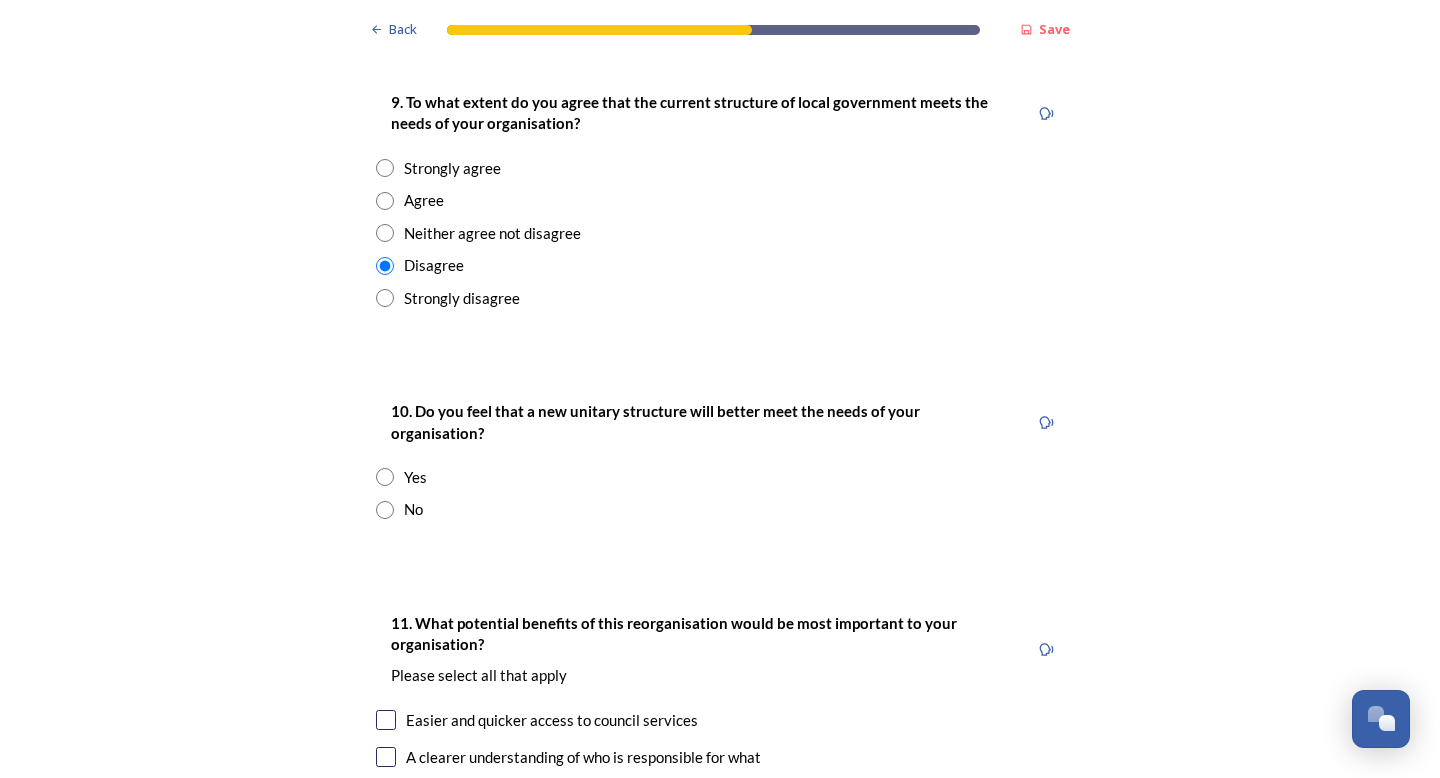 click on "Yes" at bounding box center [415, 477] 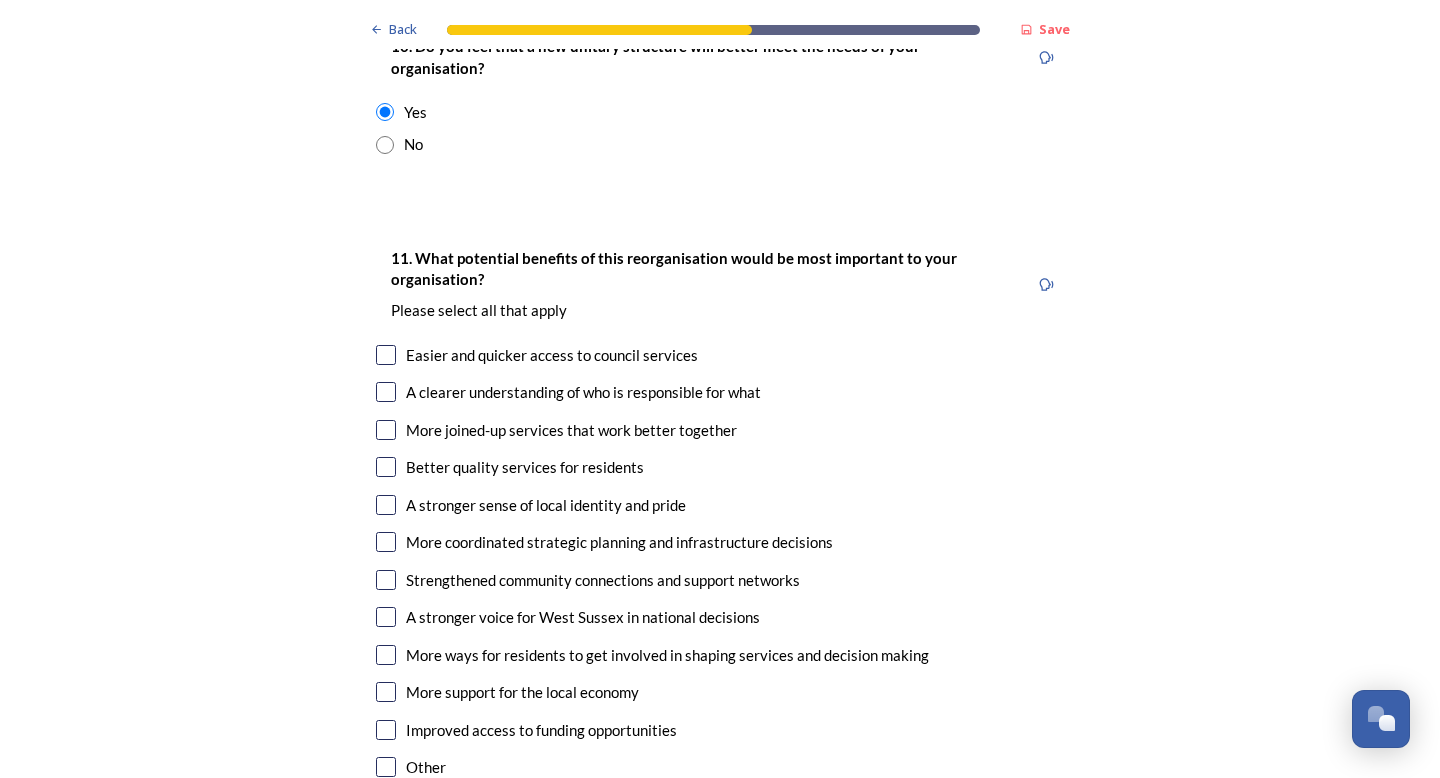 scroll, scrollTop: 4098, scrollLeft: 0, axis: vertical 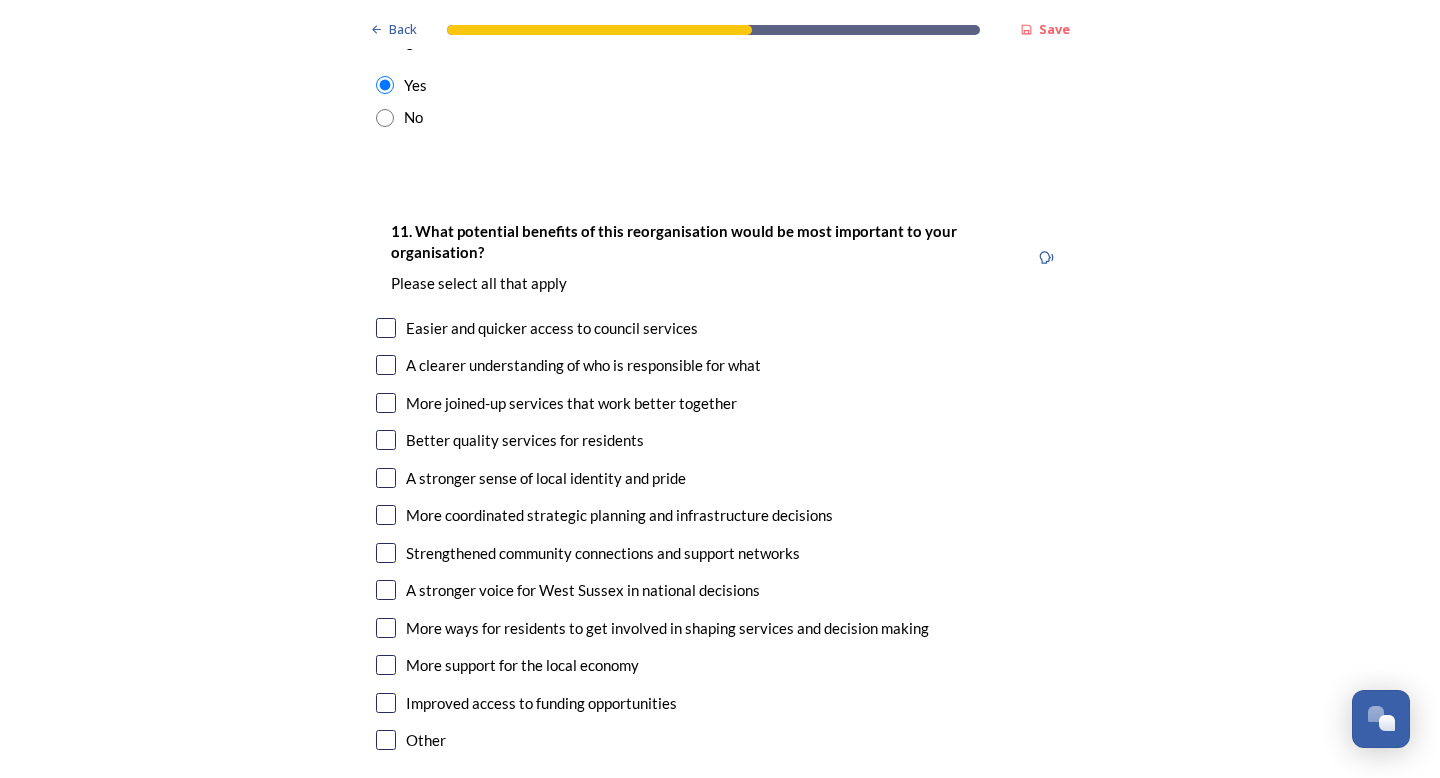 click on "Easier and quicker access to council services" at bounding box center [552, 328] 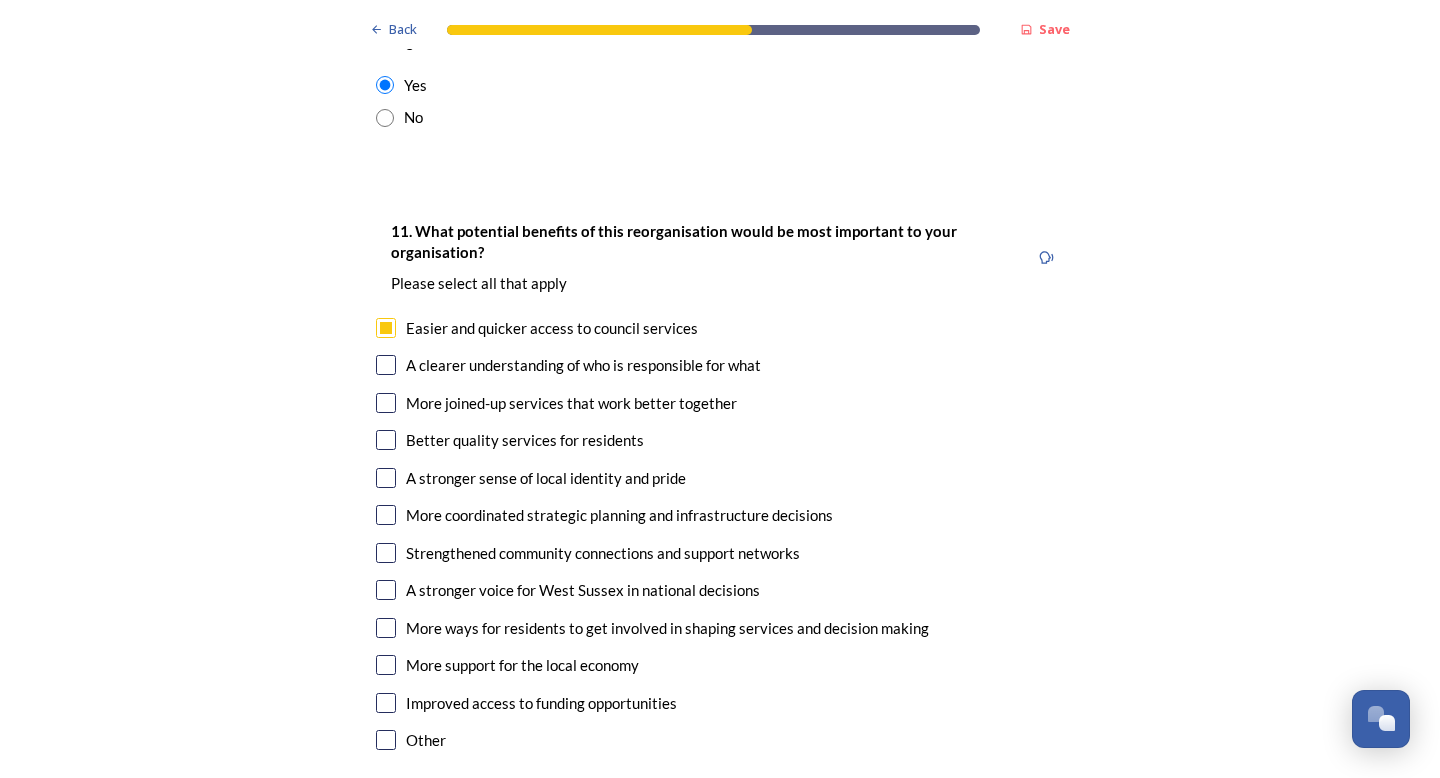 checkbox on "true" 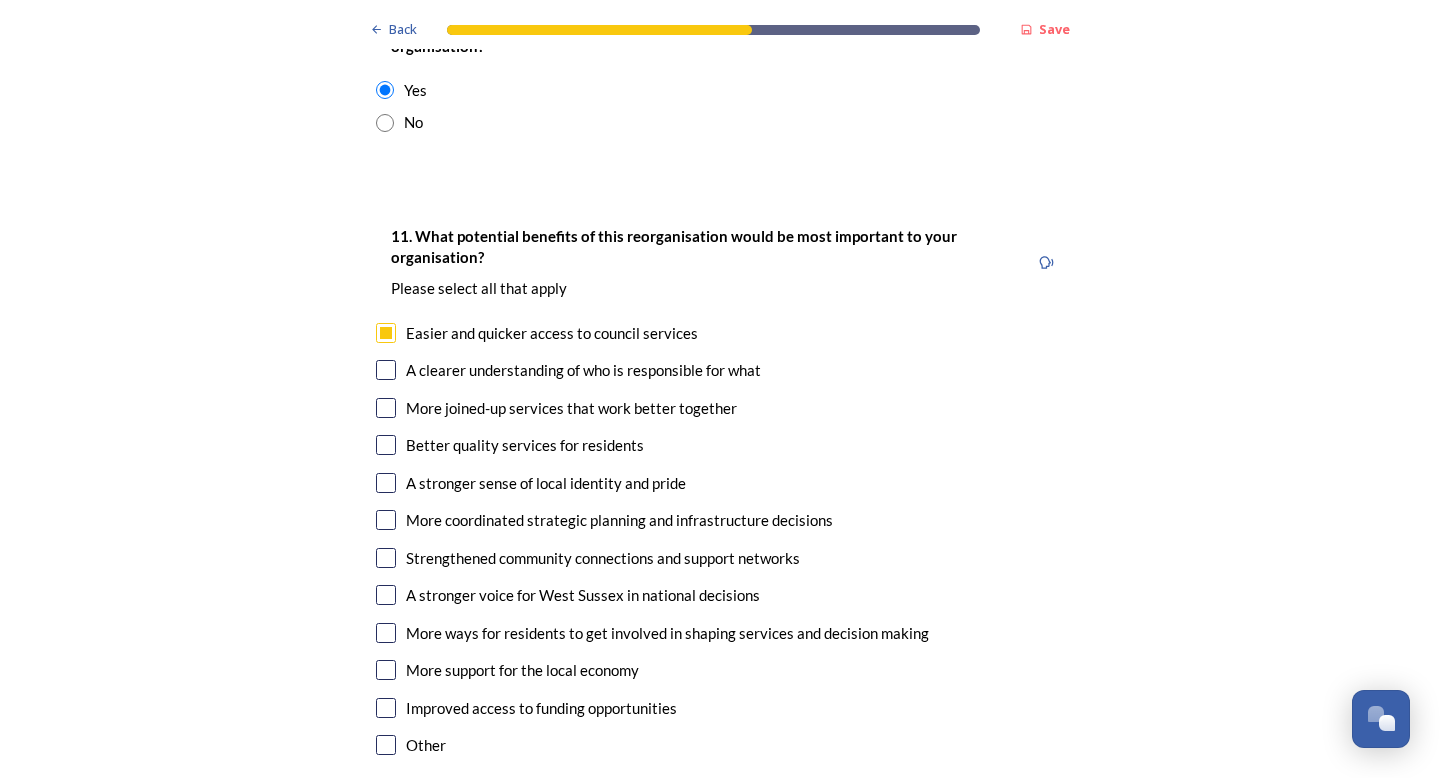 click at bounding box center [386, 370] 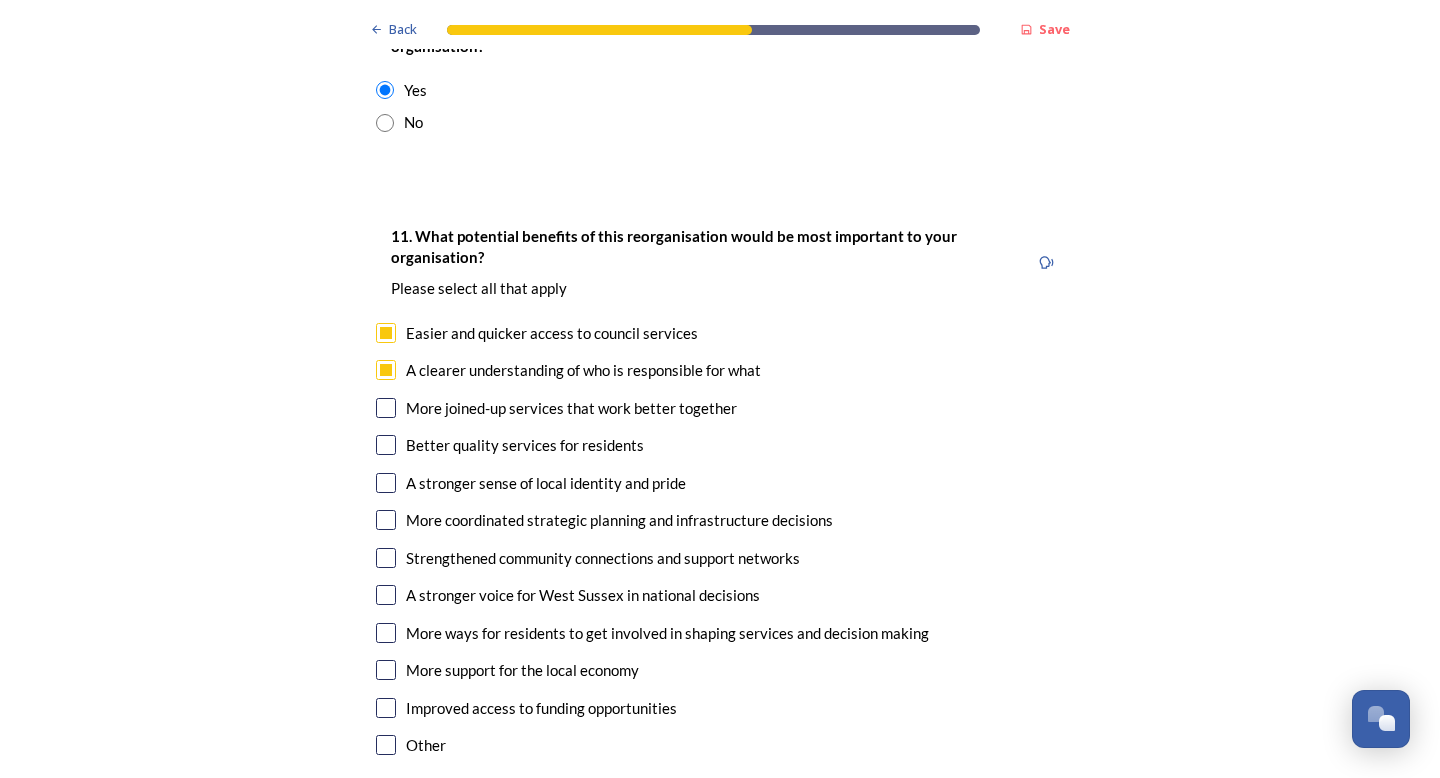 click at bounding box center (386, 408) 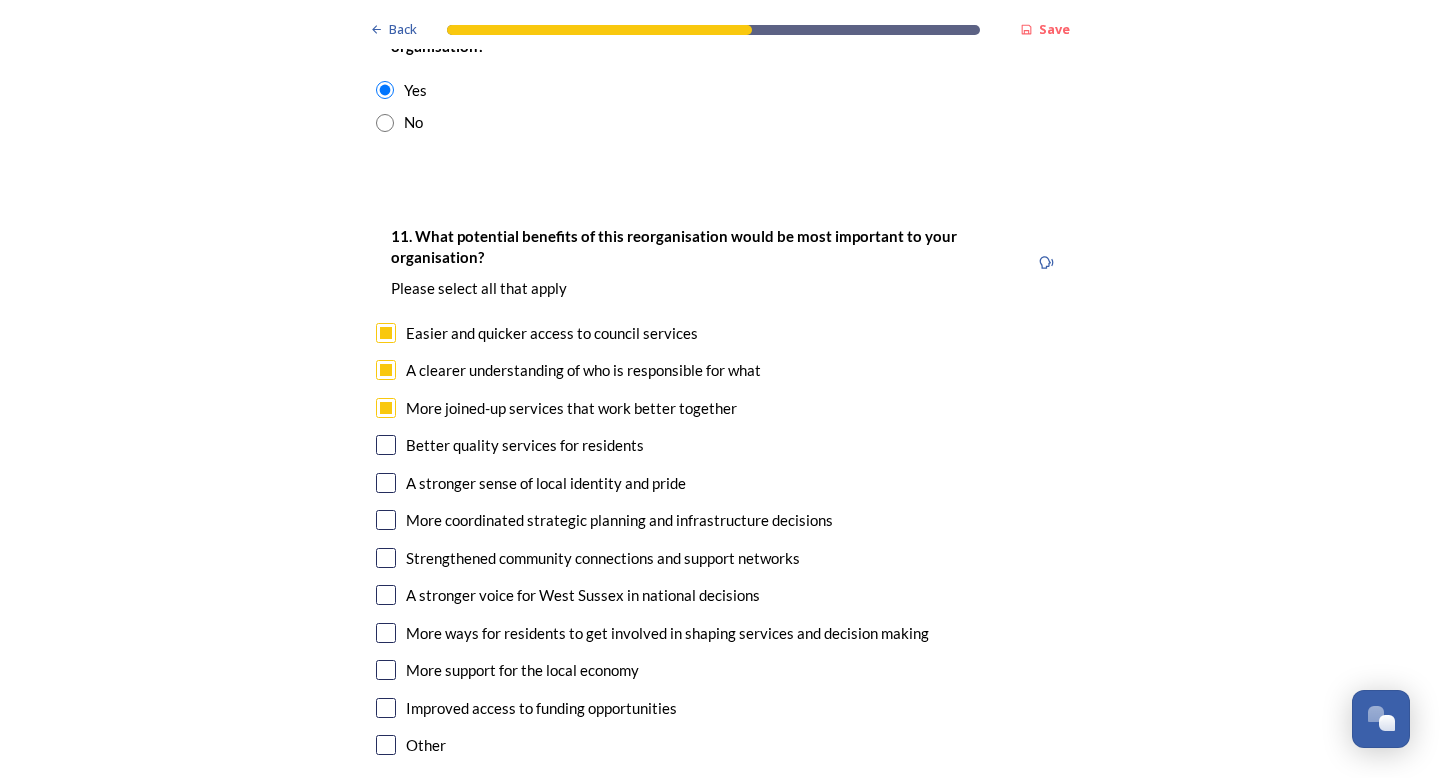 click at bounding box center (386, 445) 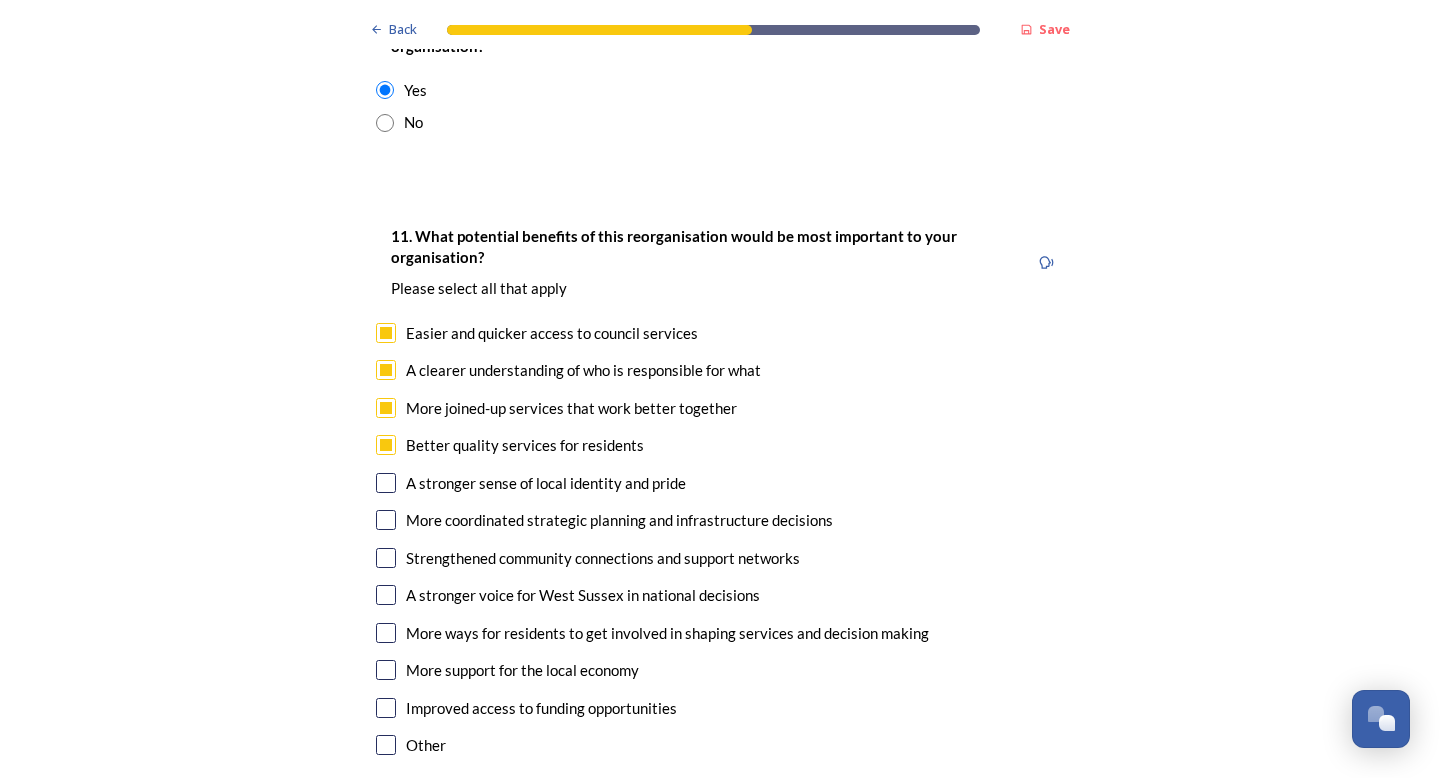 click at bounding box center (386, 483) 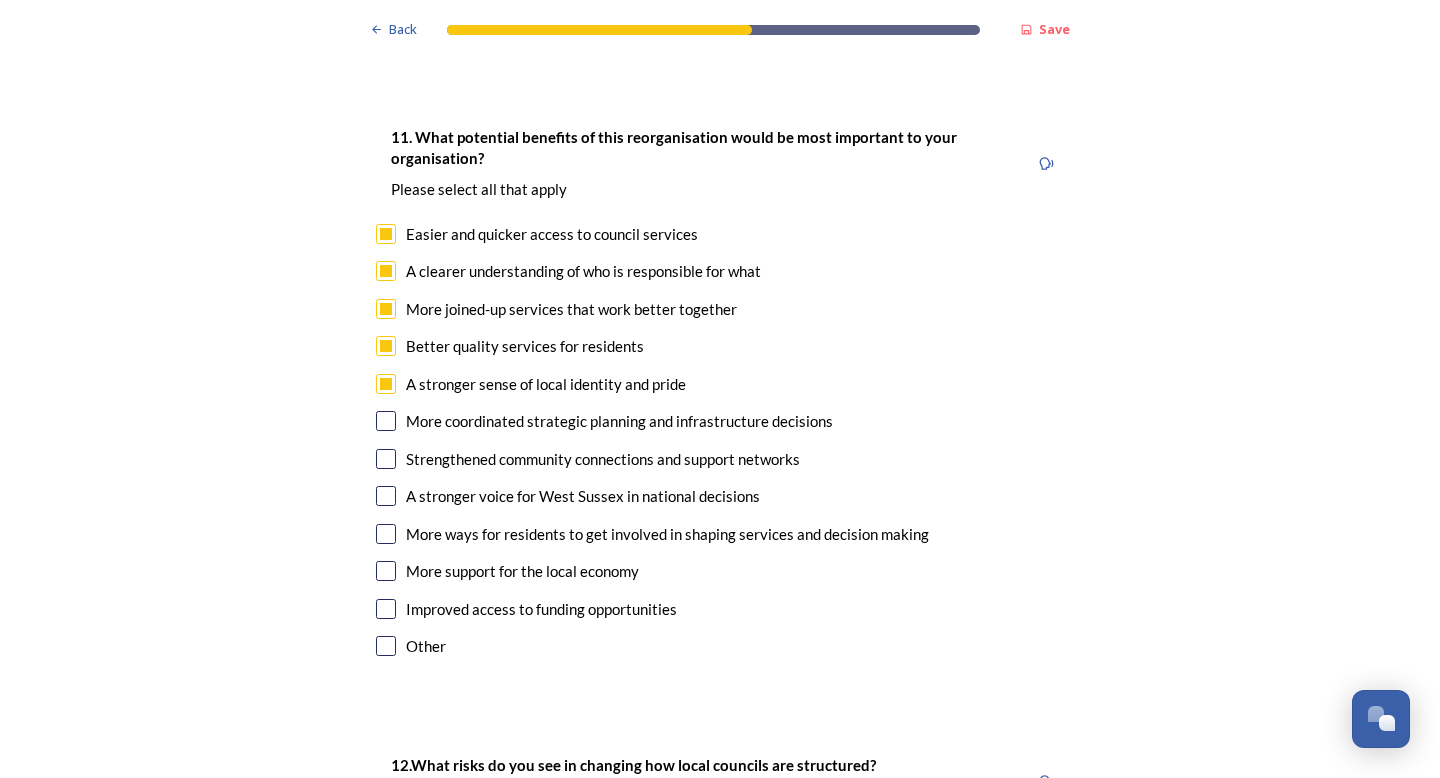 scroll, scrollTop: 4195, scrollLeft: 0, axis: vertical 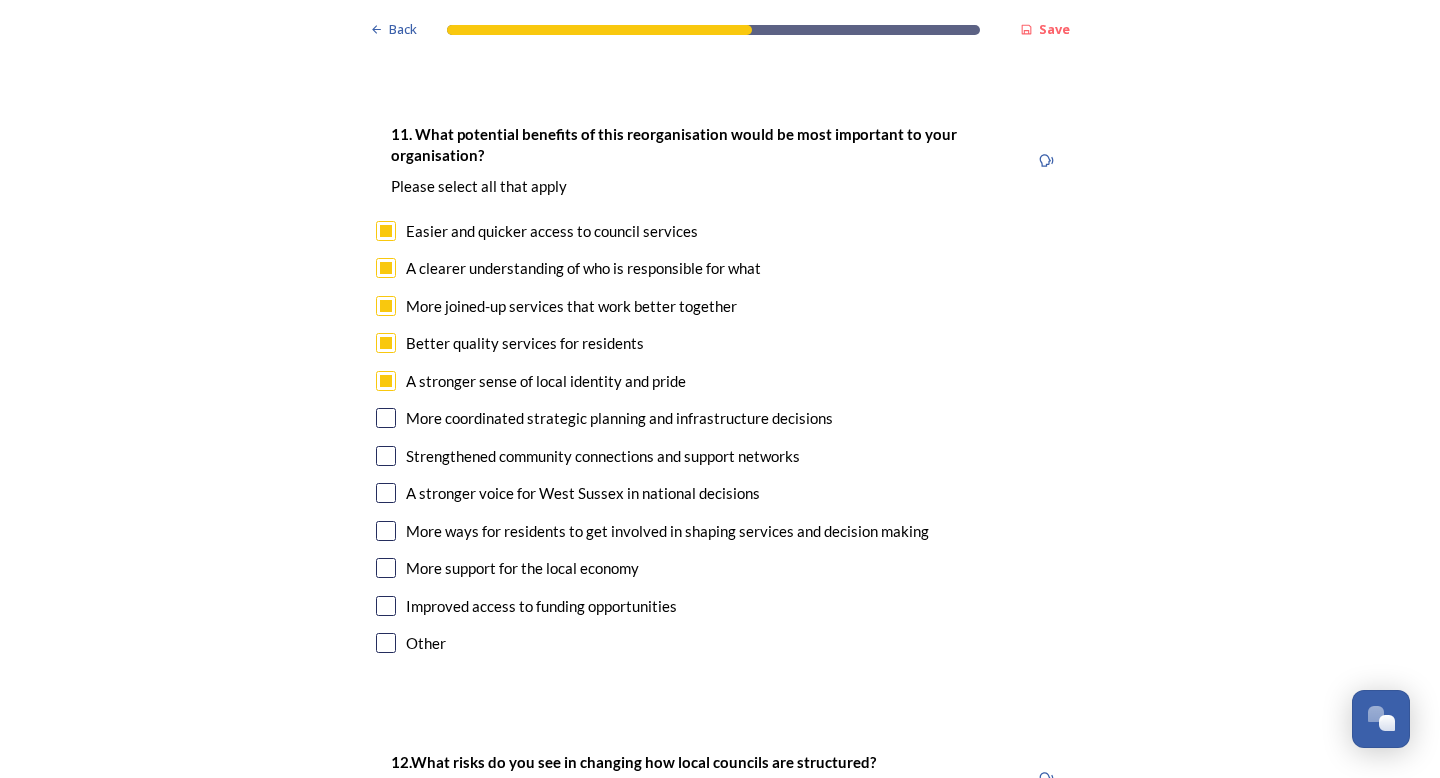 click at bounding box center [386, 418] 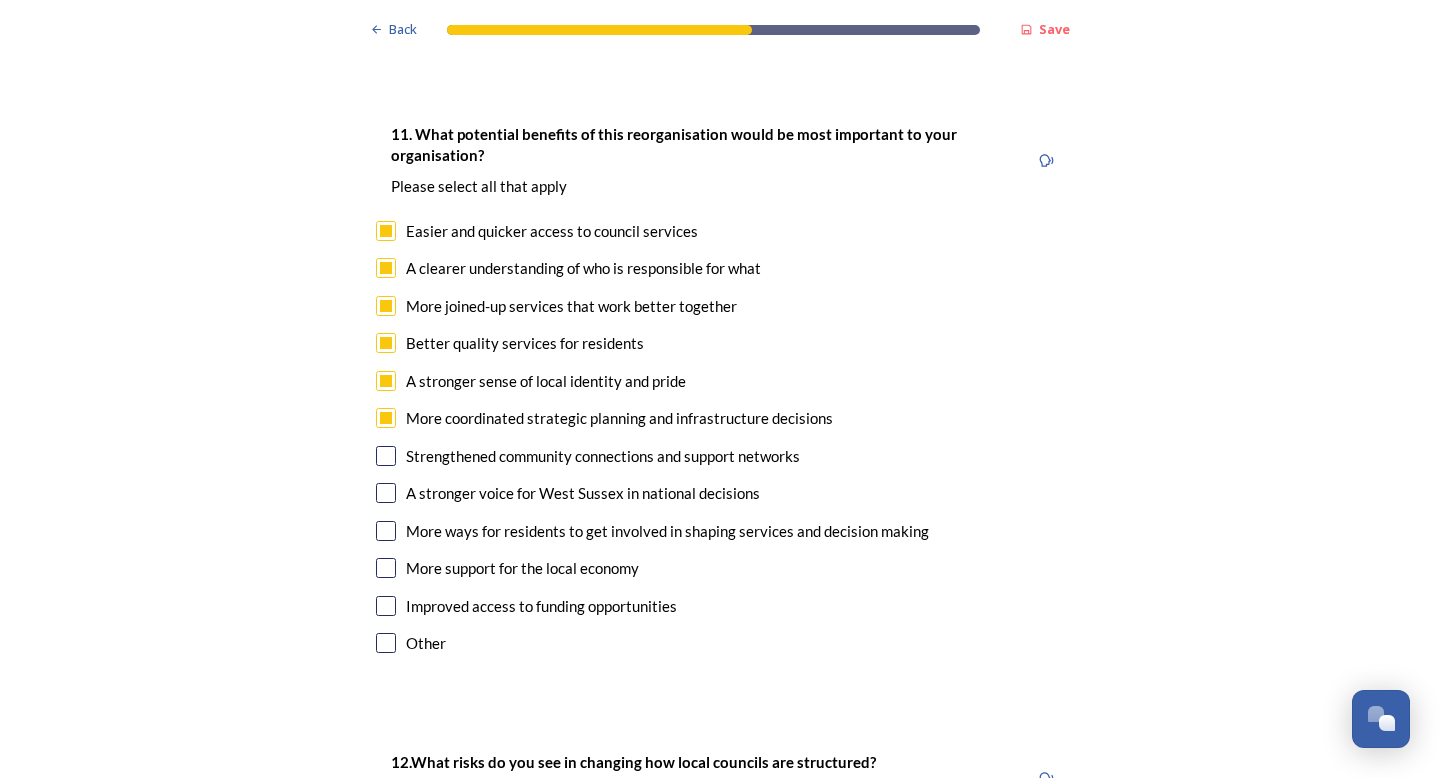 click at bounding box center (386, 456) 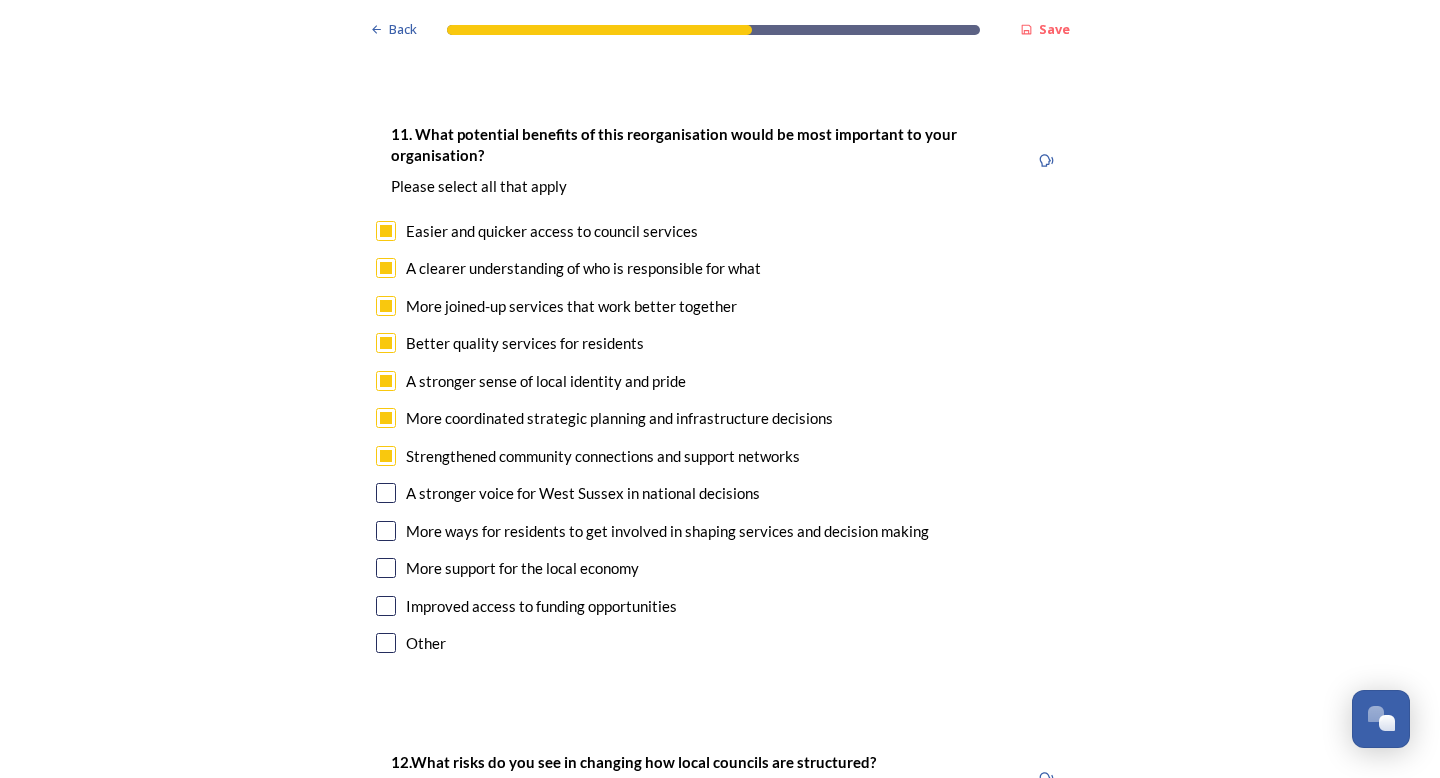 click at bounding box center (386, 493) 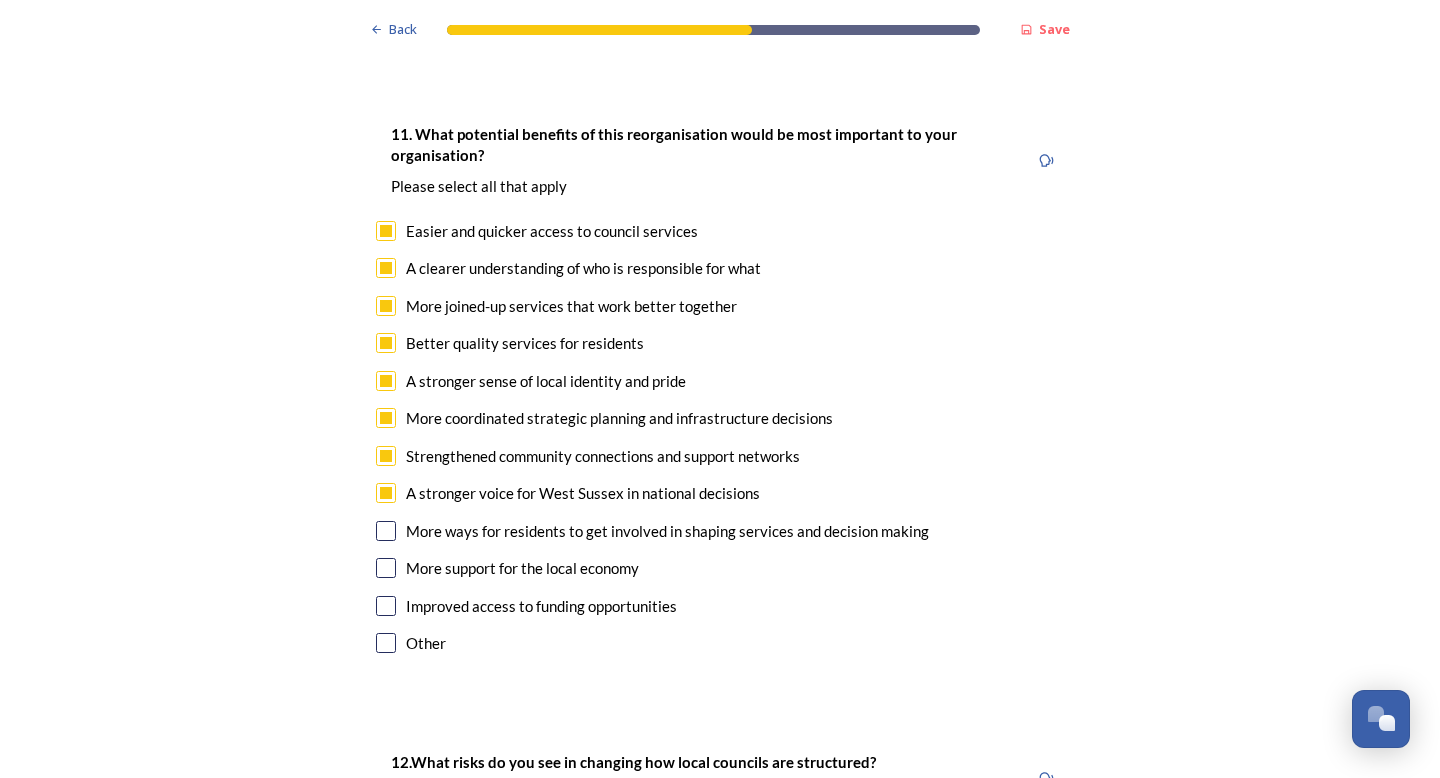 scroll, scrollTop: 4208, scrollLeft: 0, axis: vertical 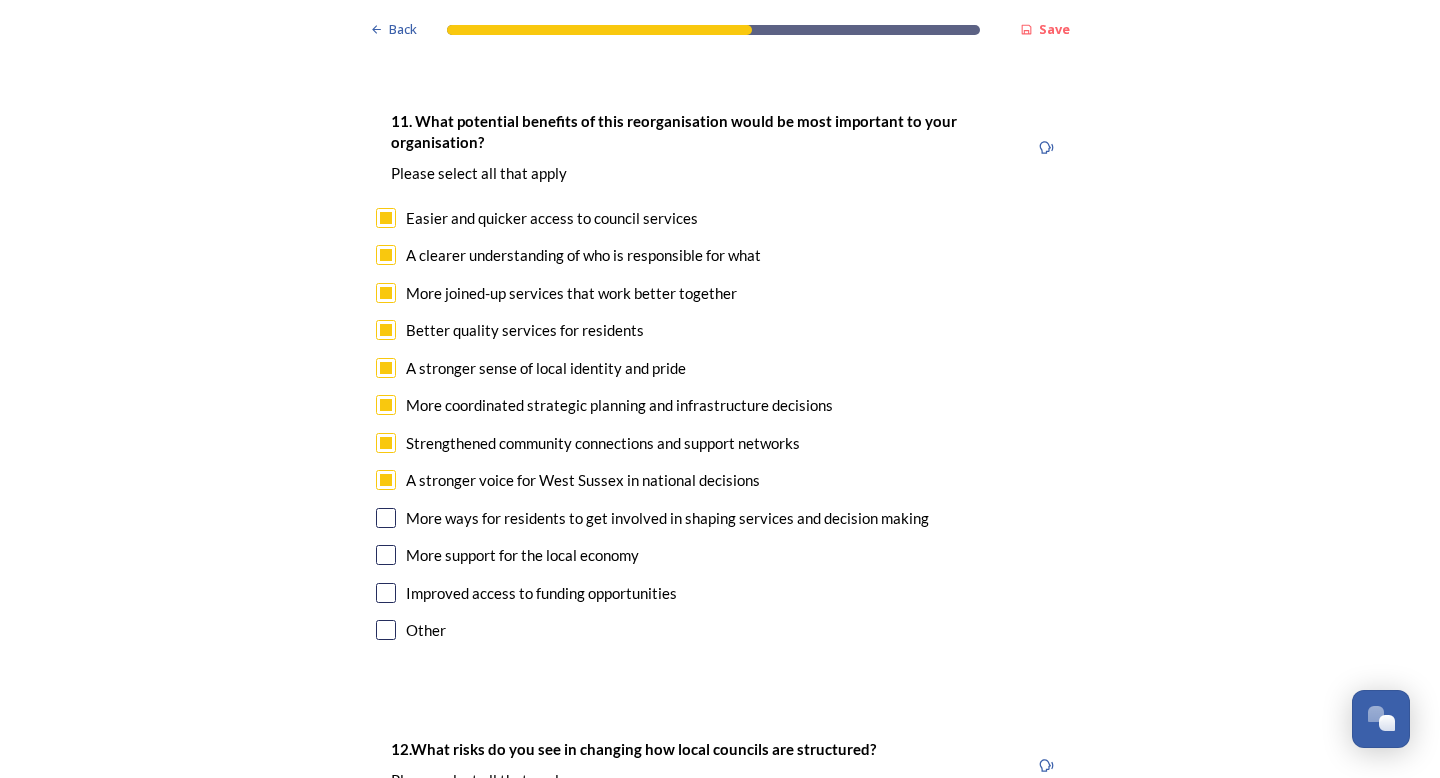 click on "Other" at bounding box center (720, 630) 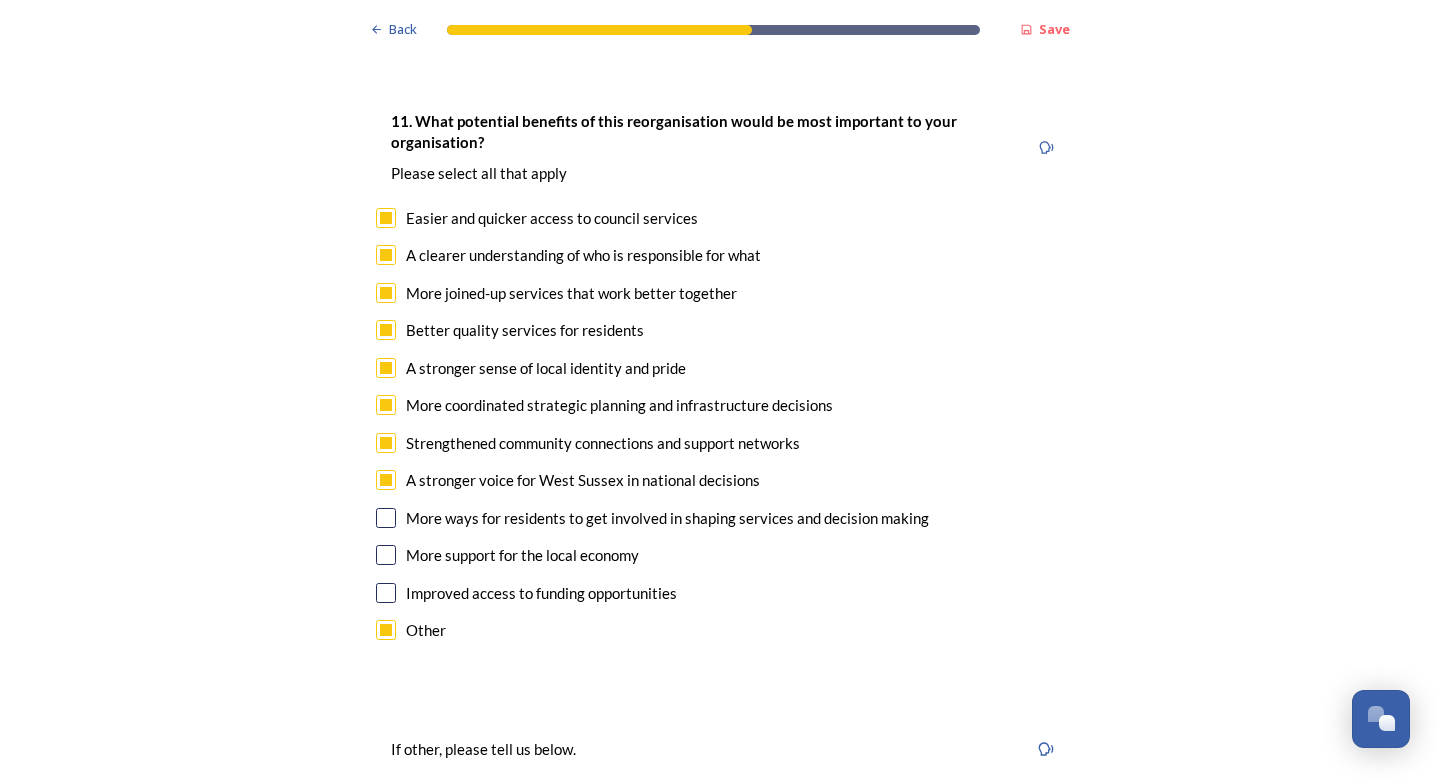 checkbox on "true" 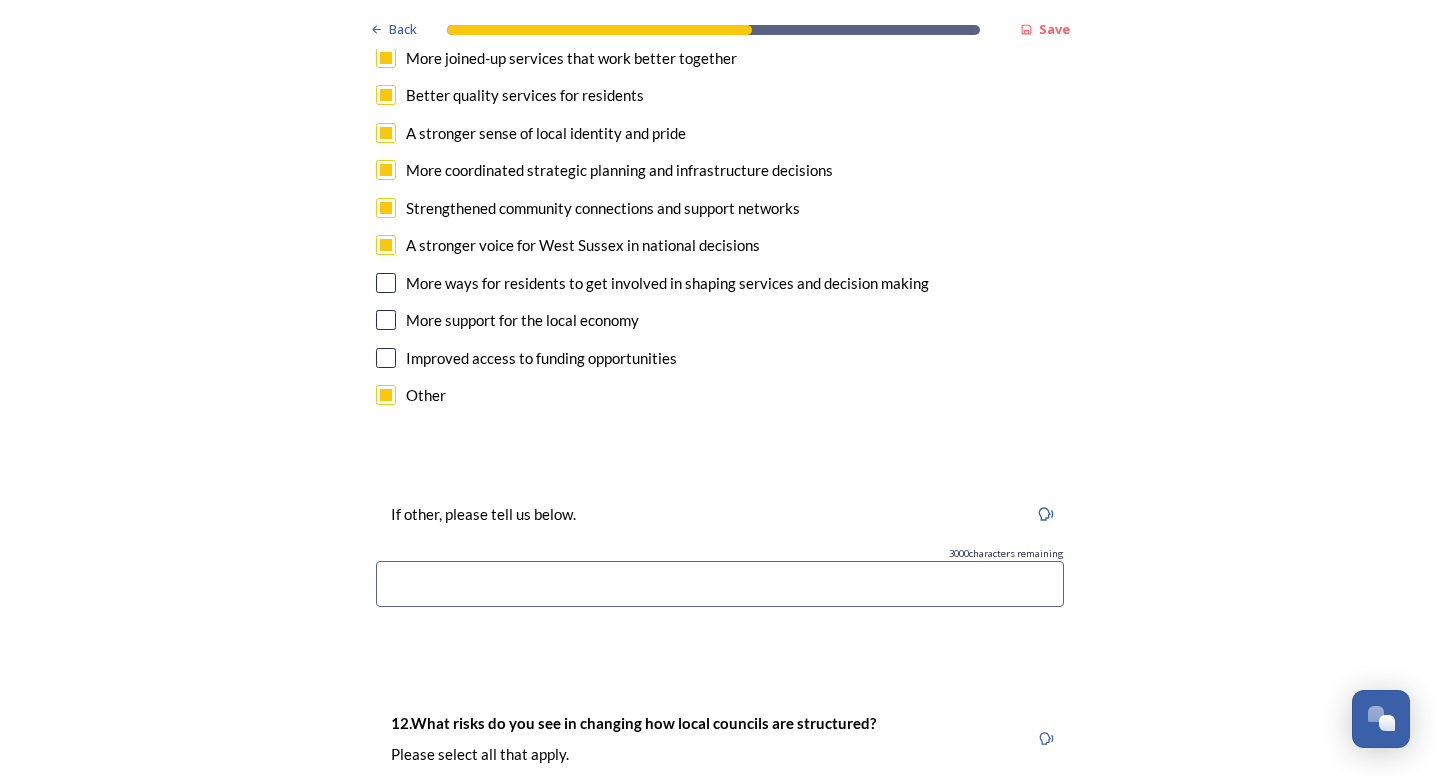 scroll, scrollTop: 4446, scrollLeft: 0, axis: vertical 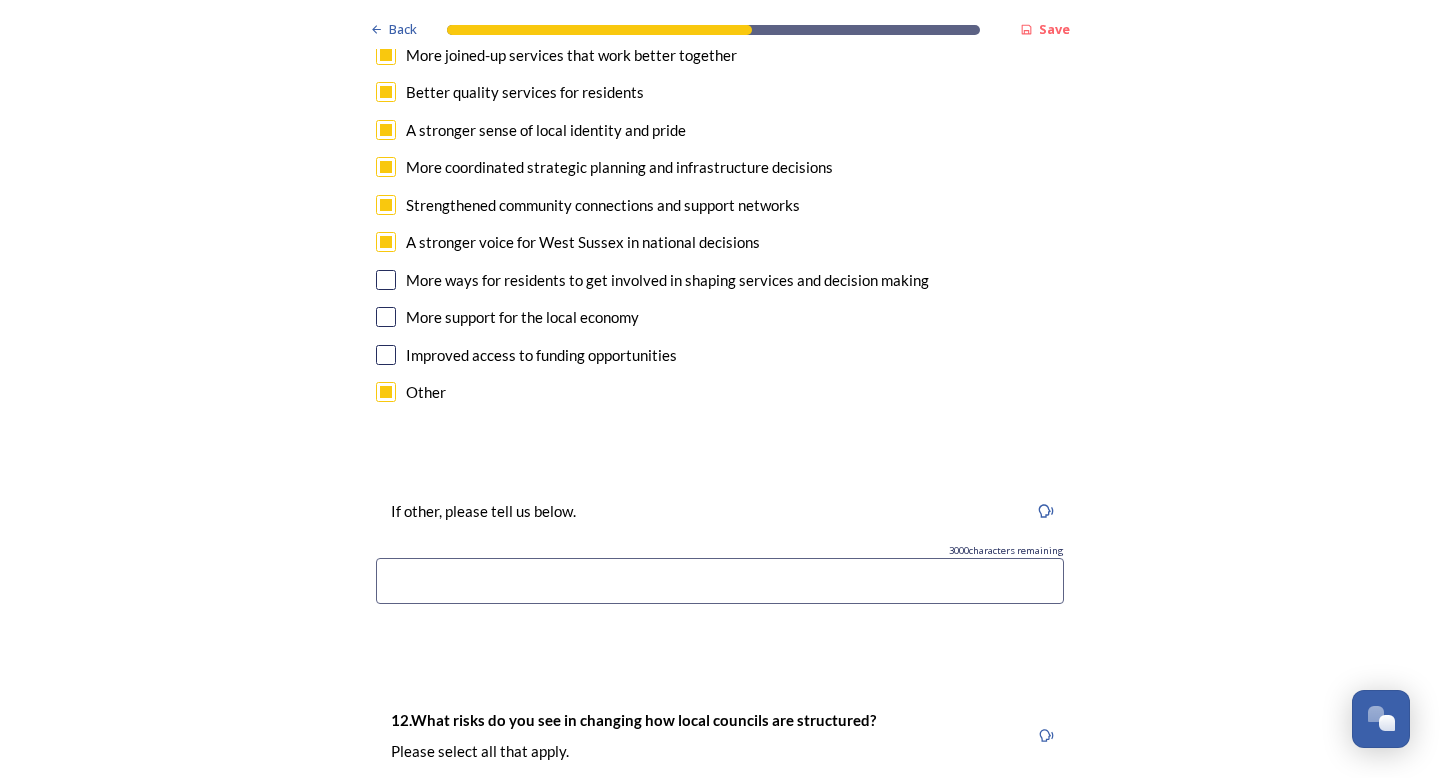 click at bounding box center [720, 581] 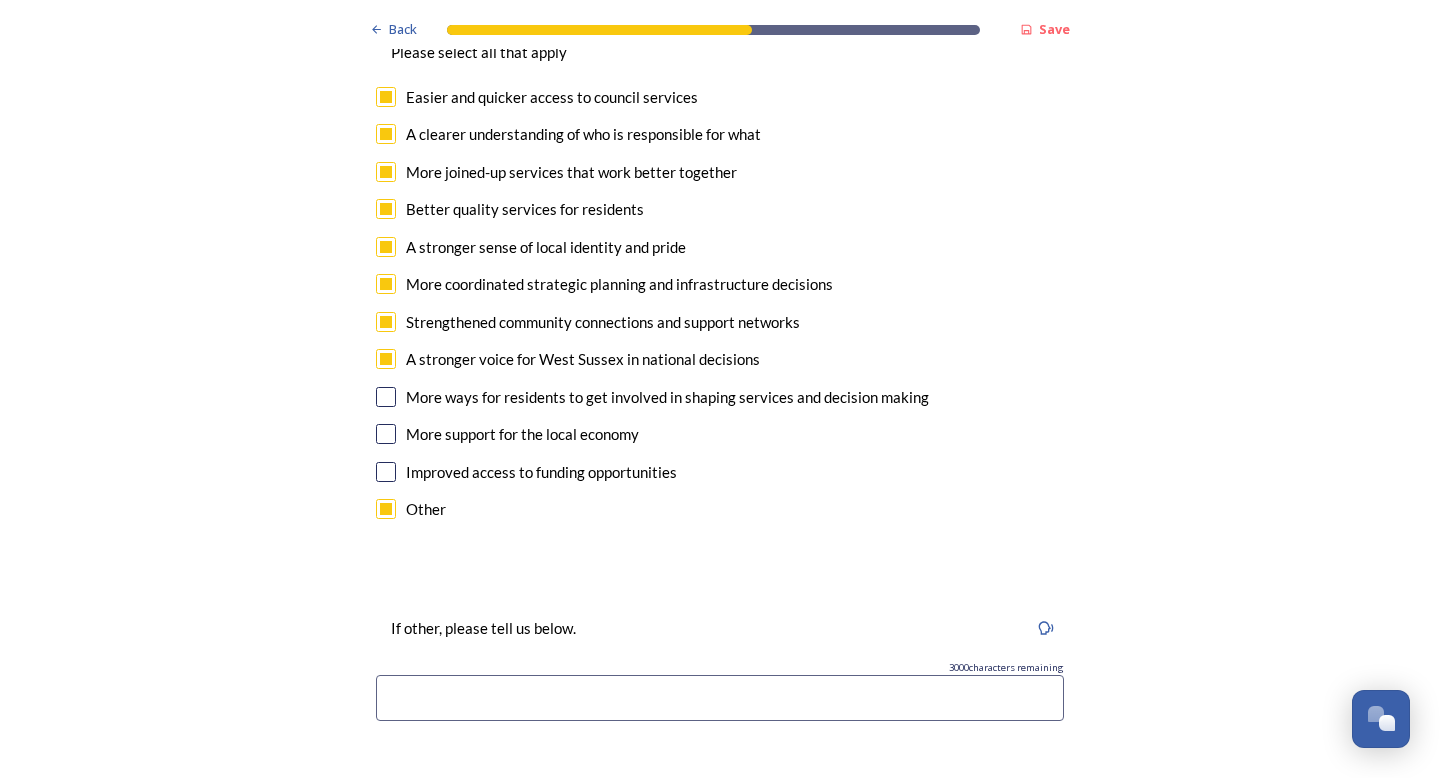 scroll, scrollTop: 4334, scrollLeft: 0, axis: vertical 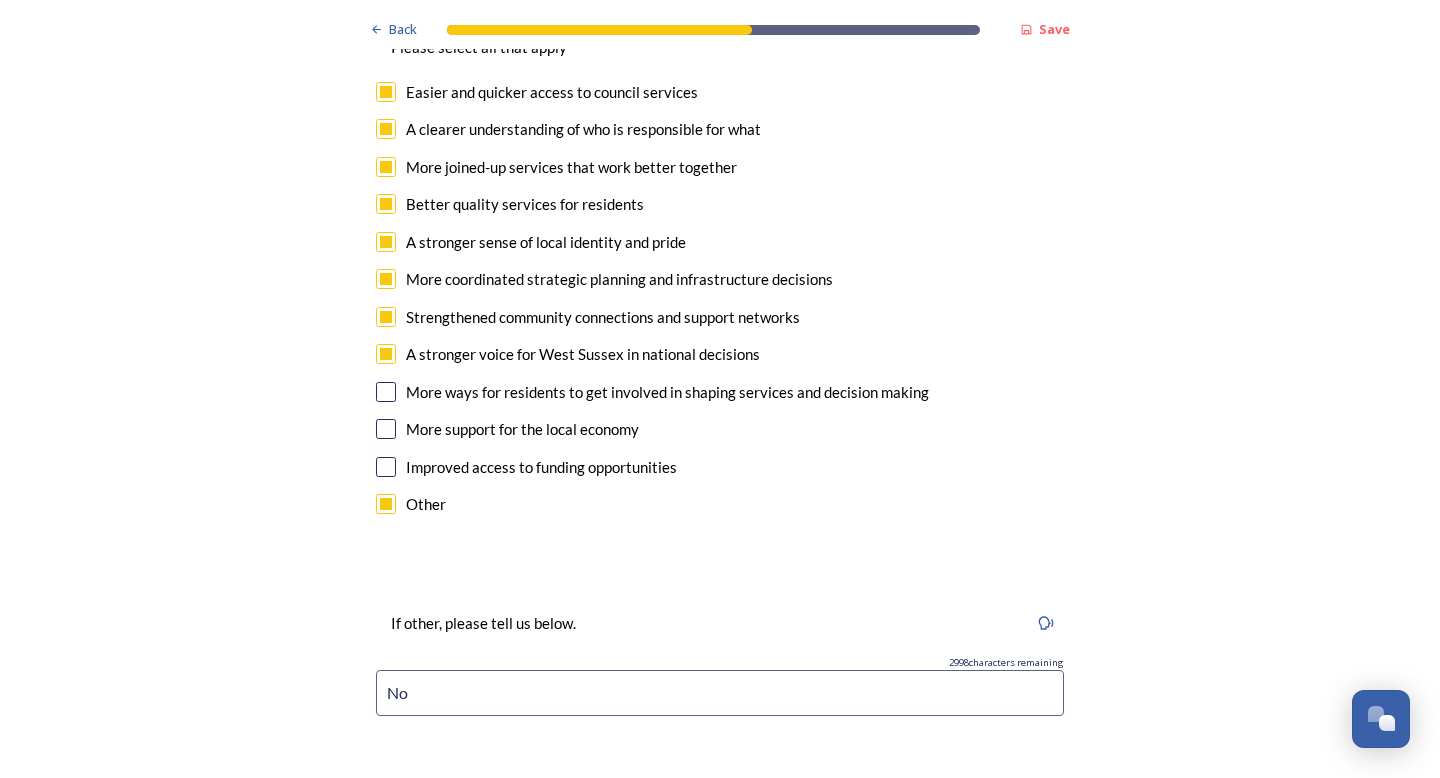 type on "N" 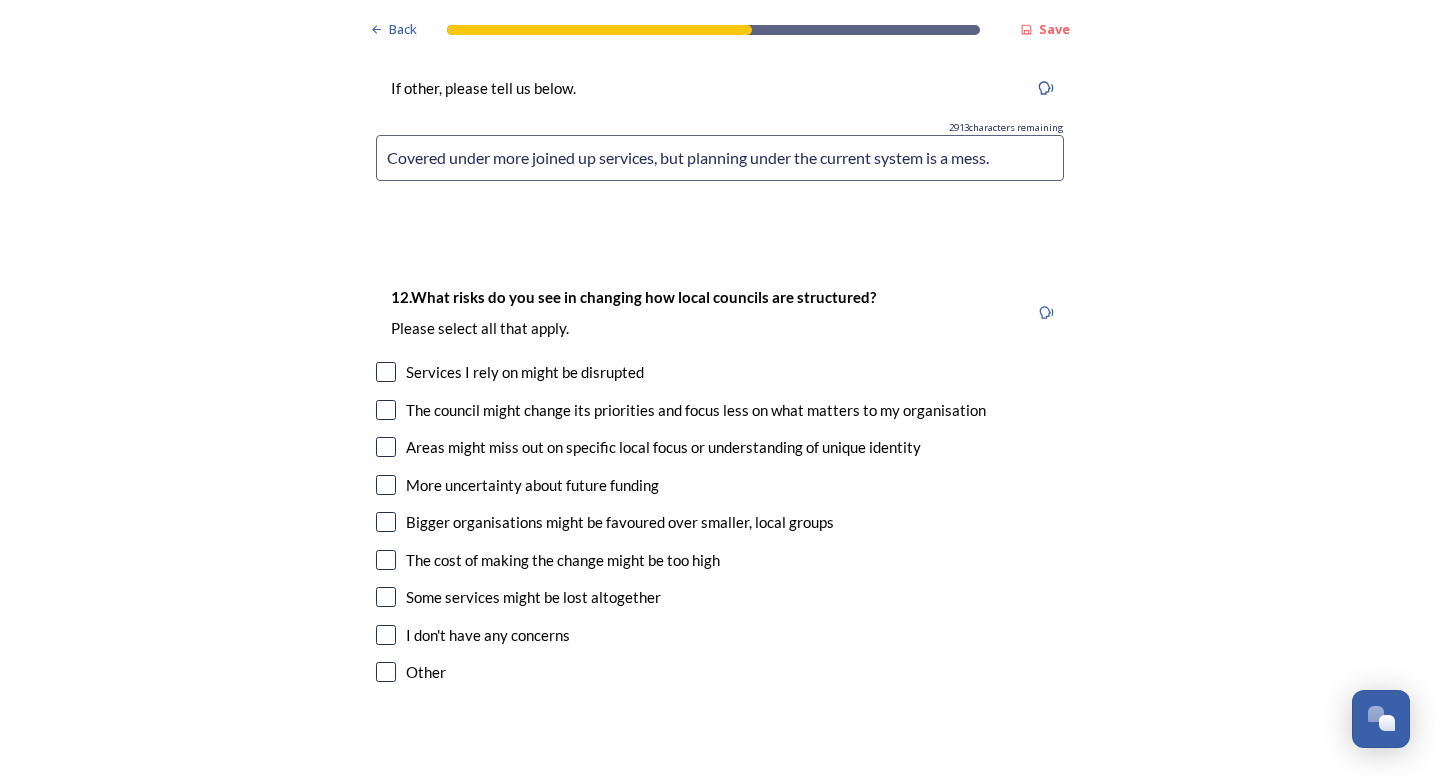 scroll, scrollTop: 4908, scrollLeft: 0, axis: vertical 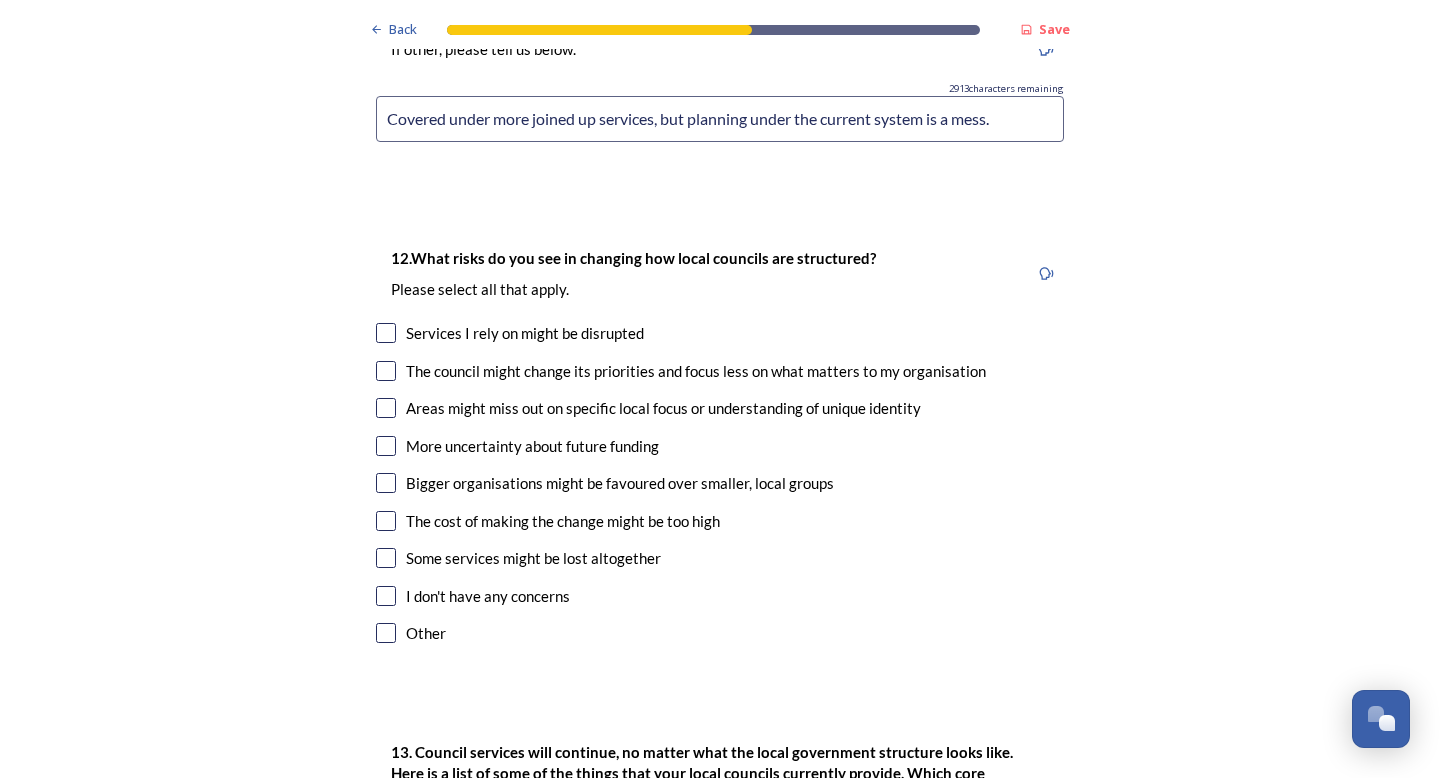 type on "Covered under more joined up services, but planning under the current system is a mess." 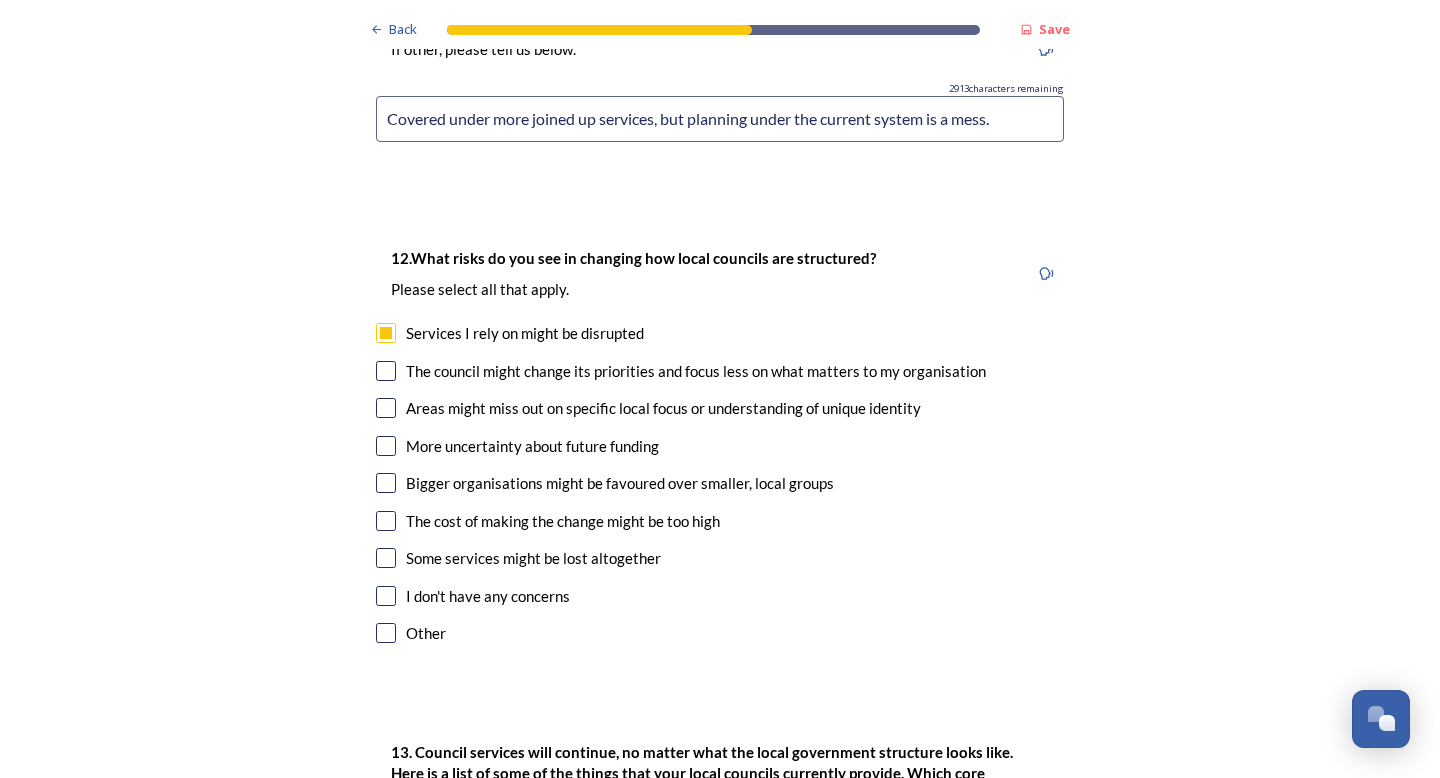 click at bounding box center [386, 371] 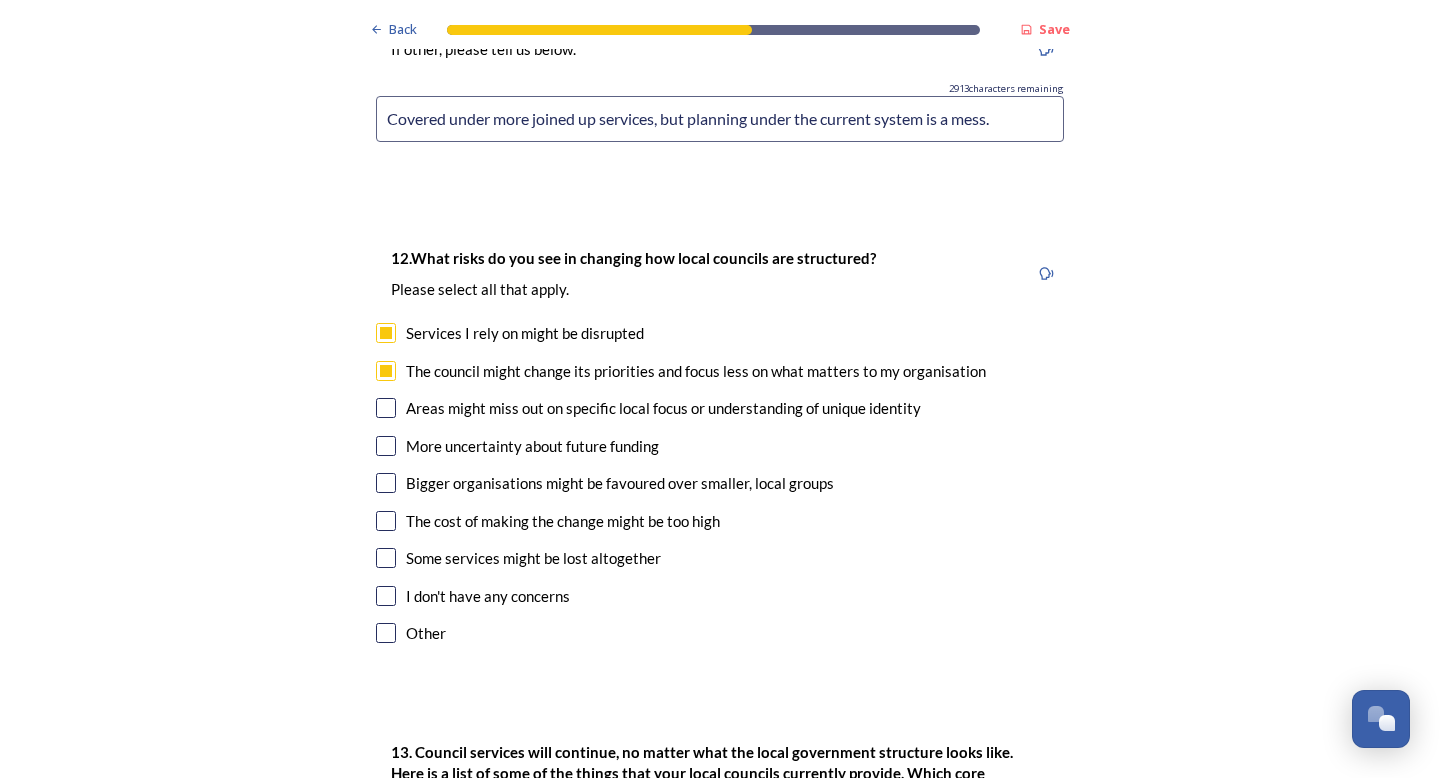 click at bounding box center (386, 408) 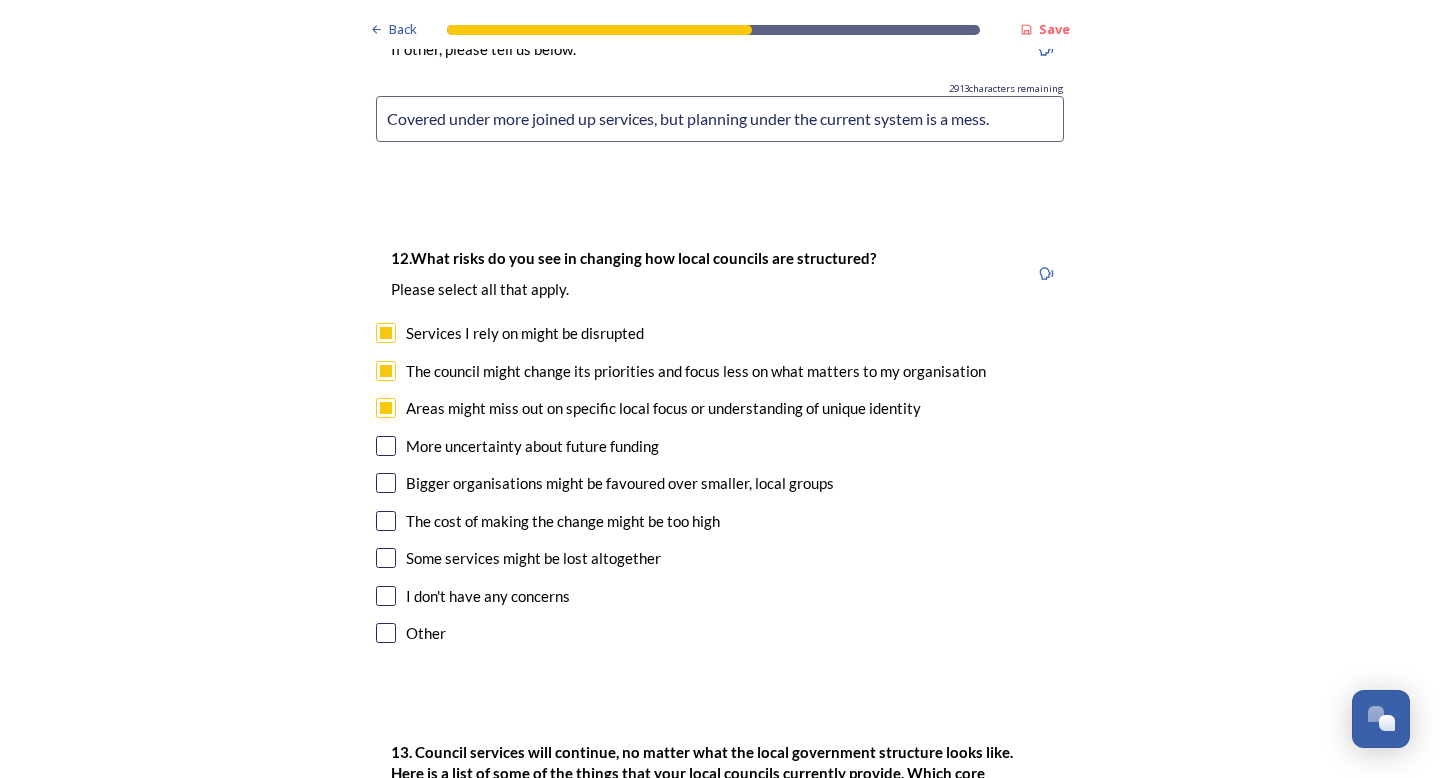 click at bounding box center (386, 446) 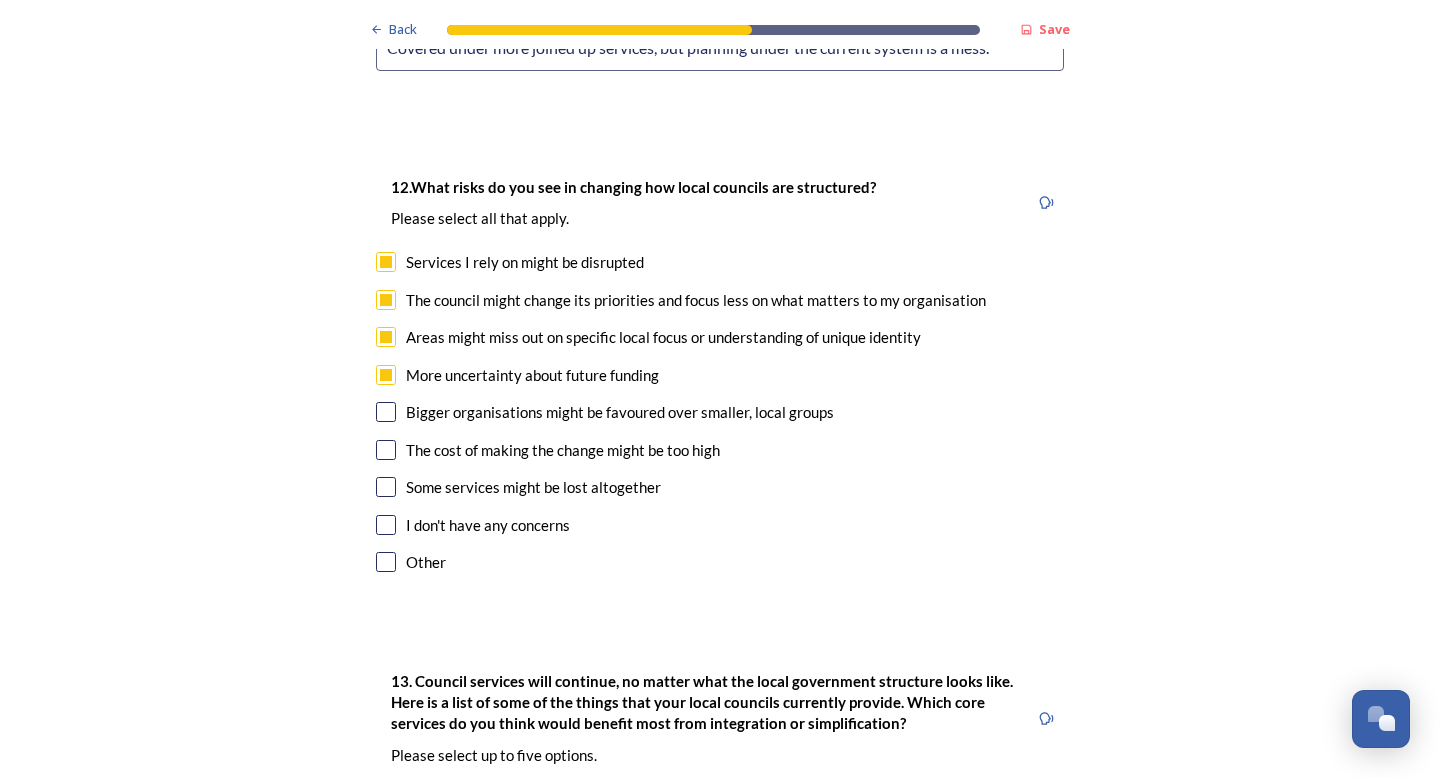 scroll, scrollTop: 4981, scrollLeft: 0, axis: vertical 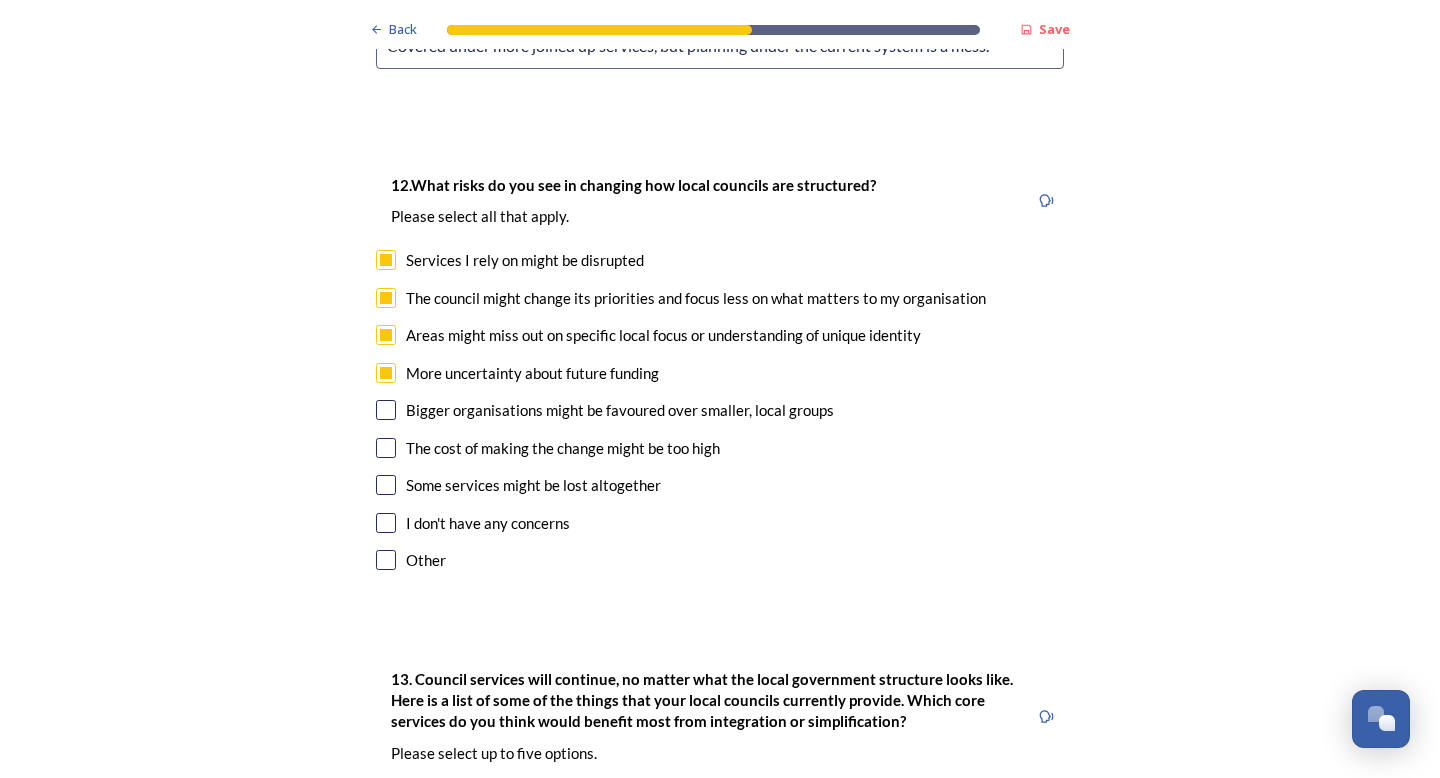click at bounding box center [386, 560] 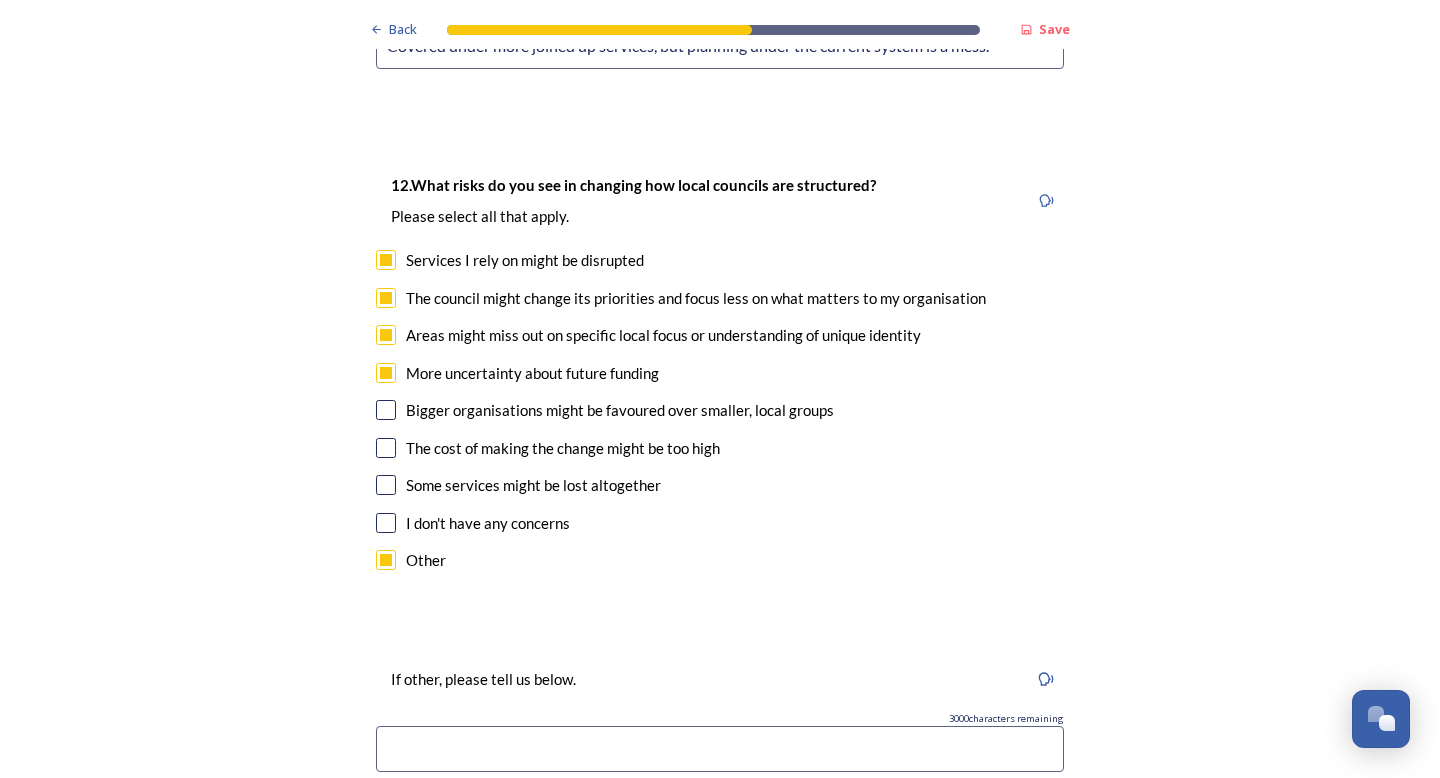 scroll, scrollTop: 5059, scrollLeft: 0, axis: vertical 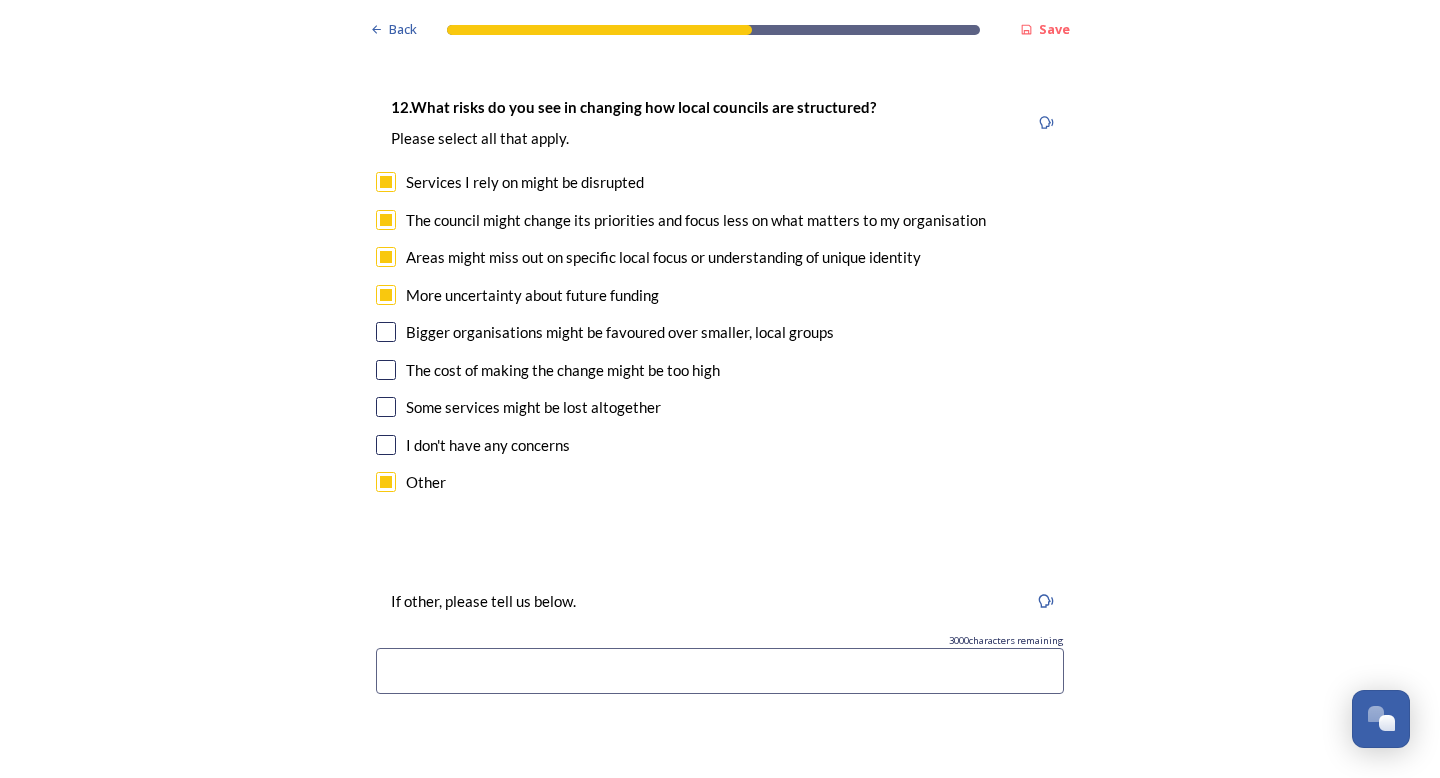 click at bounding box center [720, 671] 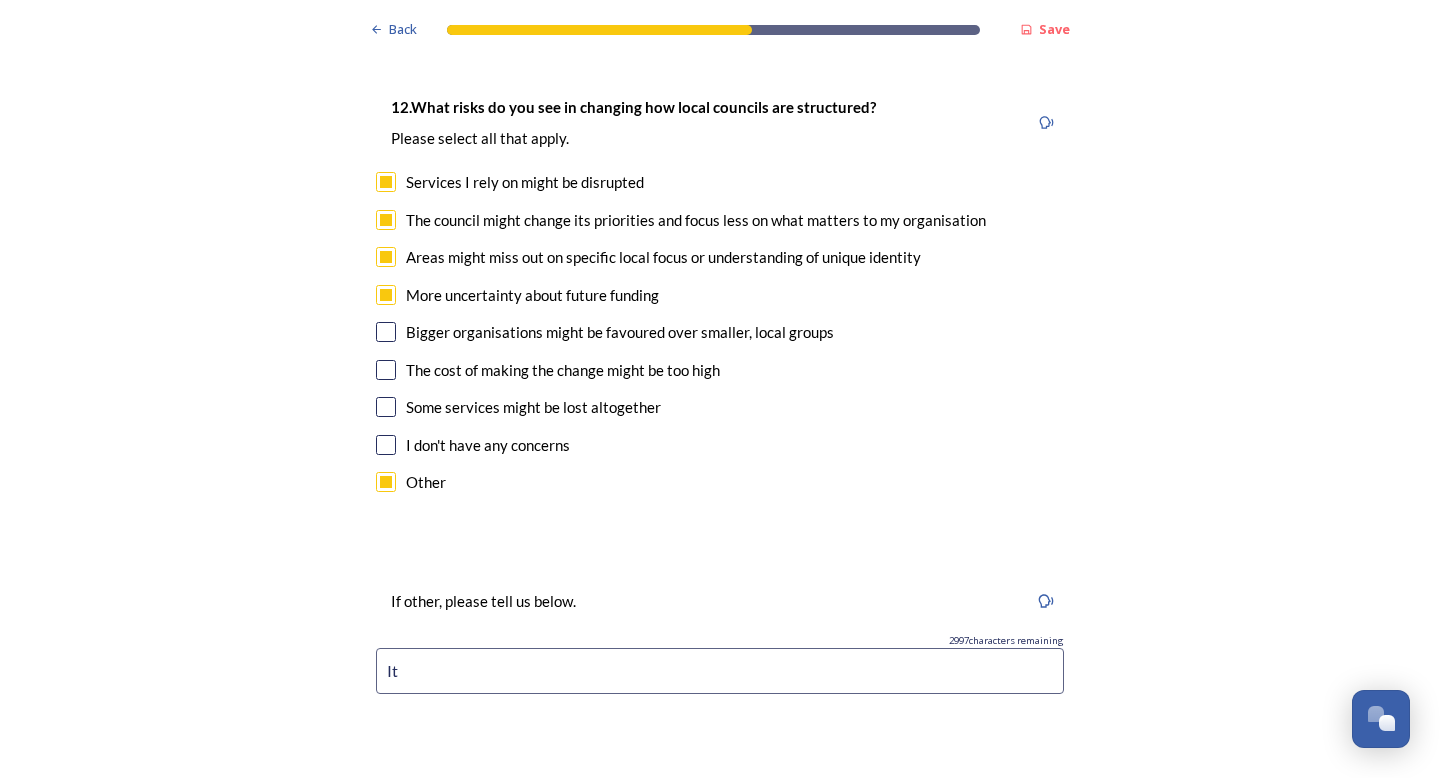 type on "I" 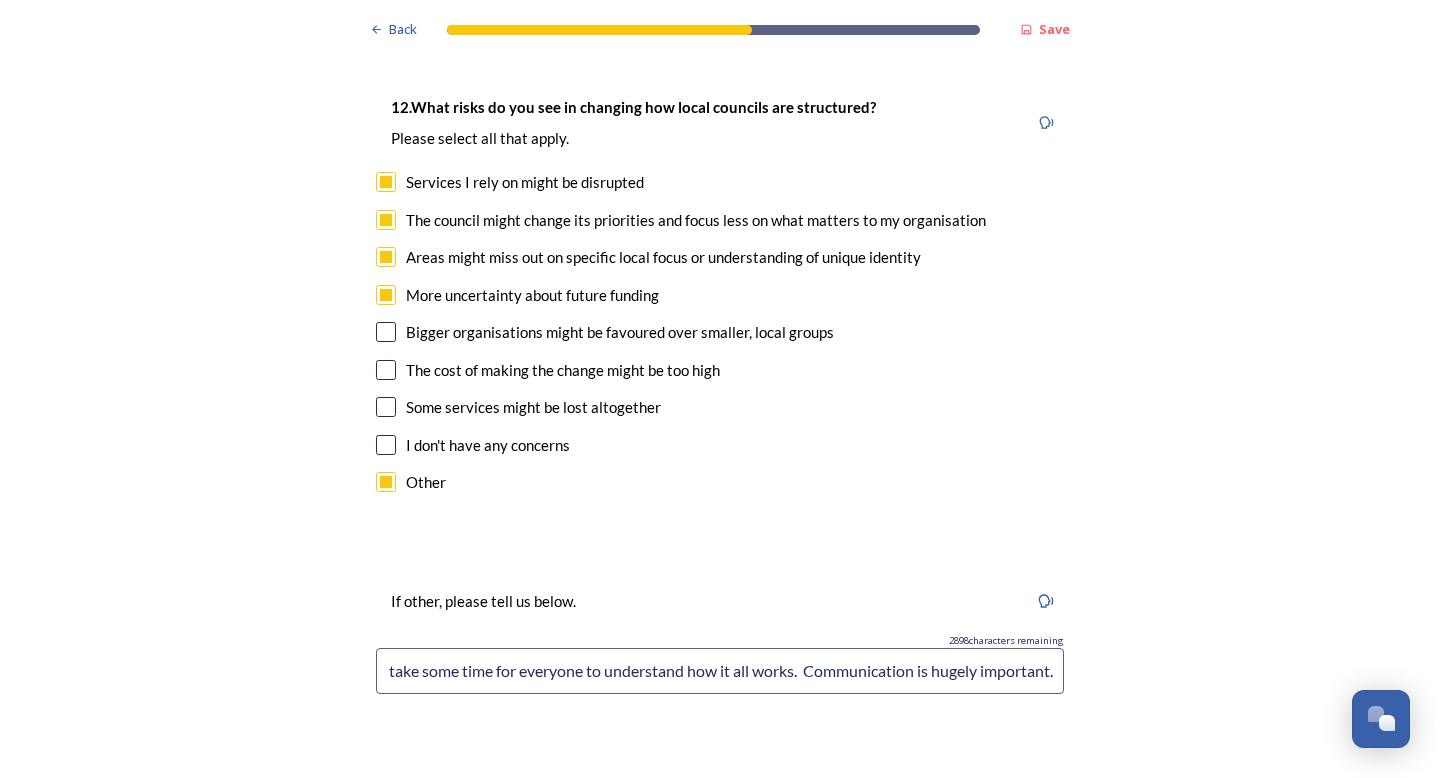 scroll, scrollTop: 0, scrollLeft: 47, axis: horizontal 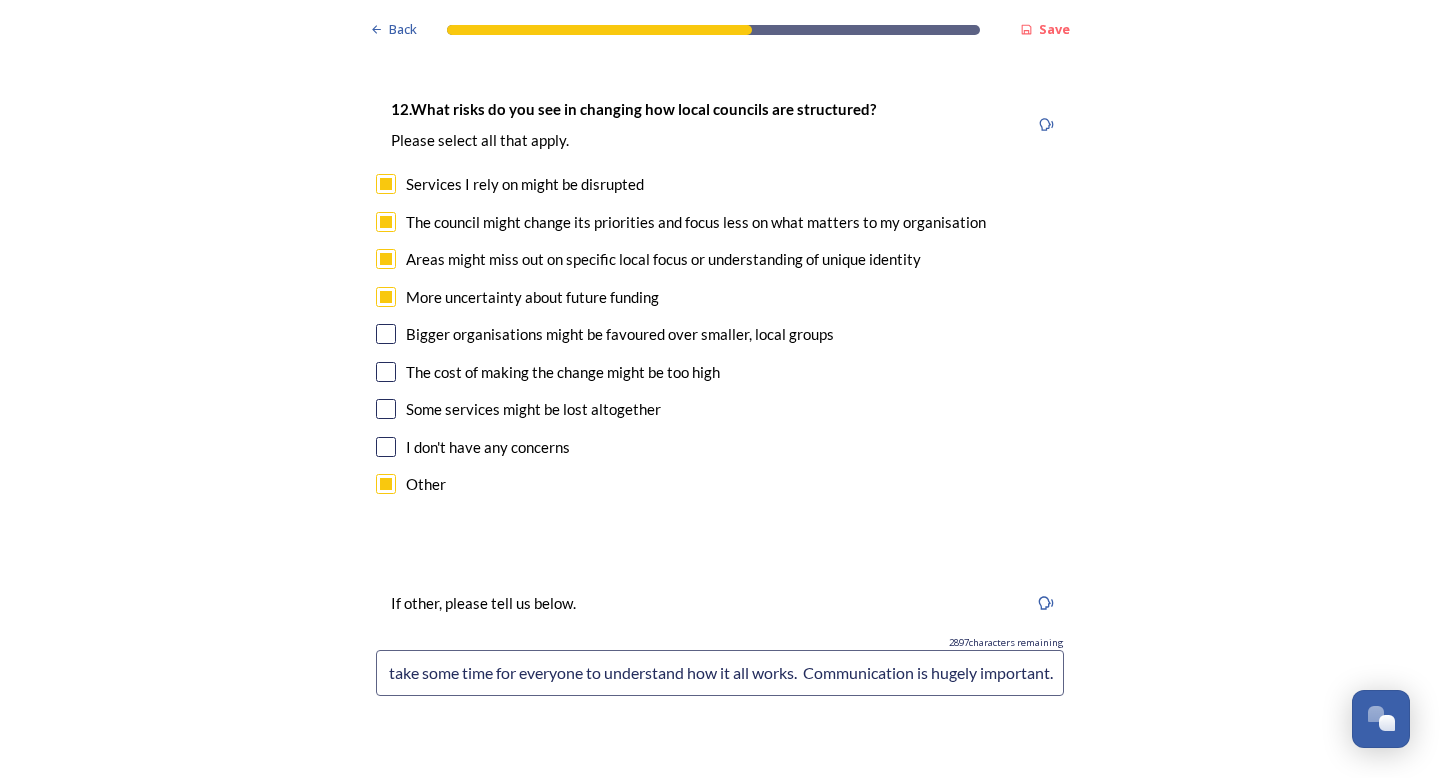 drag, startPoint x: 914, startPoint y: 595, endPoint x: 915, endPoint y: 619, distance: 24.020824 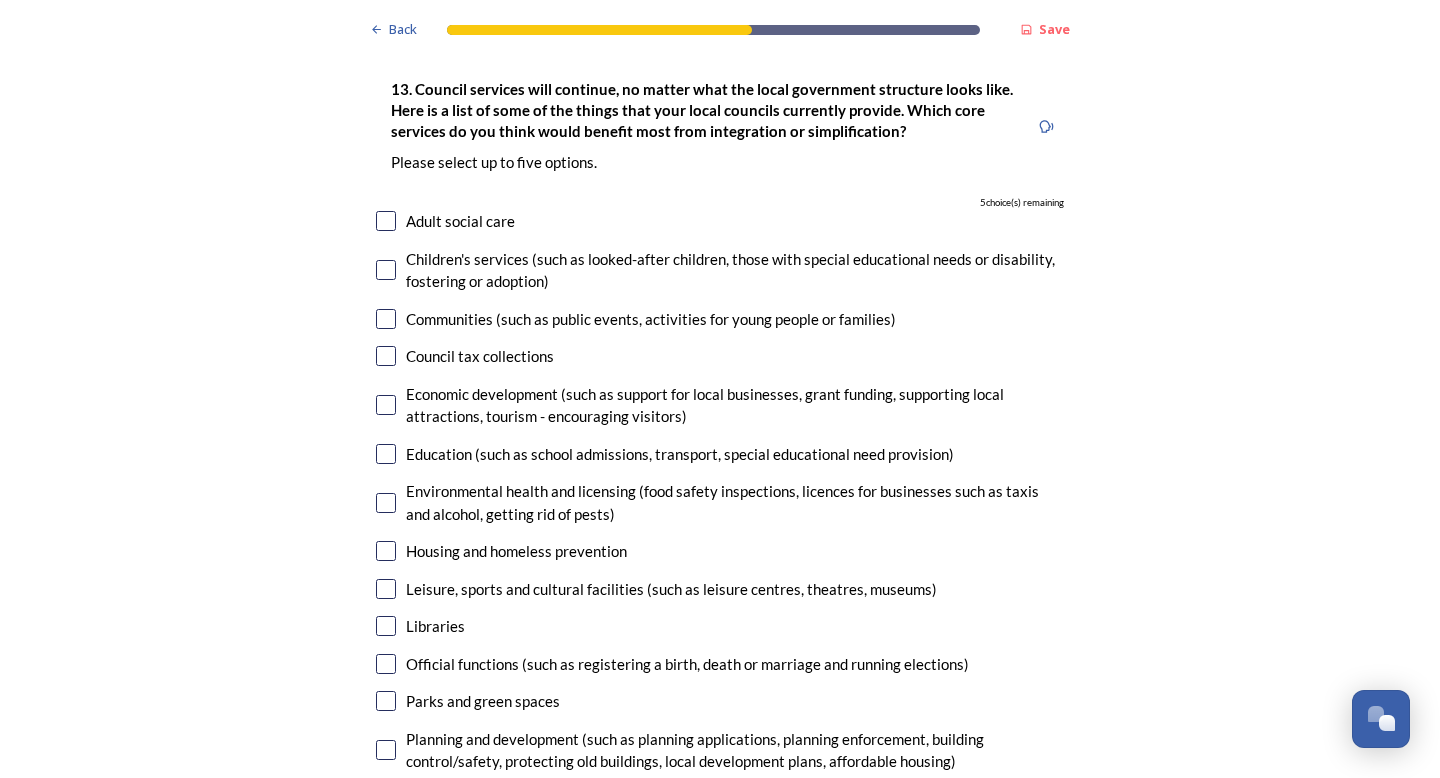 scroll, scrollTop: 5784, scrollLeft: 0, axis: vertical 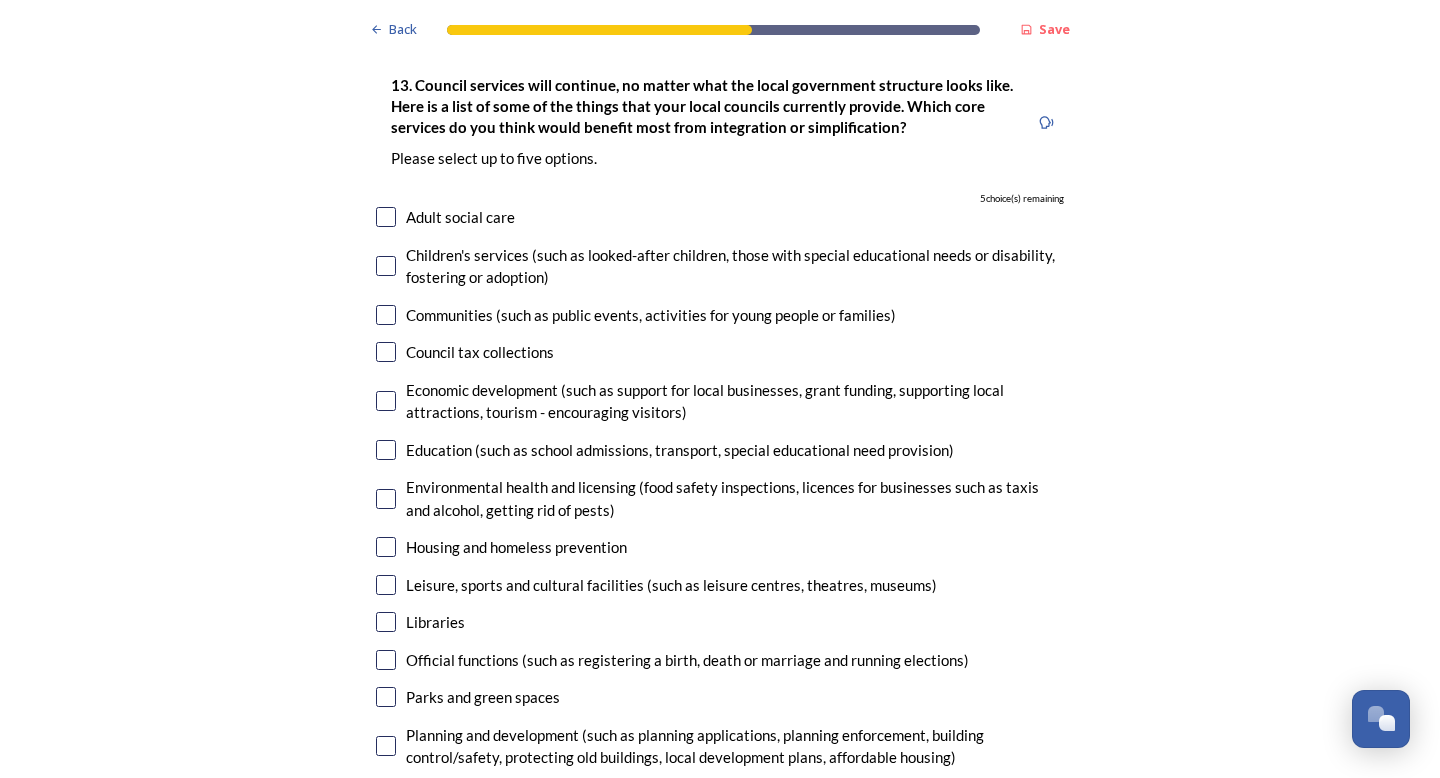 type on "It will take some time for everyone to understand how it all works.  Communication and education is hugely important." 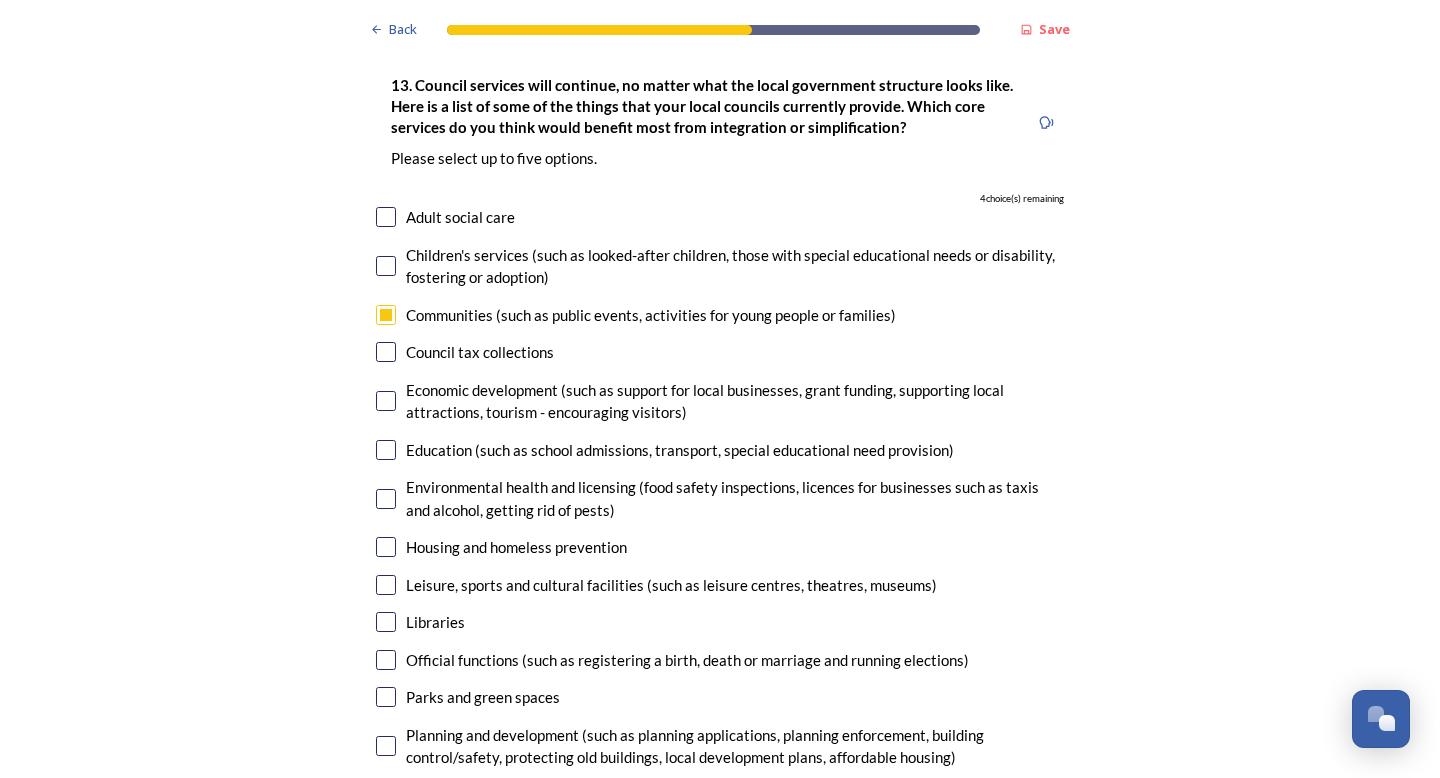 click at bounding box center (386, 352) 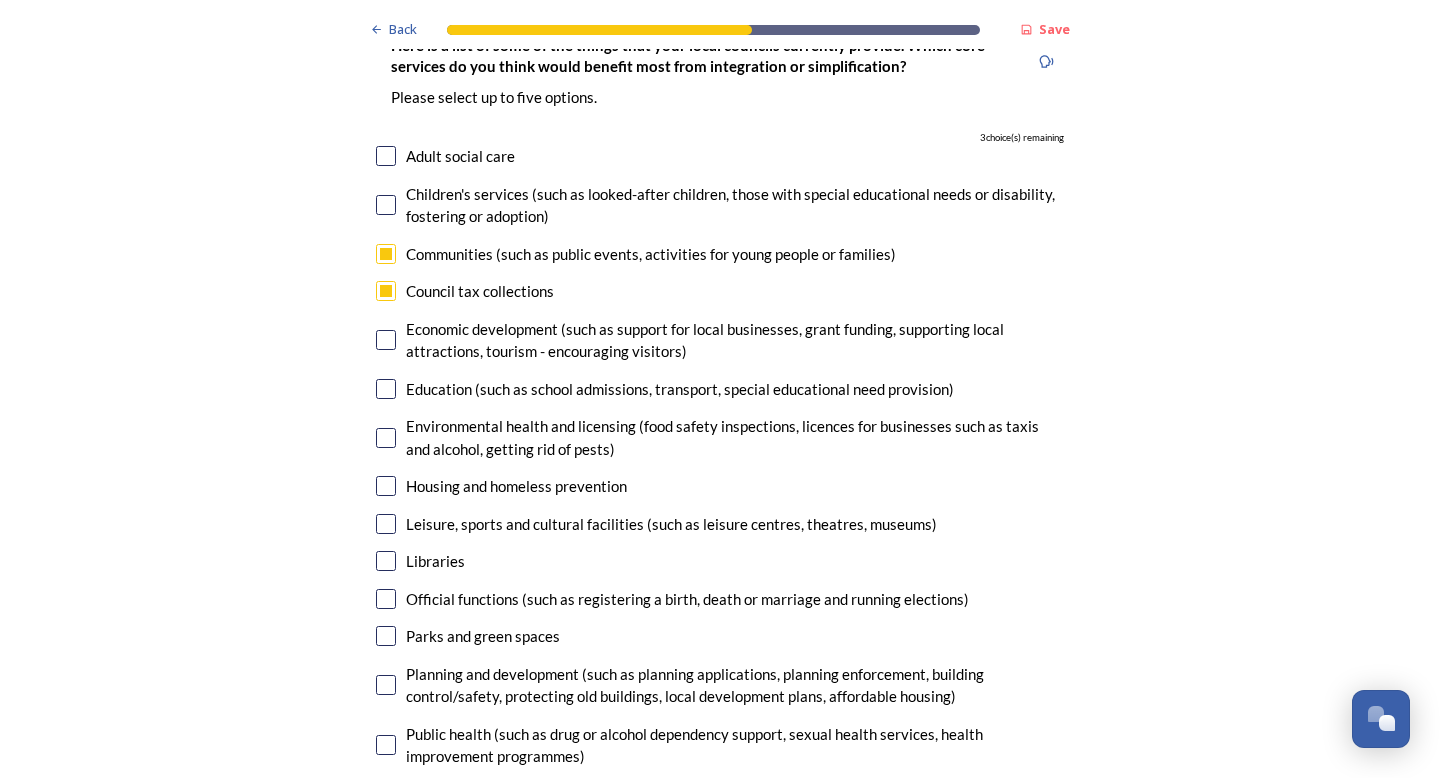 click at bounding box center (386, 340) 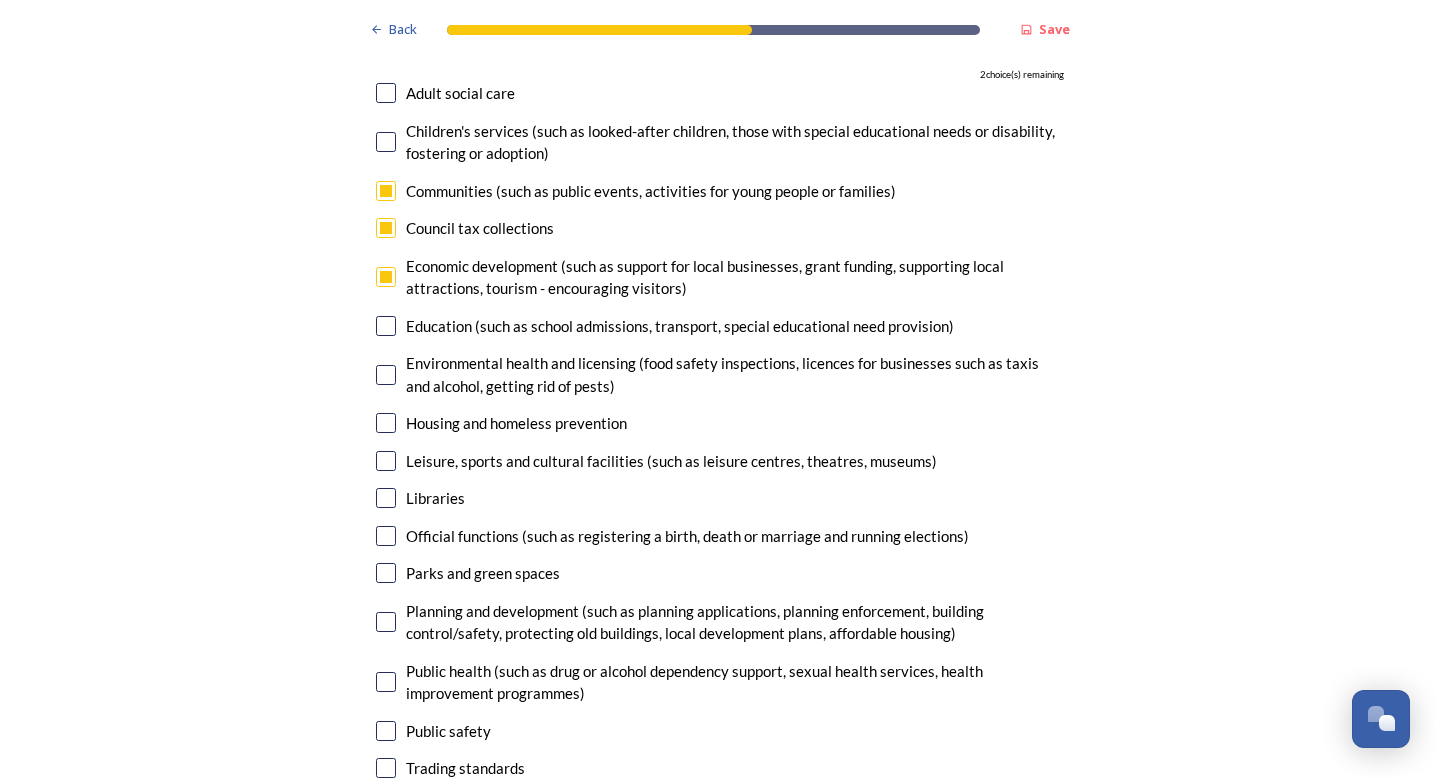 scroll, scrollTop: 5946, scrollLeft: 0, axis: vertical 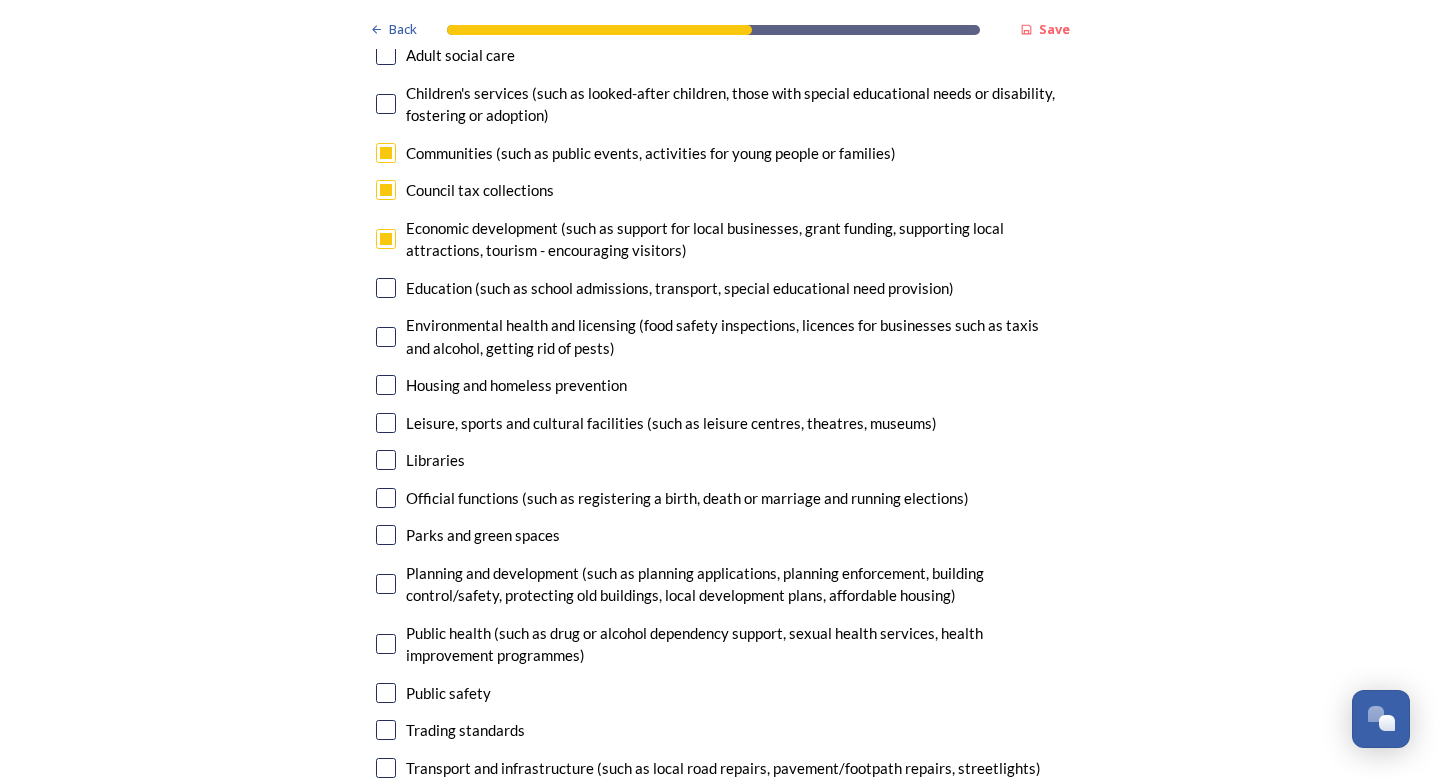 click at bounding box center [386, 385] 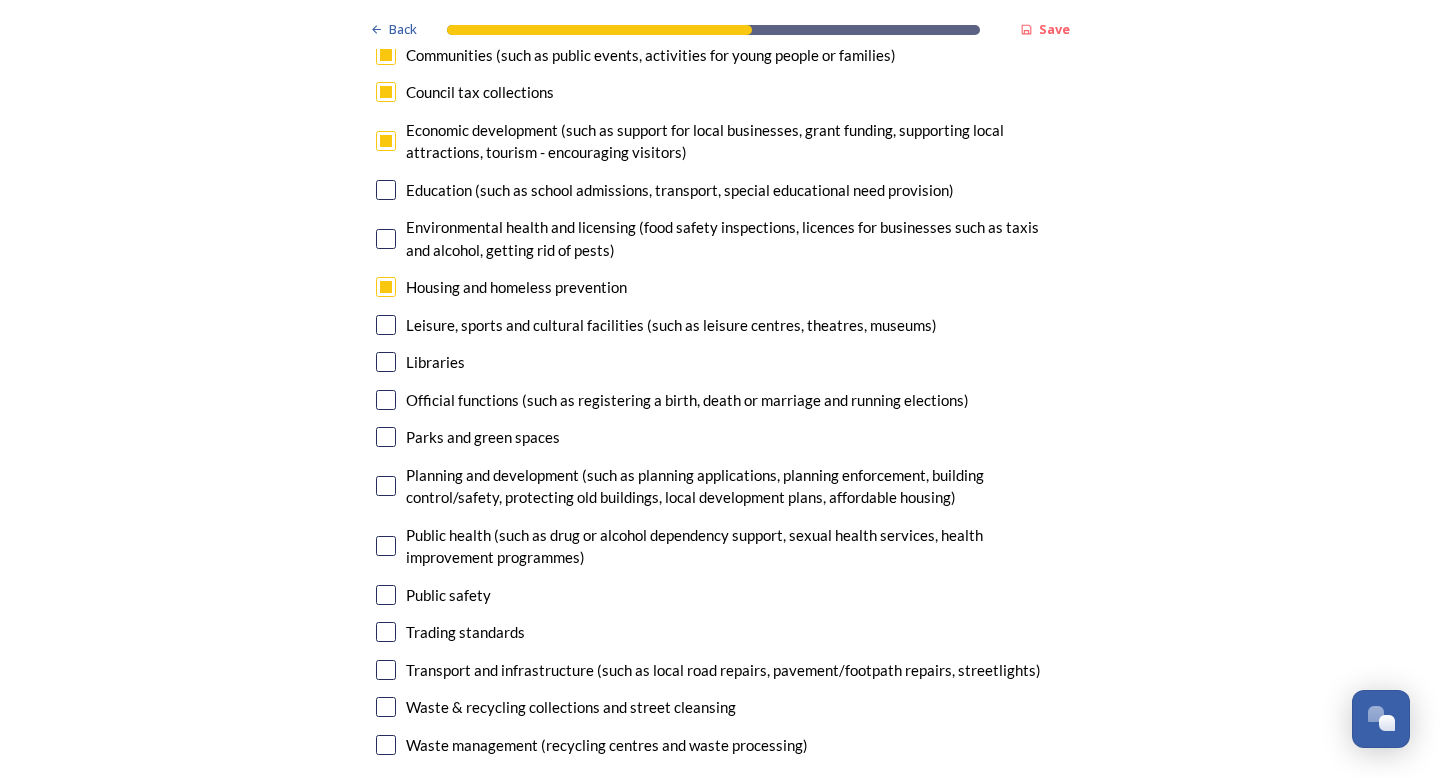 scroll, scrollTop: 6047, scrollLeft: 0, axis: vertical 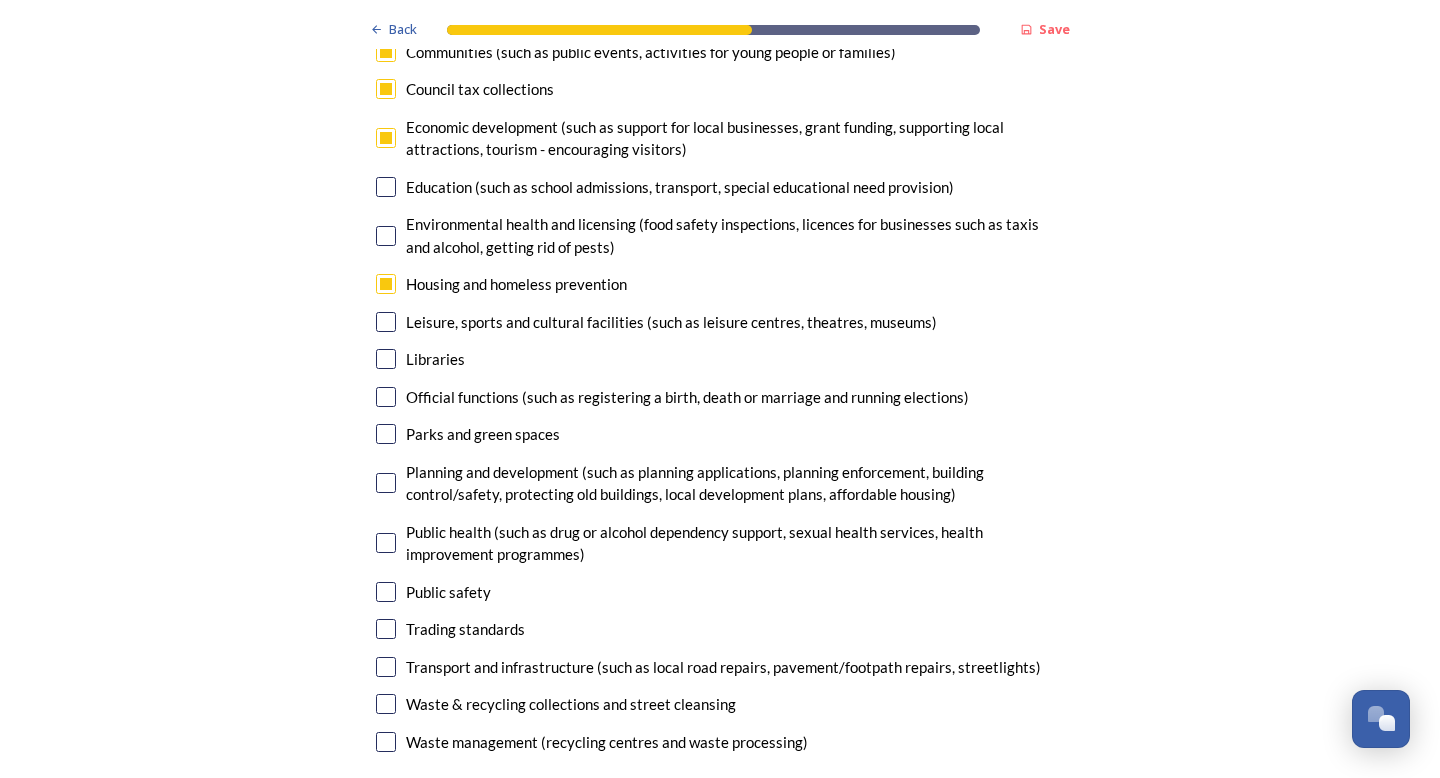click at bounding box center [386, 322] 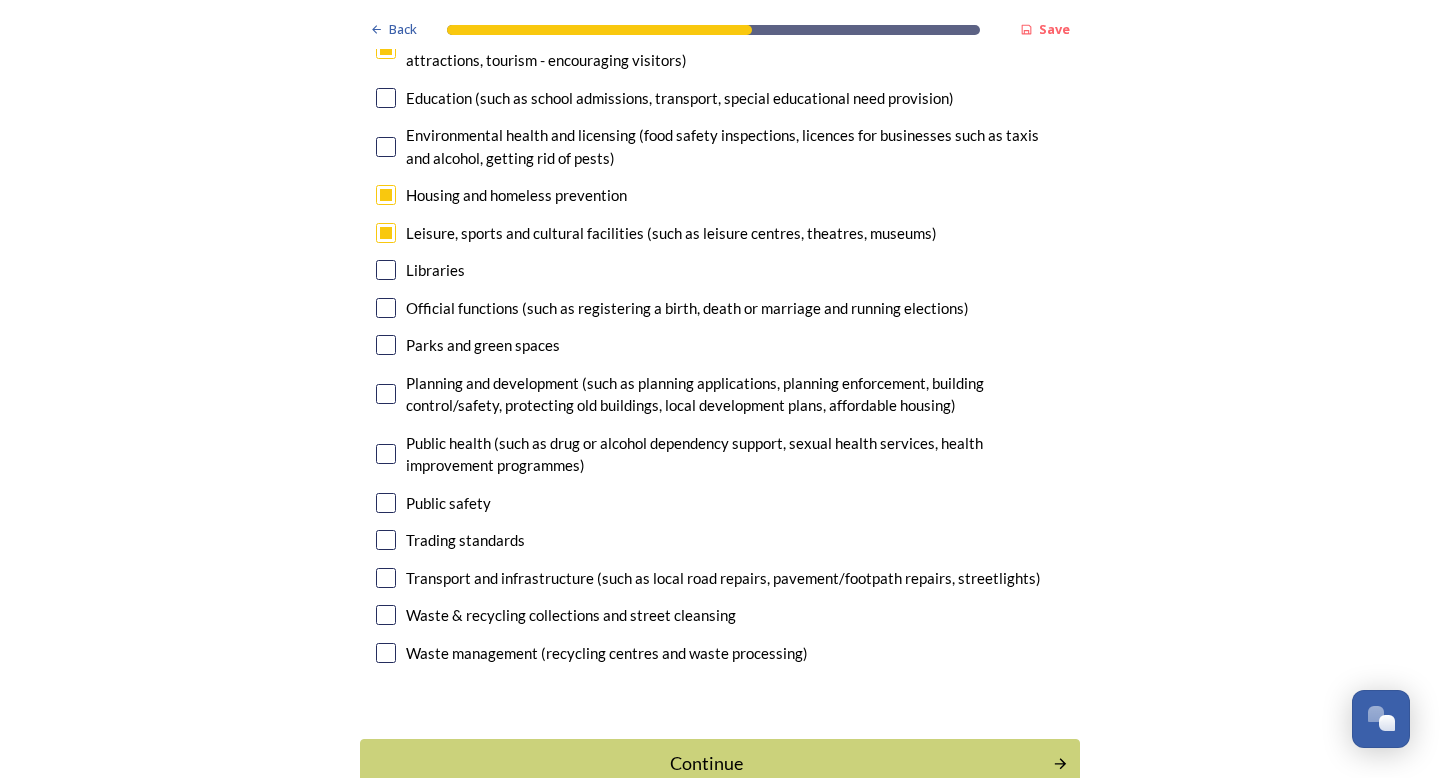 scroll, scrollTop: 6137, scrollLeft: 0, axis: vertical 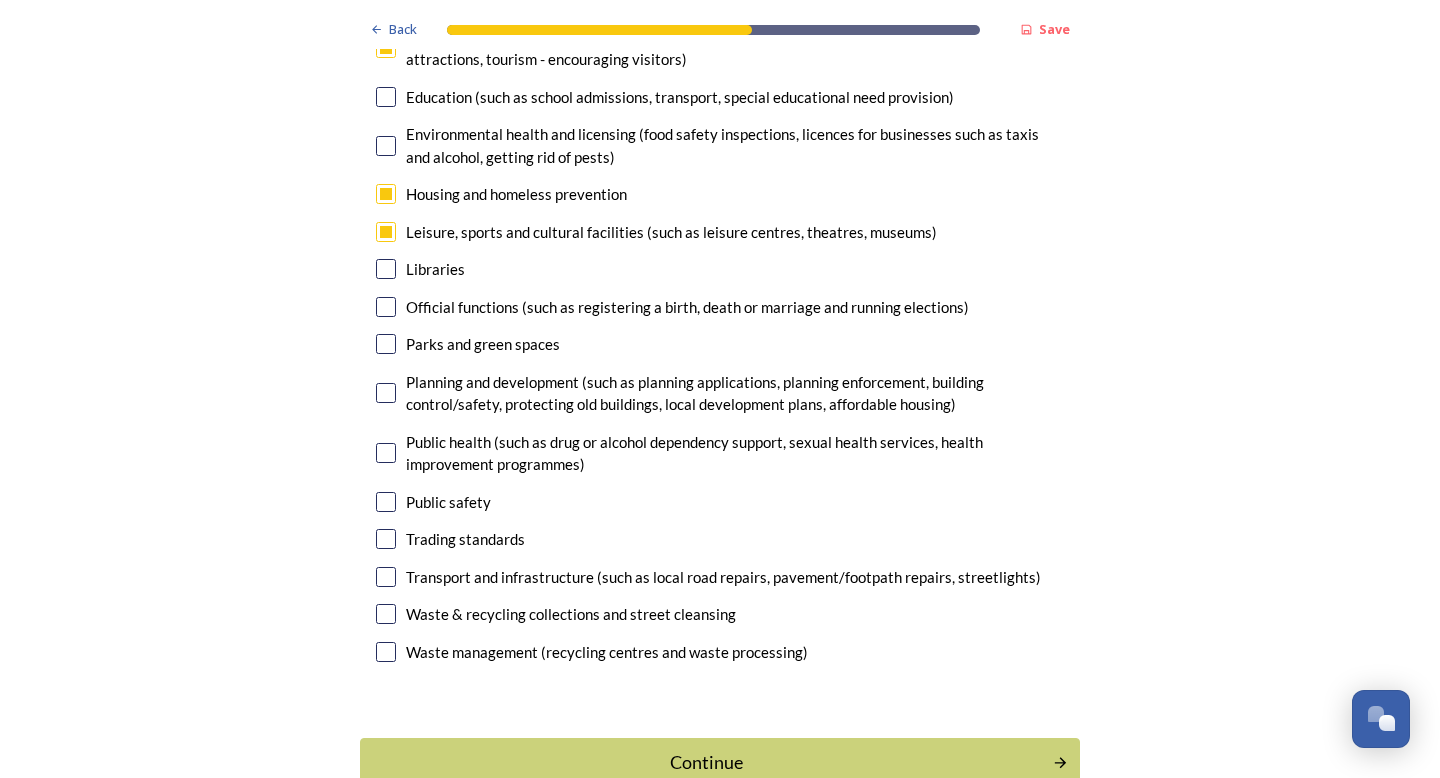 click at bounding box center [386, 344] 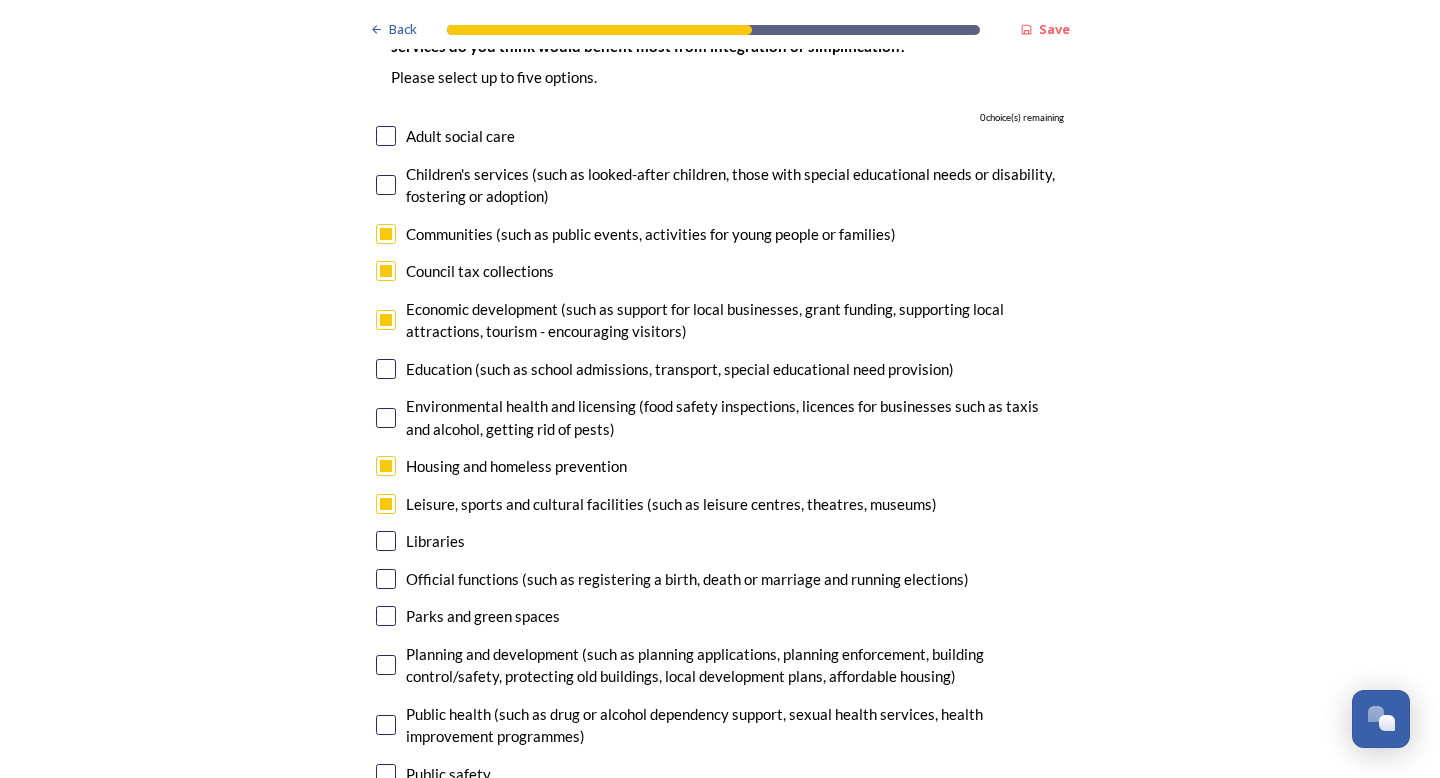 scroll, scrollTop: 5896, scrollLeft: 0, axis: vertical 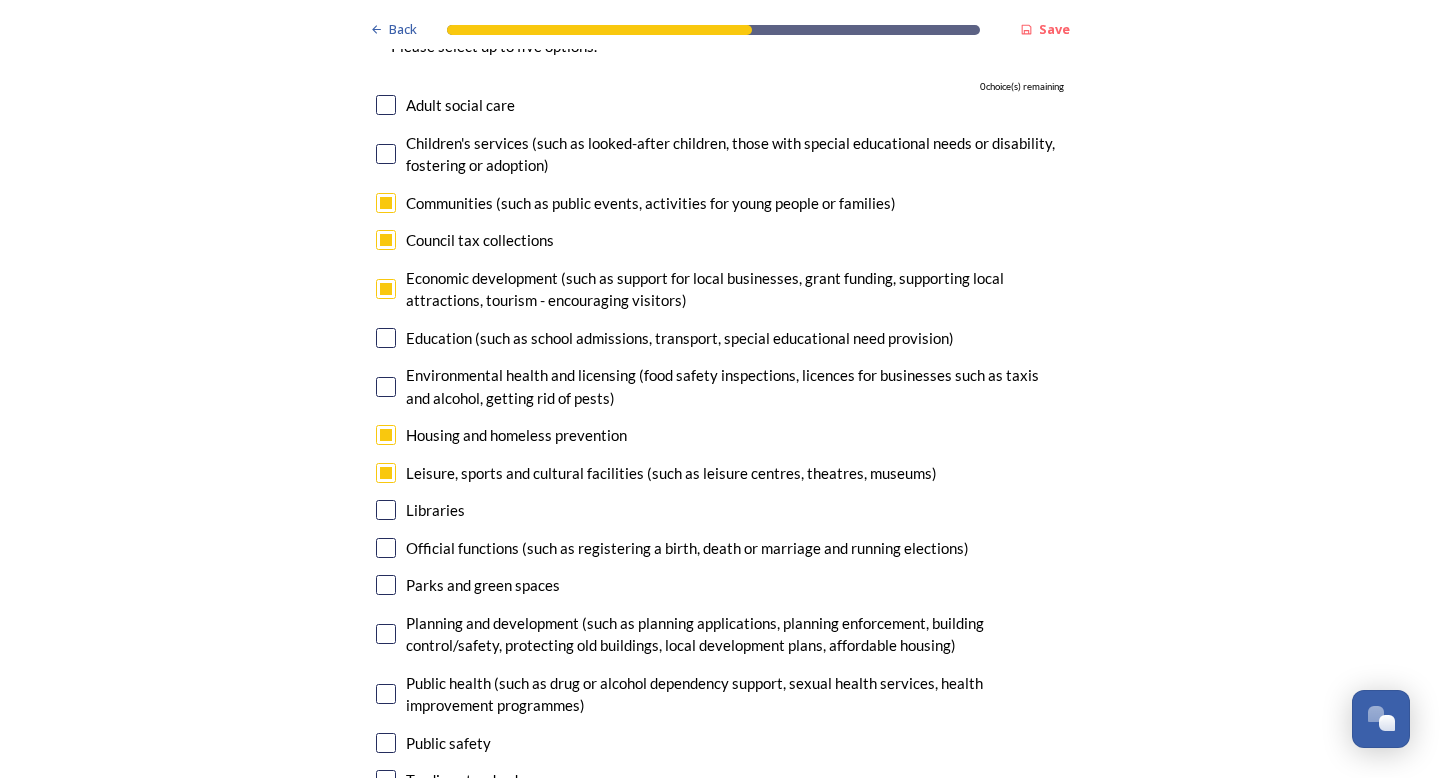 click on "Economic development (such as support for local businesses, grant funding, supporting local attractions, tourism - encouraging visitors)" at bounding box center (720, 289) 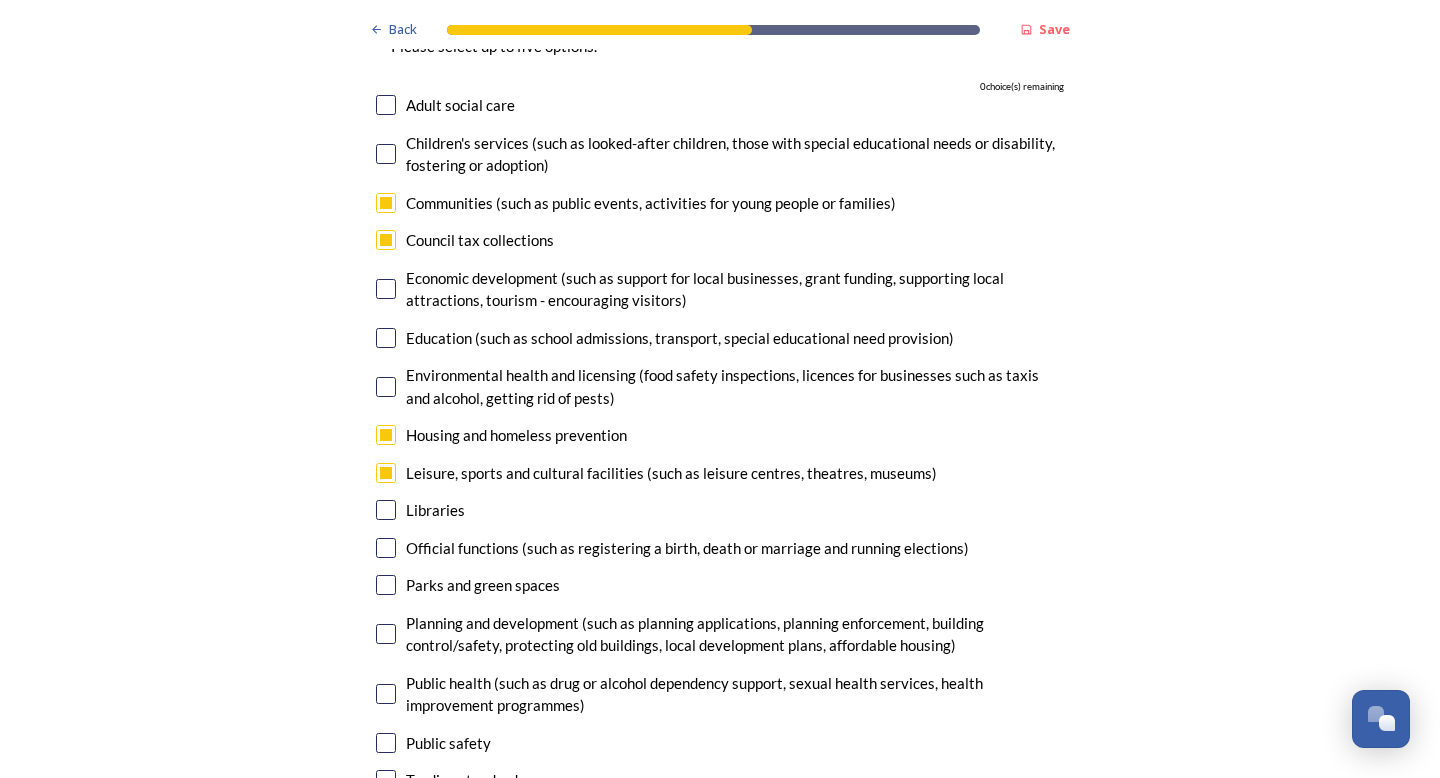 checkbox on "false" 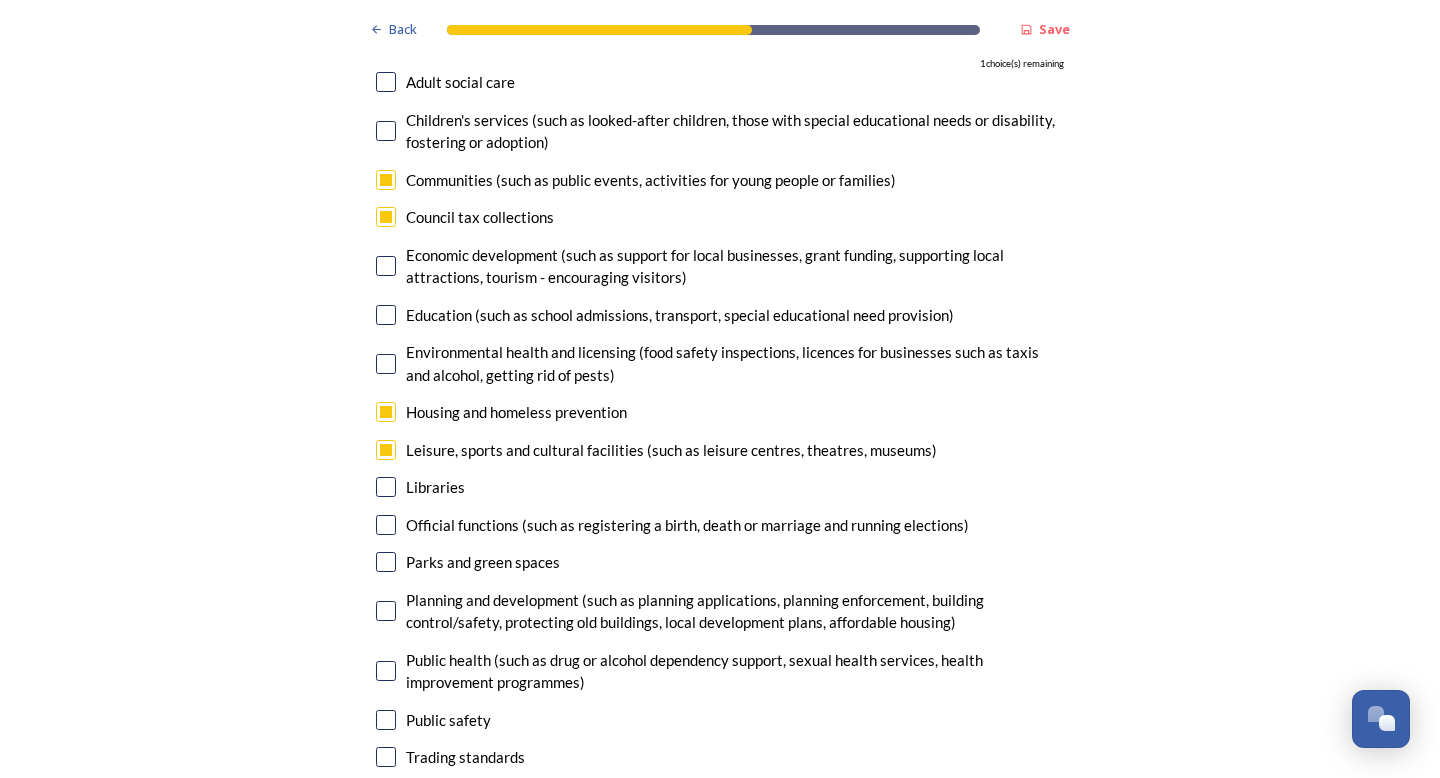 scroll, scrollTop: 5929, scrollLeft: 0, axis: vertical 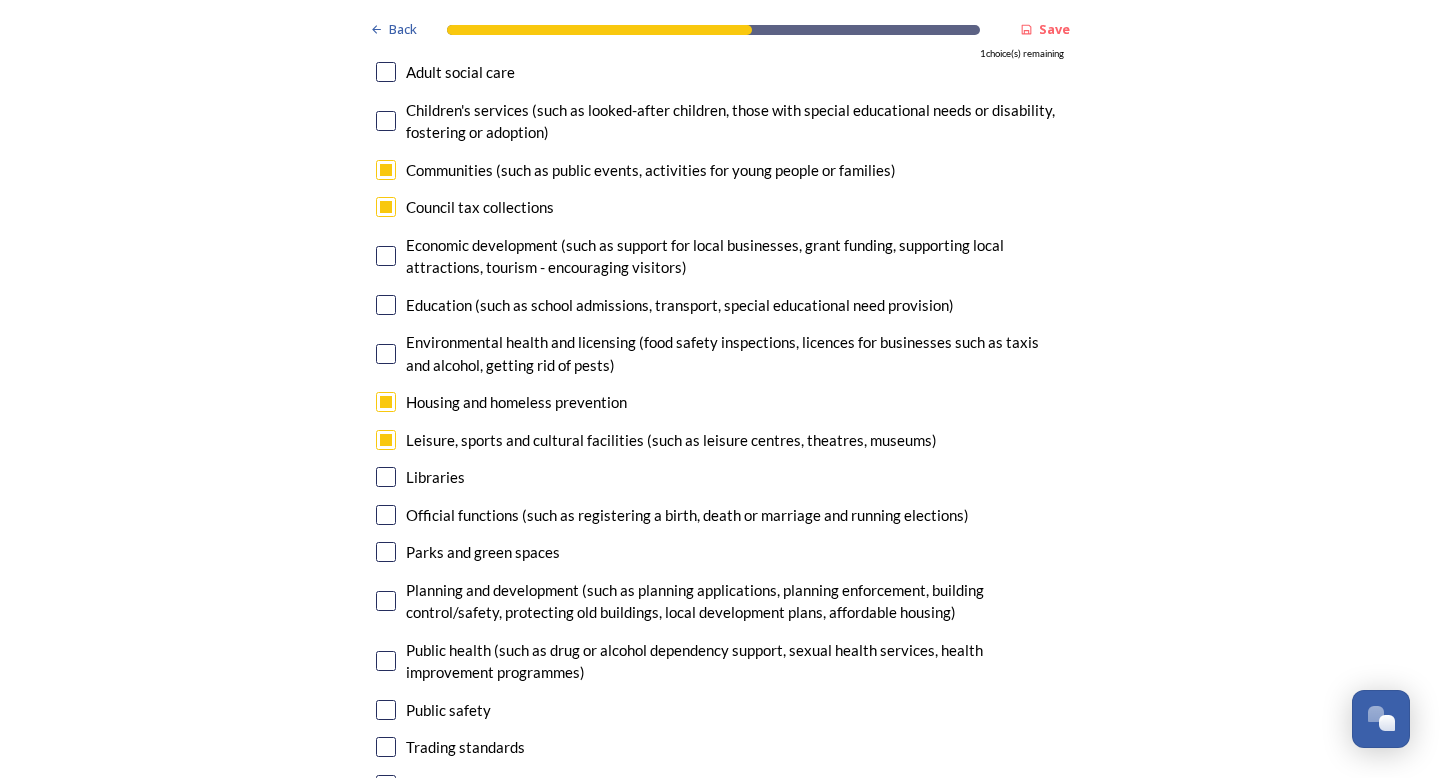 click at bounding box center (386, 601) 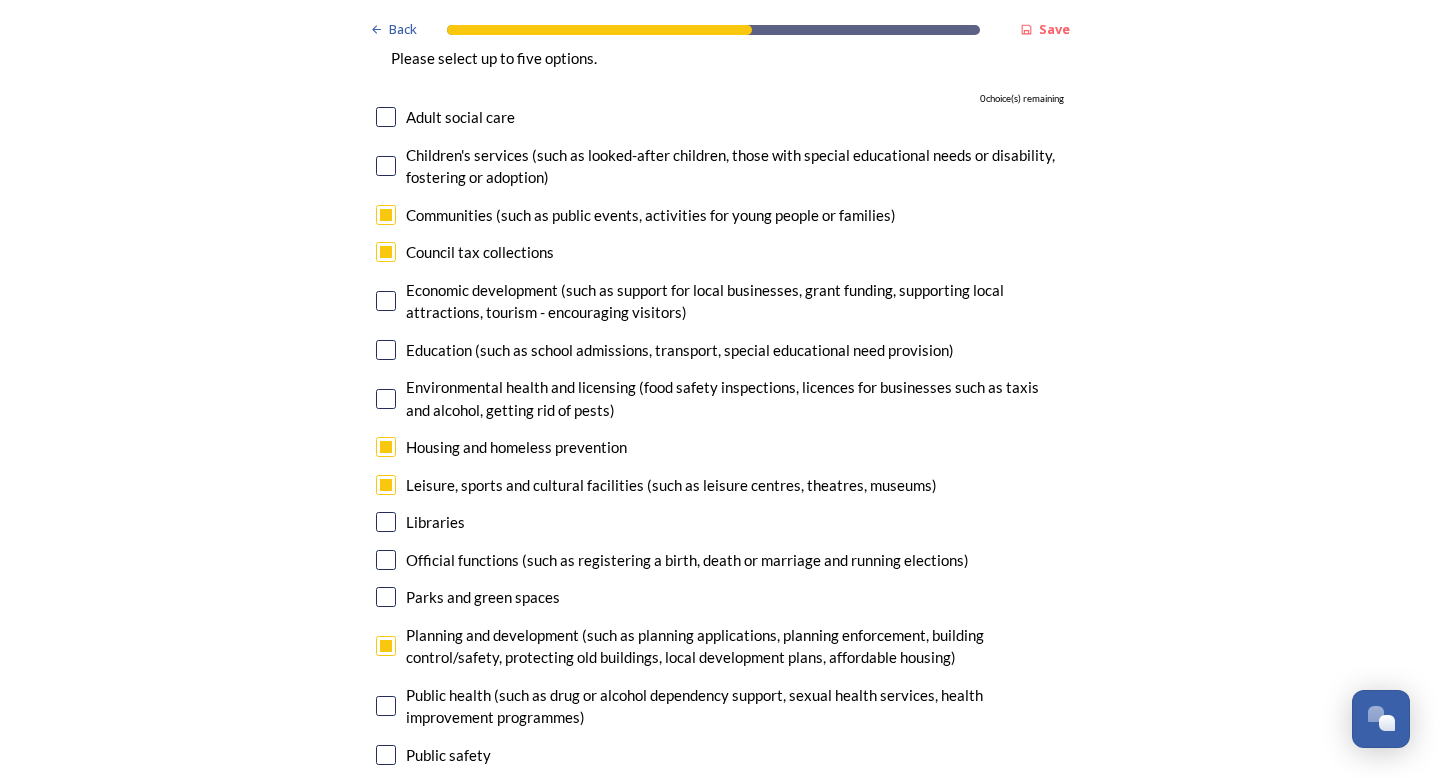 scroll, scrollTop: 5883, scrollLeft: 0, axis: vertical 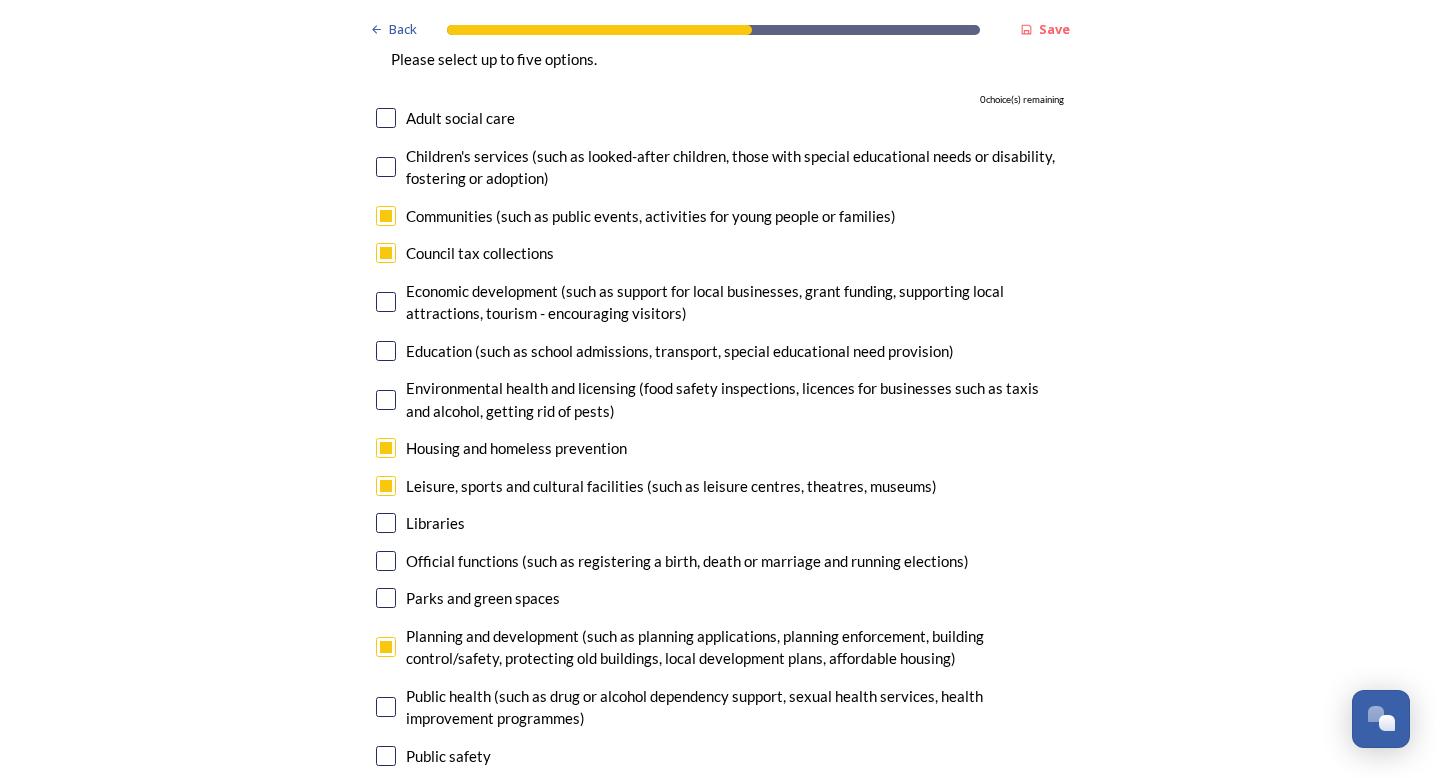 click at bounding box center (386, 216) 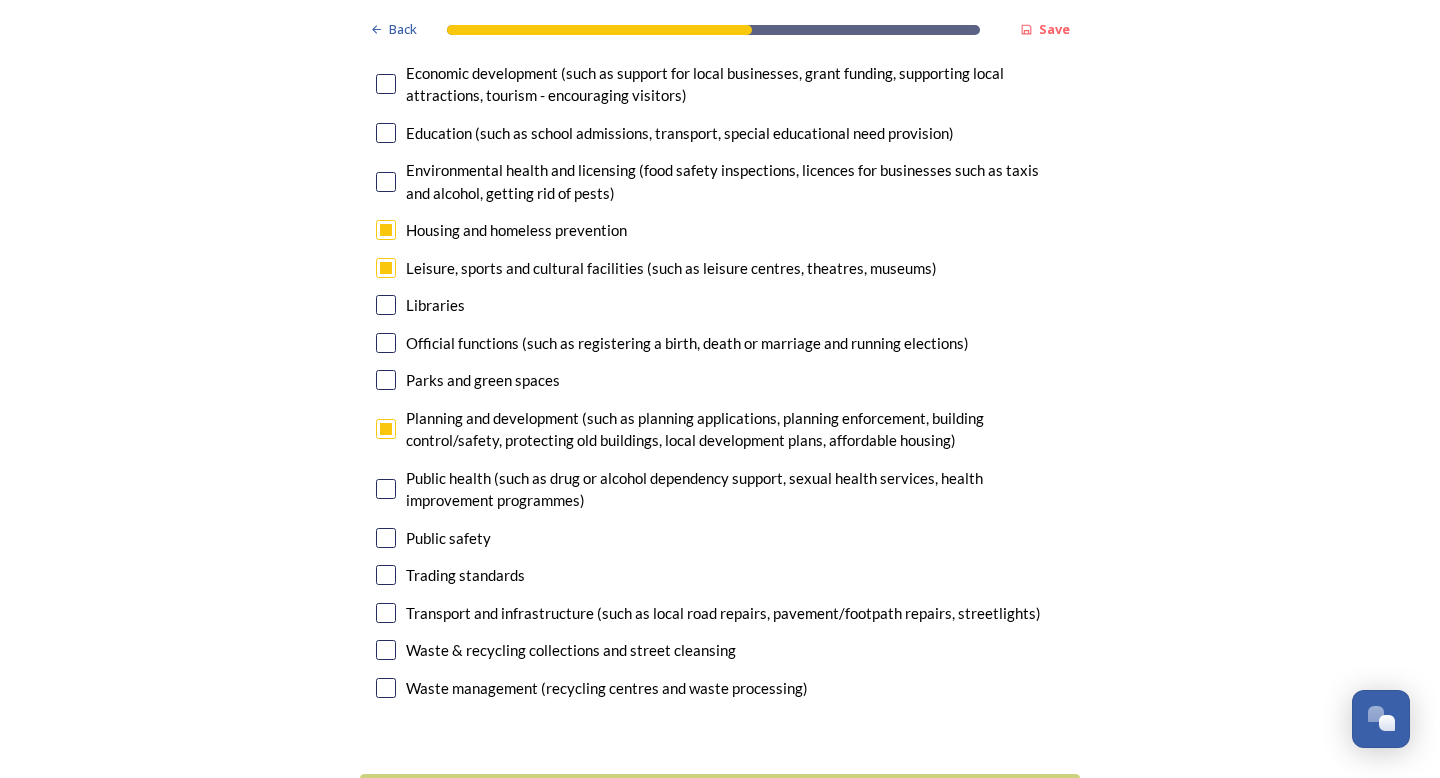 scroll, scrollTop: 6106, scrollLeft: 0, axis: vertical 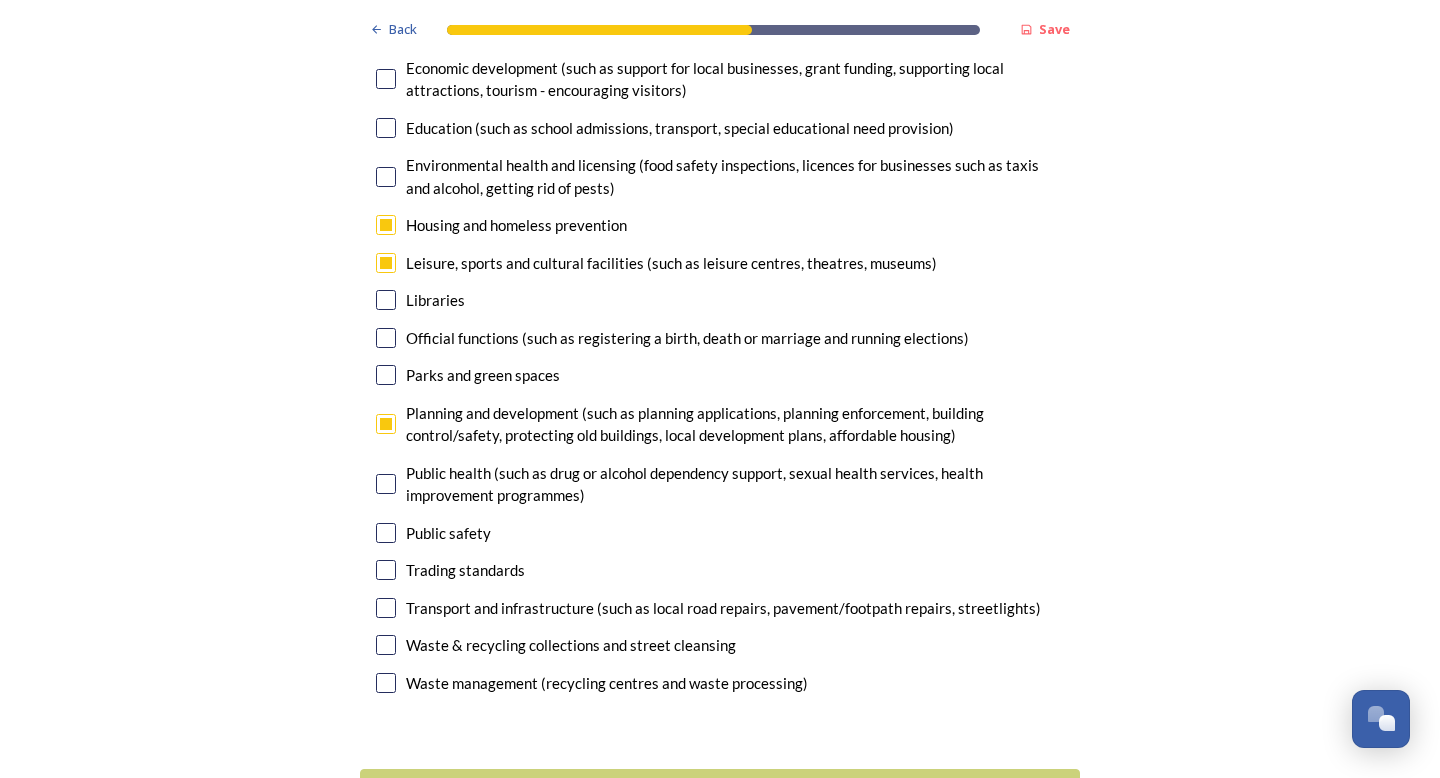 click at bounding box center (386, 645) 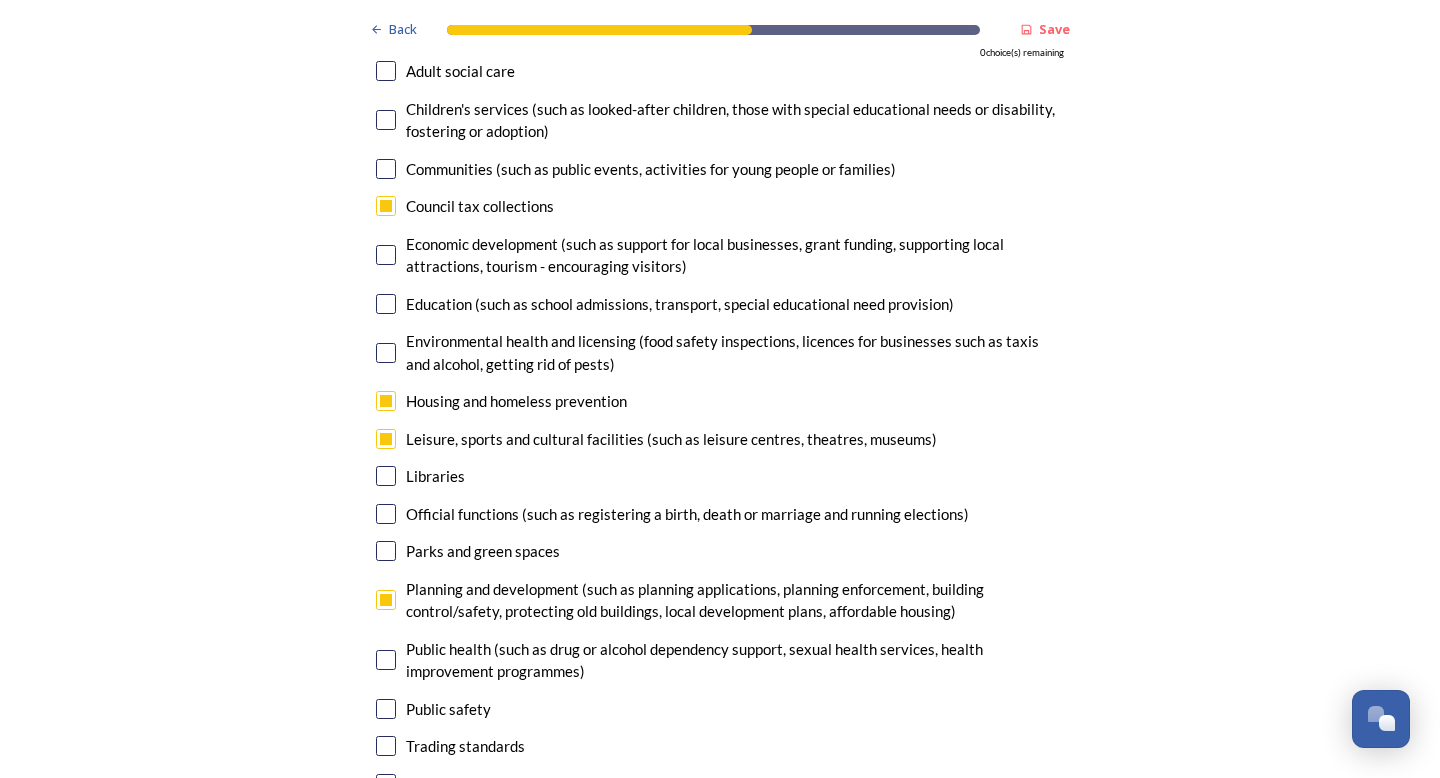 scroll, scrollTop: 5933, scrollLeft: 0, axis: vertical 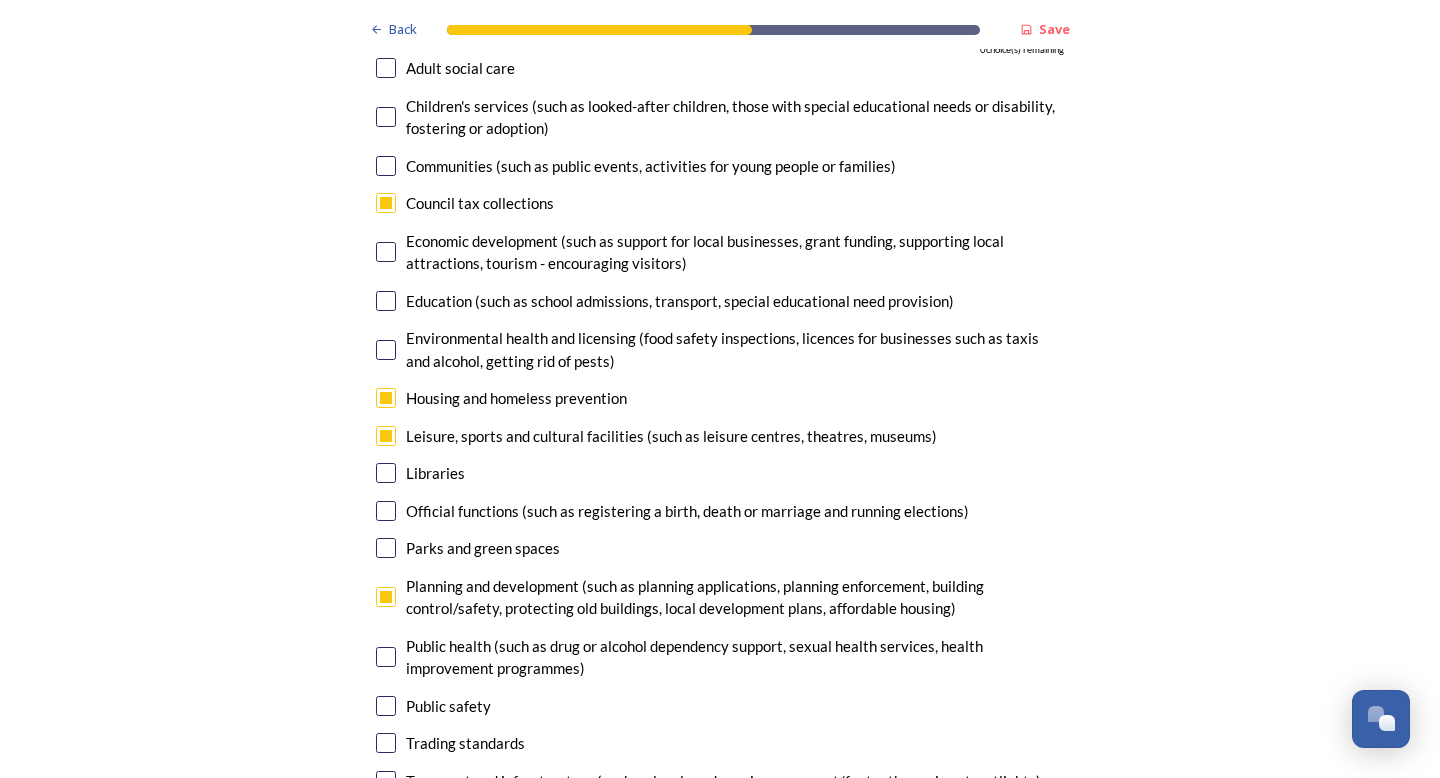 click at bounding box center [386, 166] 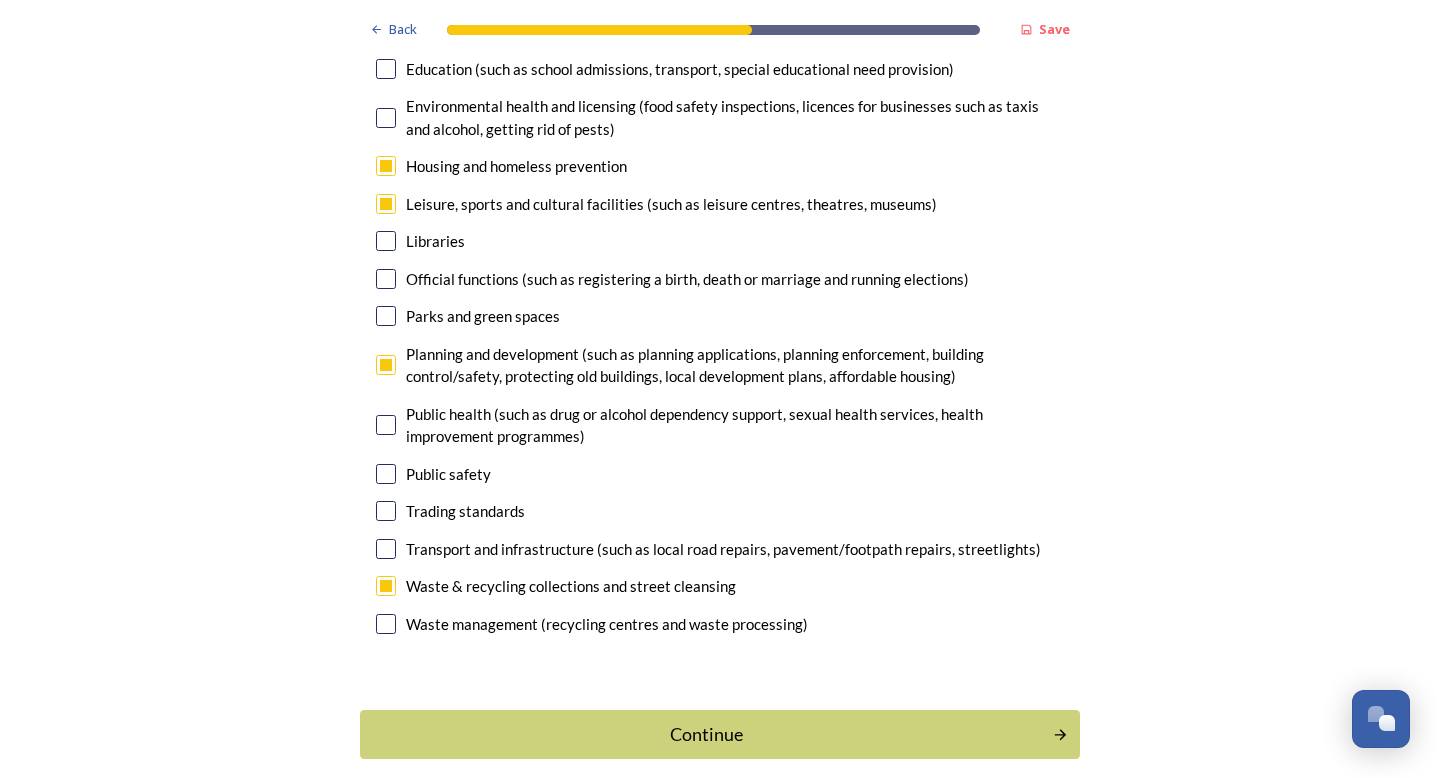 scroll, scrollTop: 6178, scrollLeft: 0, axis: vertical 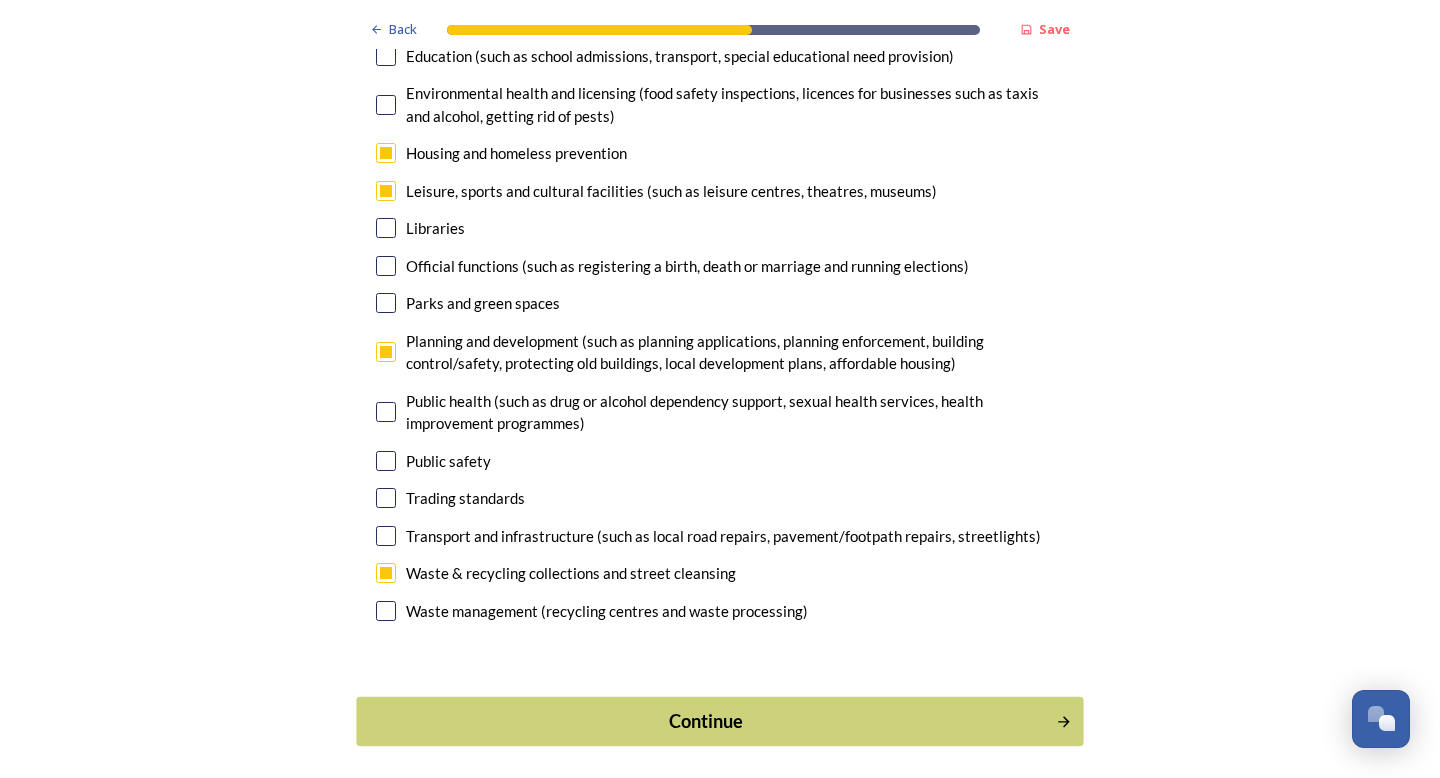 click on "Continue" at bounding box center (706, 721) 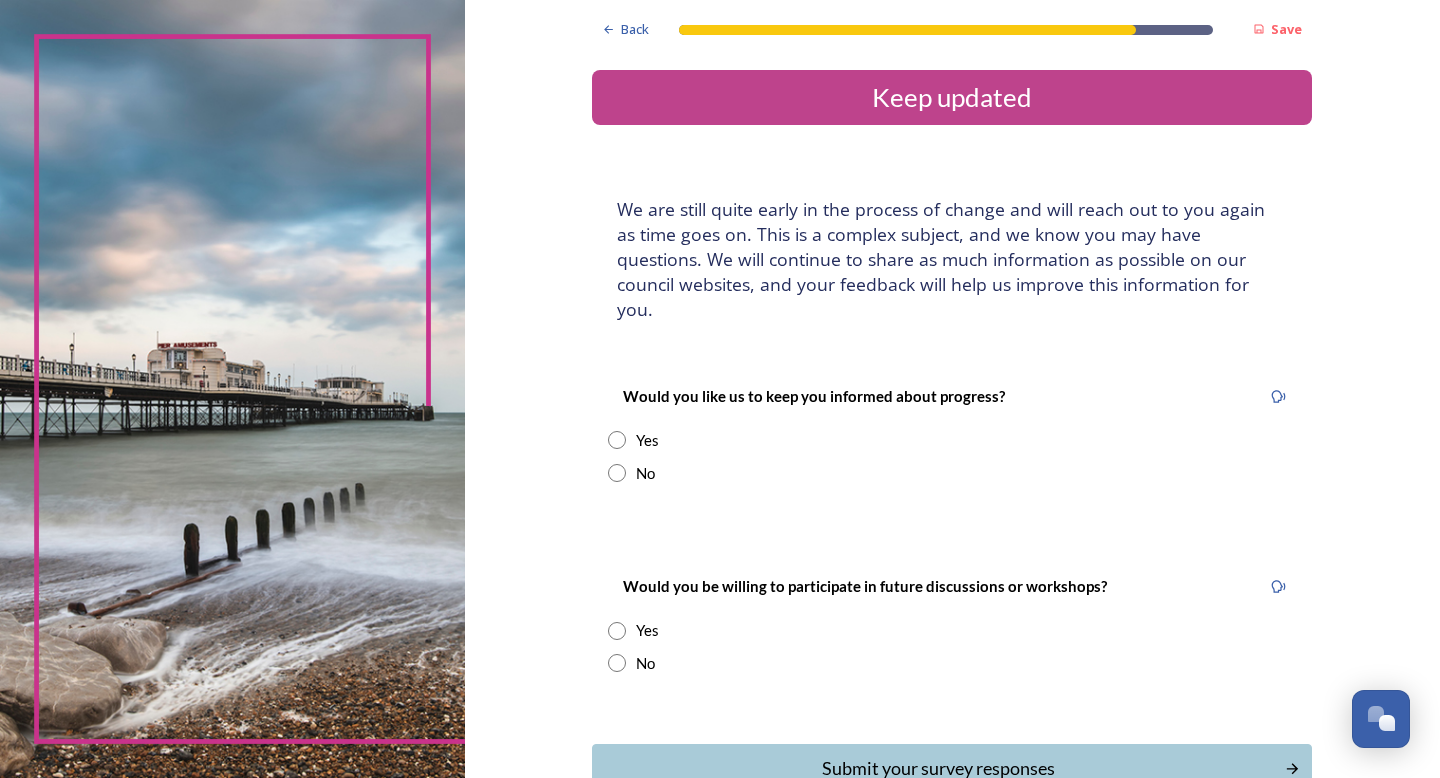 scroll, scrollTop: 78, scrollLeft: 0, axis: vertical 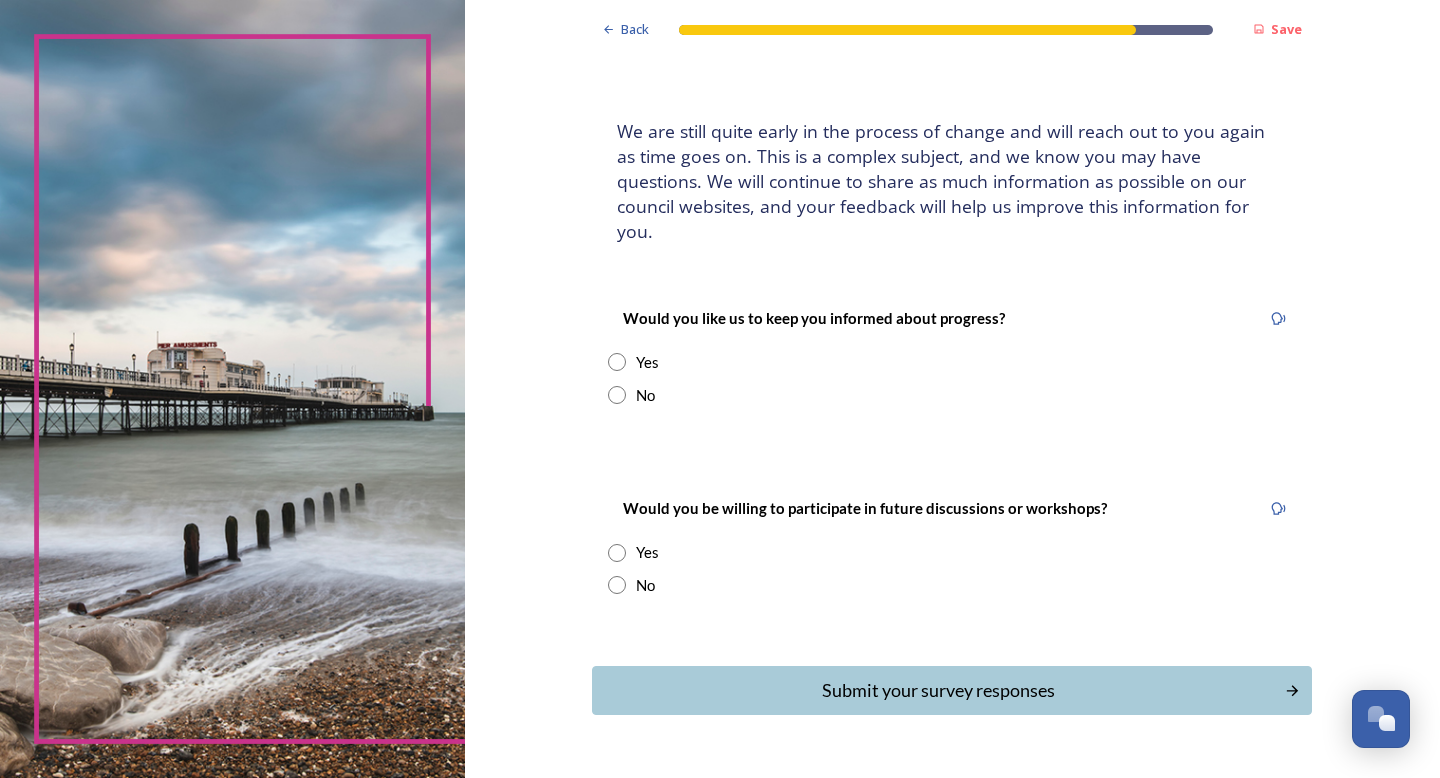 click on "Would you like us to keep you informed about progress? Yes No" at bounding box center [952, 356] 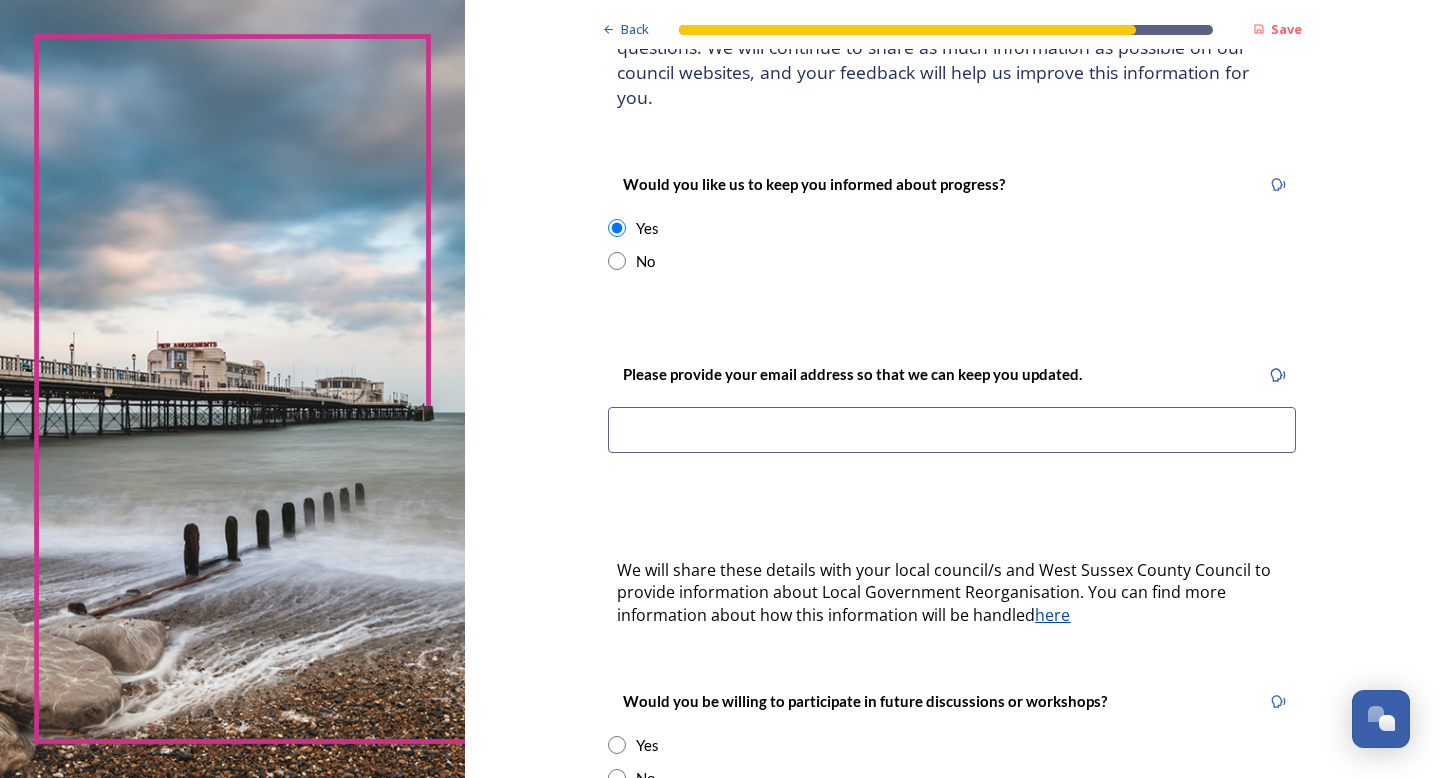 scroll, scrollTop: 216, scrollLeft: 0, axis: vertical 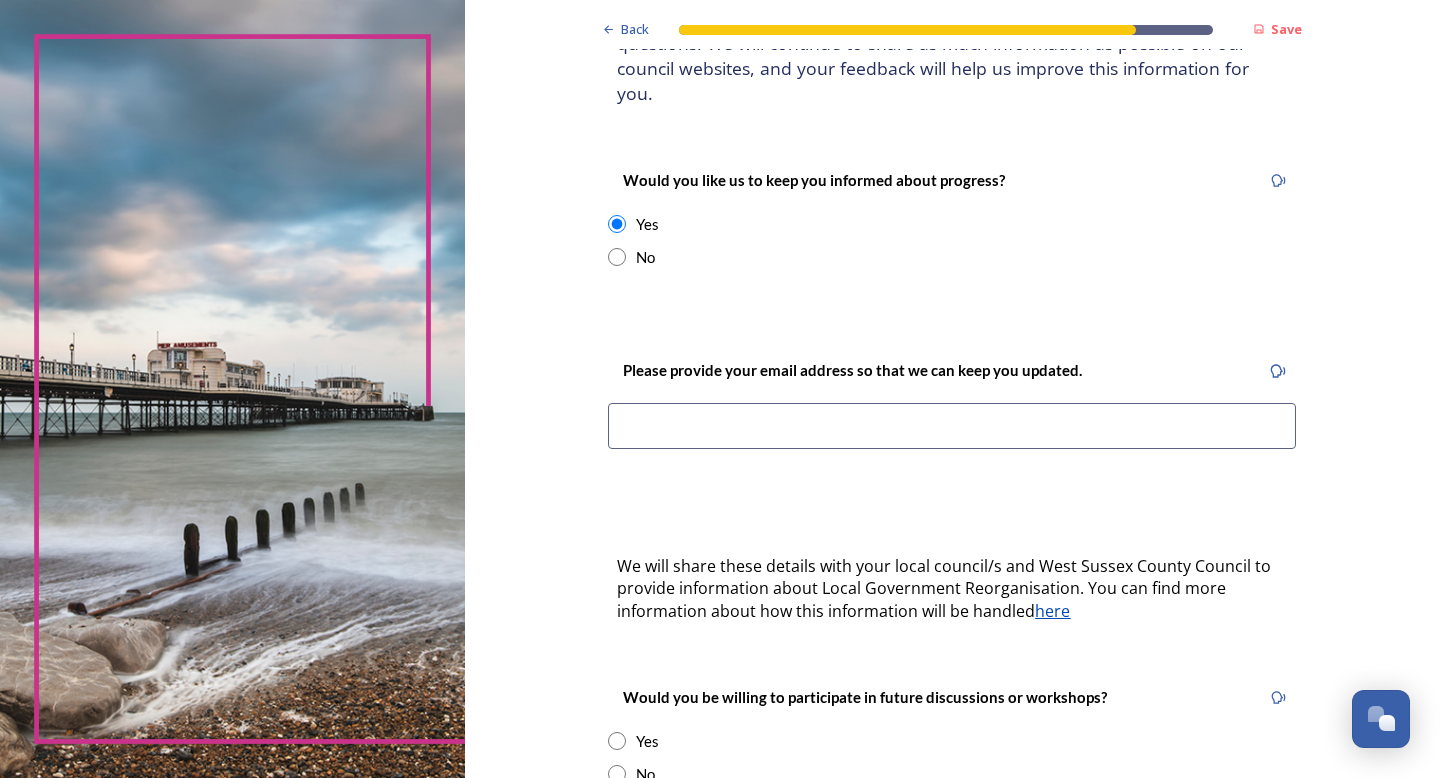 click at bounding box center (952, 426) 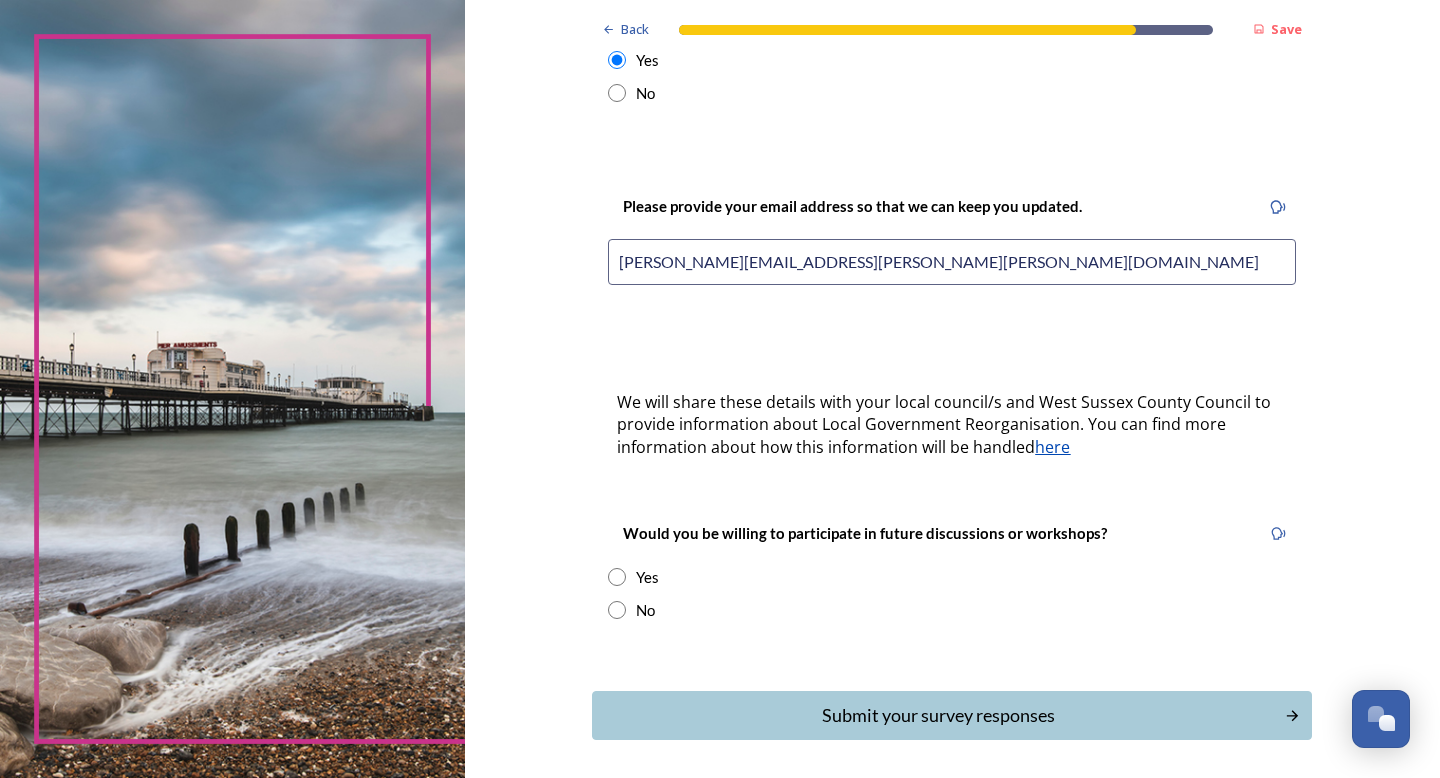 scroll, scrollTop: 431, scrollLeft: 0, axis: vertical 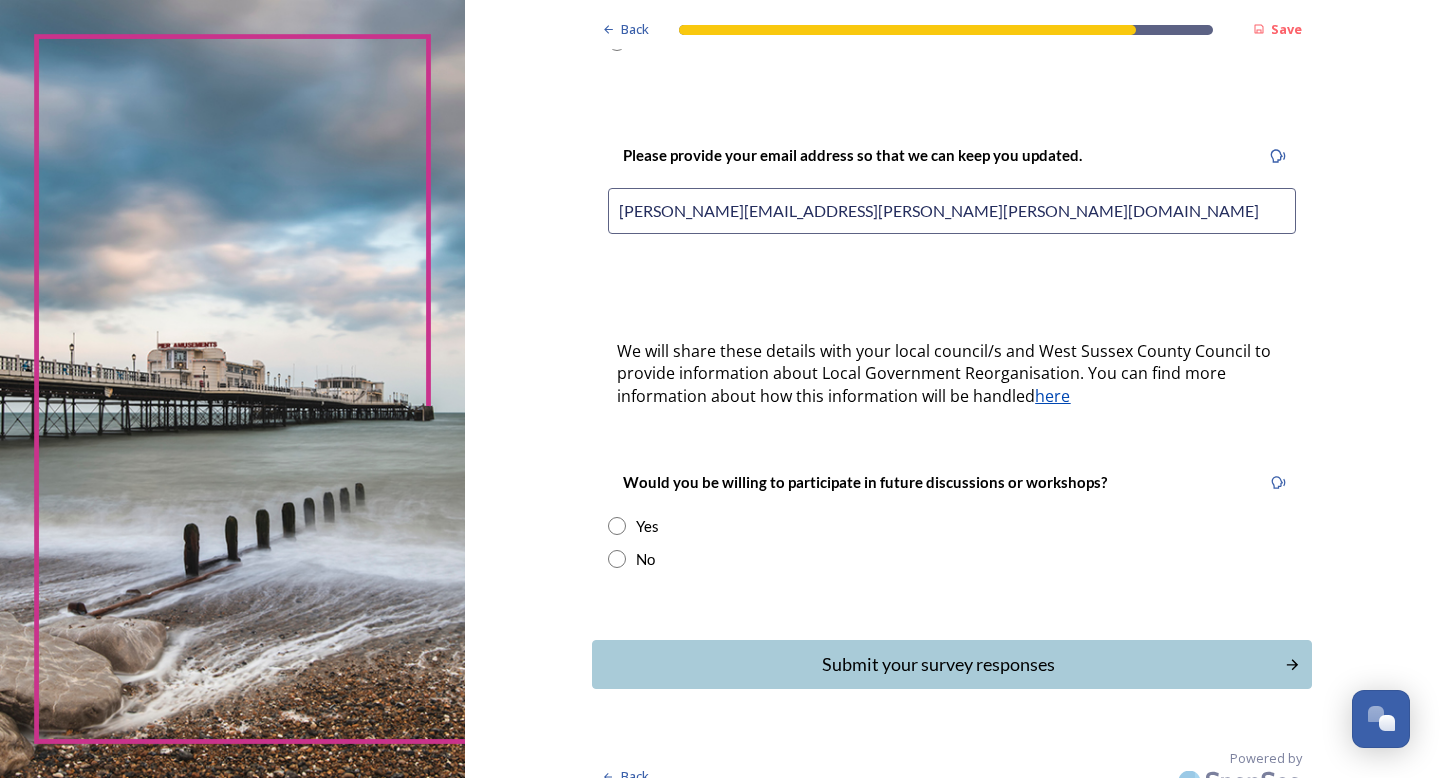 type on "[PERSON_NAME][EMAIL_ADDRESS][PERSON_NAME][PERSON_NAME][DOMAIN_NAME]" 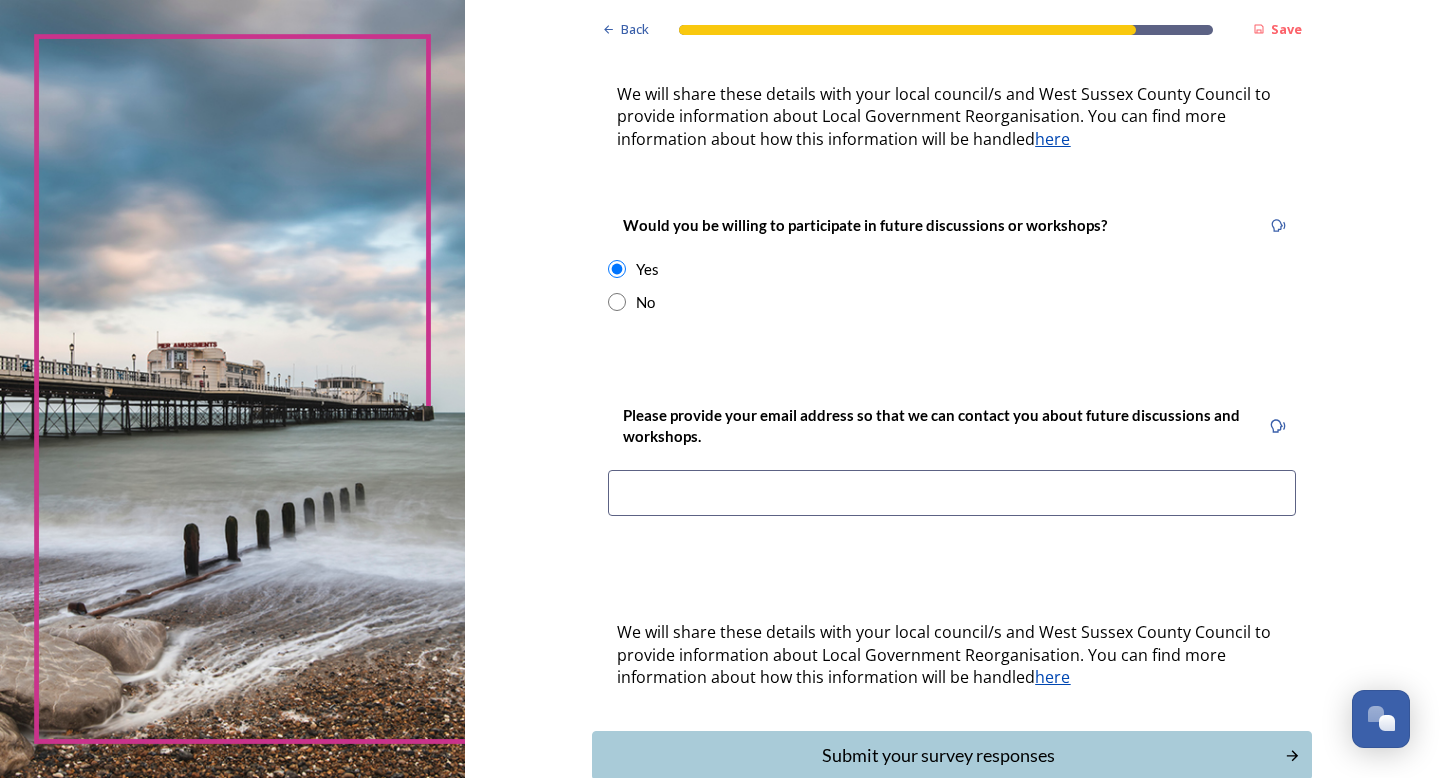 scroll, scrollTop: 690, scrollLeft: 0, axis: vertical 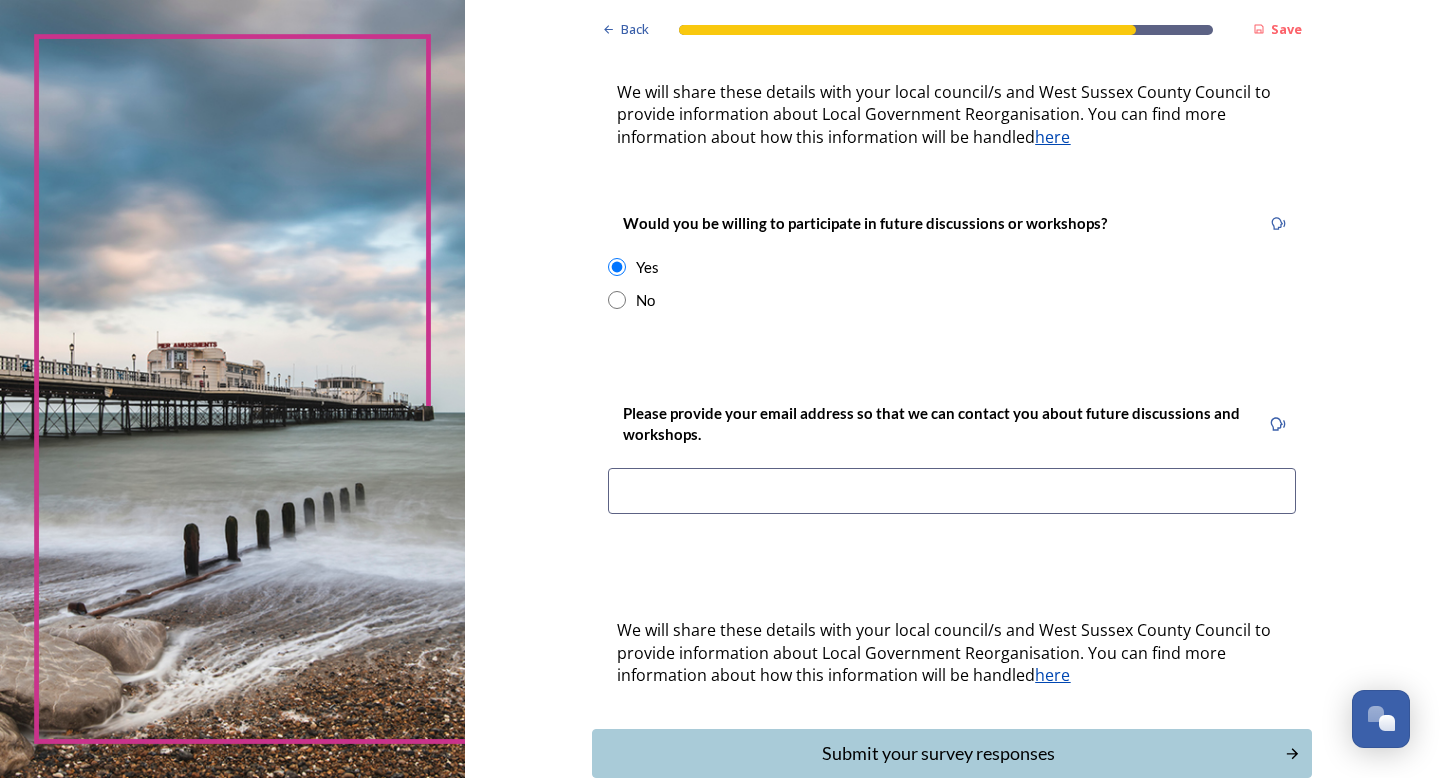 click at bounding box center [952, 491] 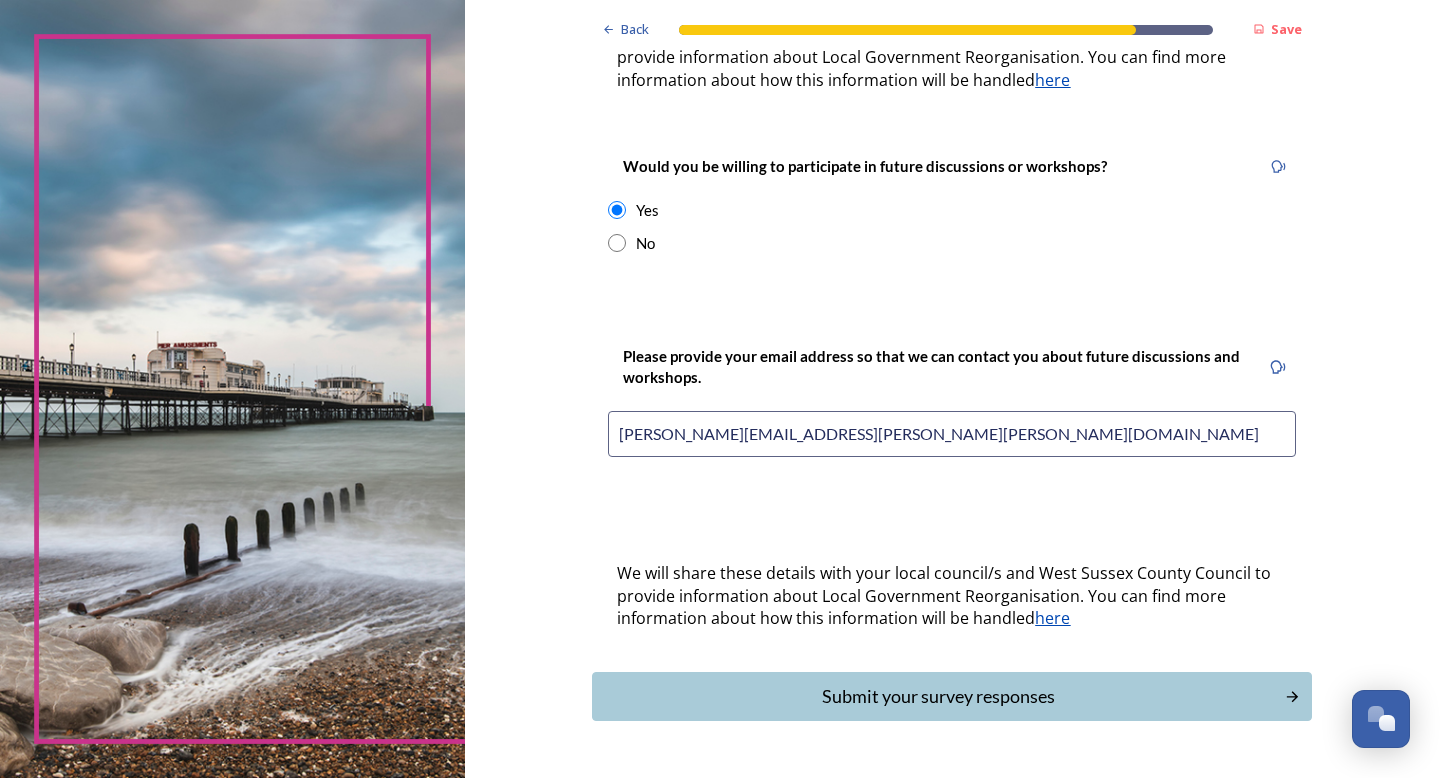 scroll, scrollTop: 778, scrollLeft: 0, axis: vertical 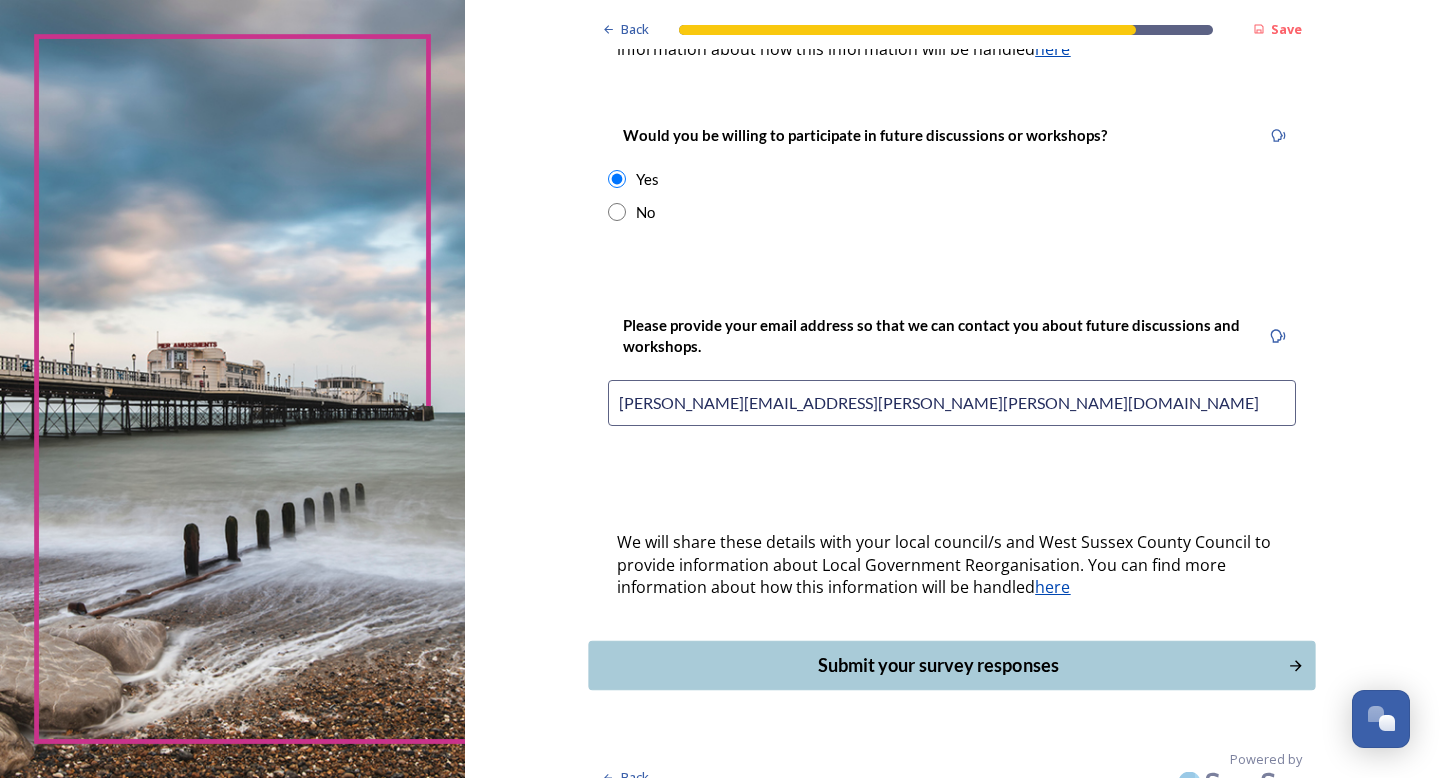 type on "[PERSON_NAME][EMAIL_ADDRESS][PERSON_NAME][PERSON_NAME][DOMAIN_NAME]" 